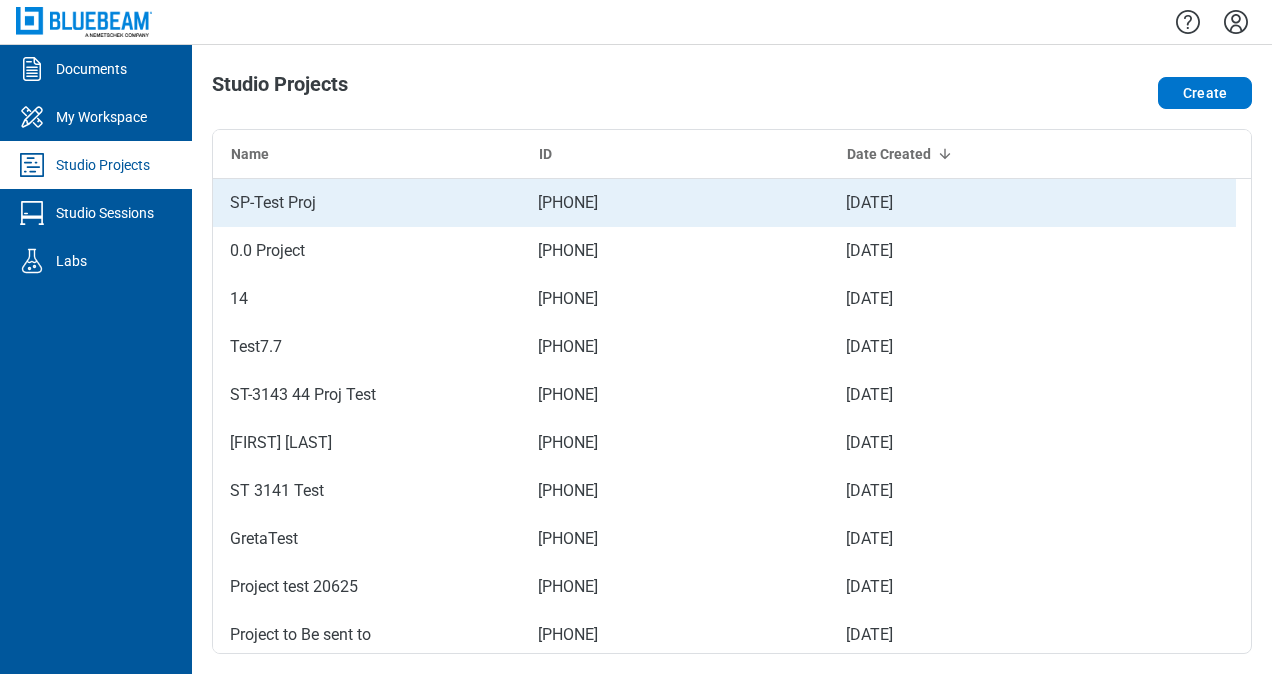 scroll, scrollTop: 0, scrollLeft: 0, axis: both 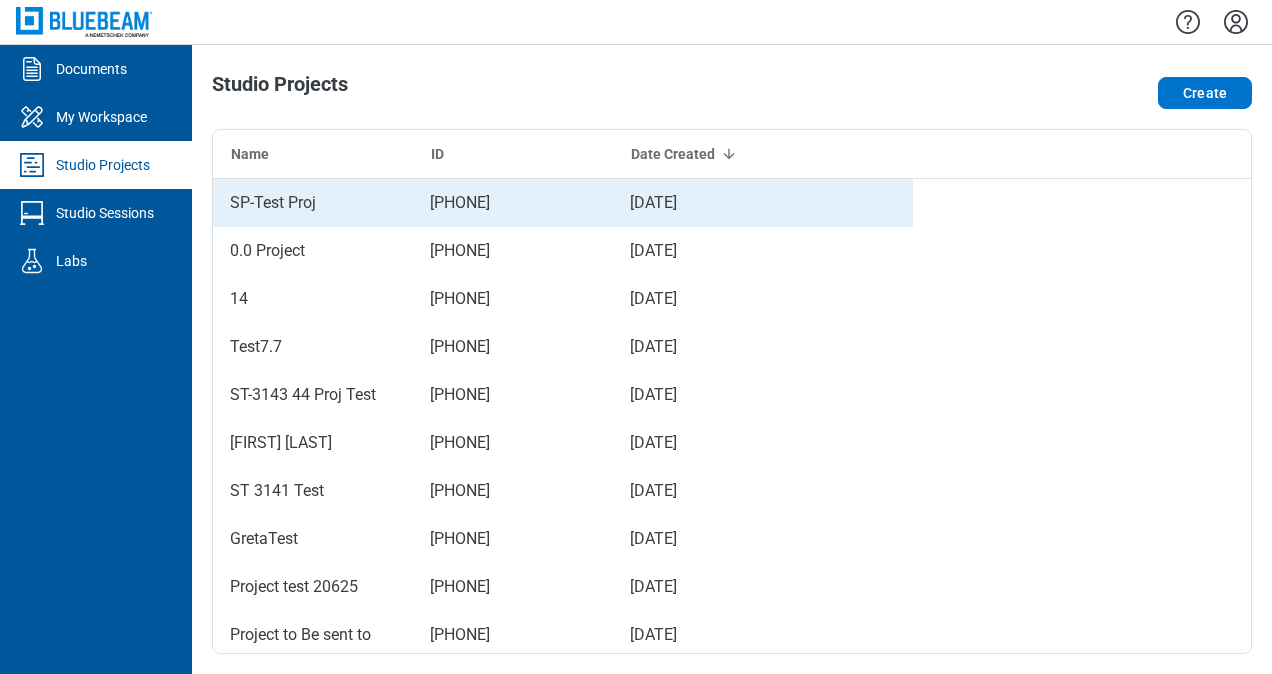 click on "SP-Test Proj 157-814-584 Jul 10, 2025 0.0 Project 410-321-511 Jul 10, 2025 14 509-500-484 Jul 9, 2025 Test7.7 768-244-360 Jul 7, 2025 ST-3143 44 Proj Test 523-277-068 Jun 26, 2025 Greta Test 658-775-537 Jun 26, 2025 ST 3141 Test 463-760-738 Jun 25, 2025 GretaTest 911-098-092 Jun 24, 2025 Project test 20625 923-632-511 Jun 20, 2025 Project to Be sent to 639-801-841 Jun 18, 2025 WHole new Projecto 675-160-823 Jun 18, 2025 Proj-ST-2721 856-080-440 Jun 16, 2025 13625 Project Test 471-718-010 Jun 13, 2025 Exploratory Project 907-139-767 Jun 12, 2025 Sample Project 771-933-758 Jun 6, 2025 basics1 650-651-499 May 28, 2025 block testing 100-364-220 May 28, 2025 ST-2644 848-961-384 May 23, 2025 BEAST SESSION! 184-560-957 May 20, 2025 12052025 947-373-394 May 12, 2025 Sort Test 12525 021-465-271 May 12, 2025" at bounding box center (563, 1931) 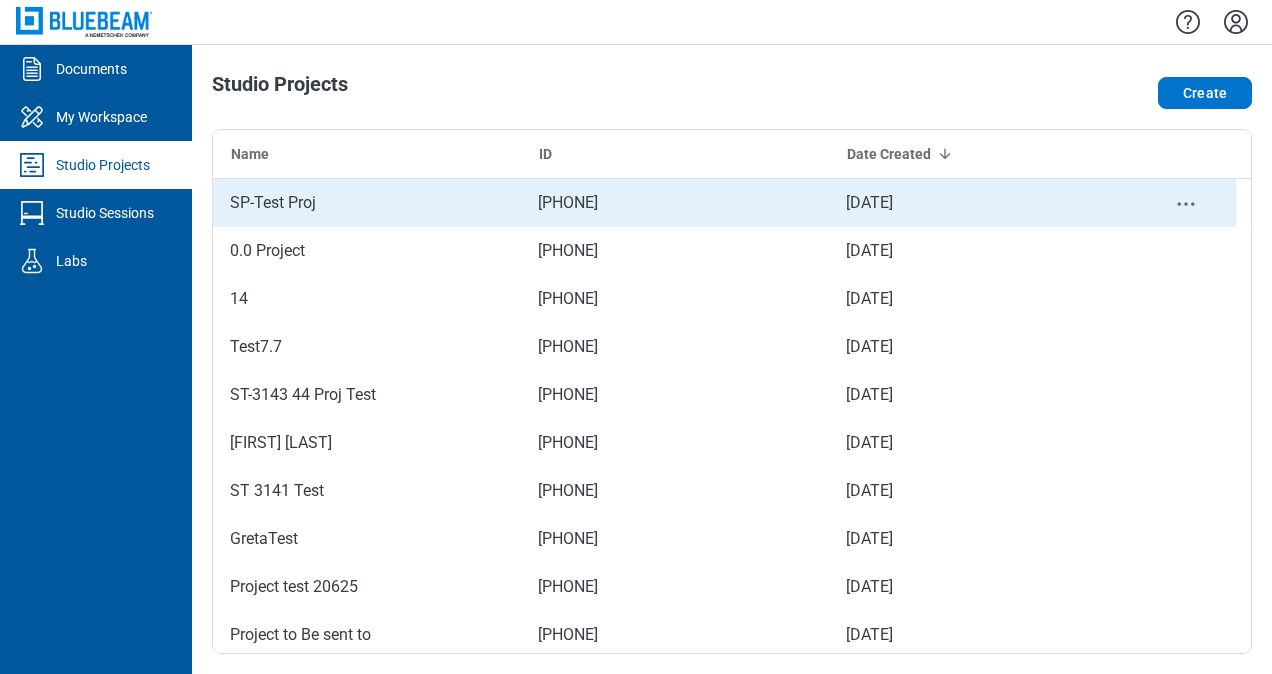 click on "SP-Test Proj" at bounding box center (367, 203) 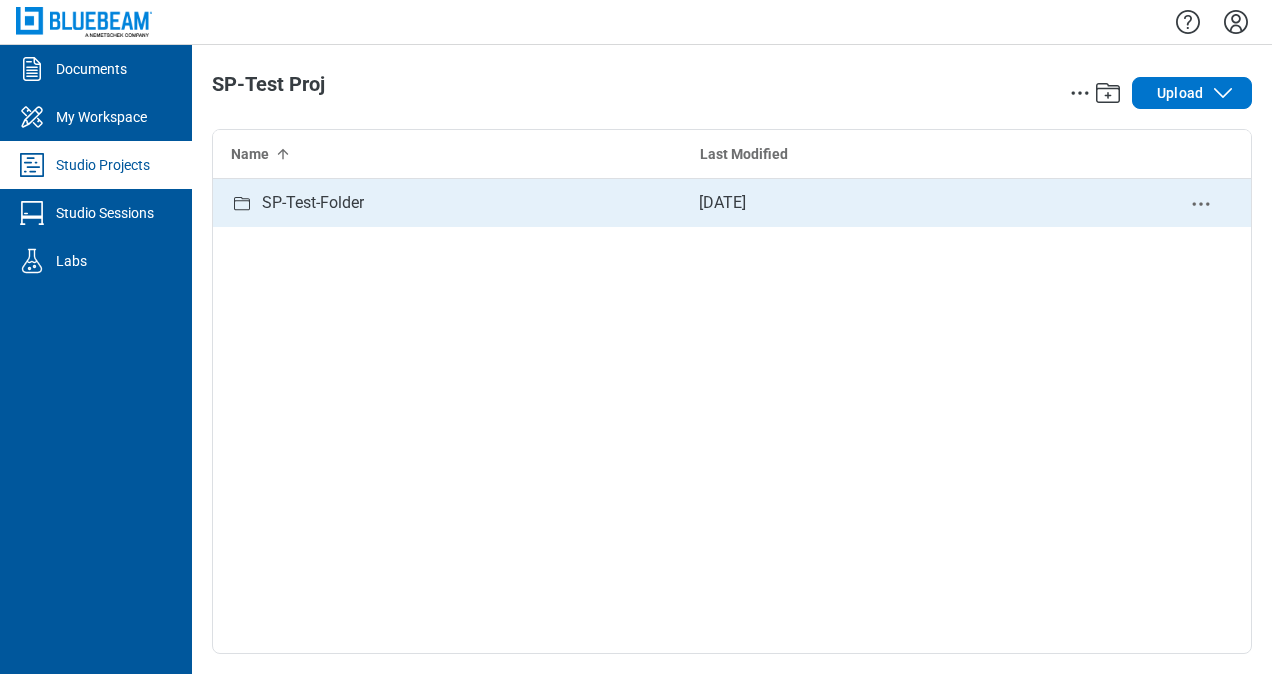 click on "SP-Test-Folder" at bounding box center [447, 203] 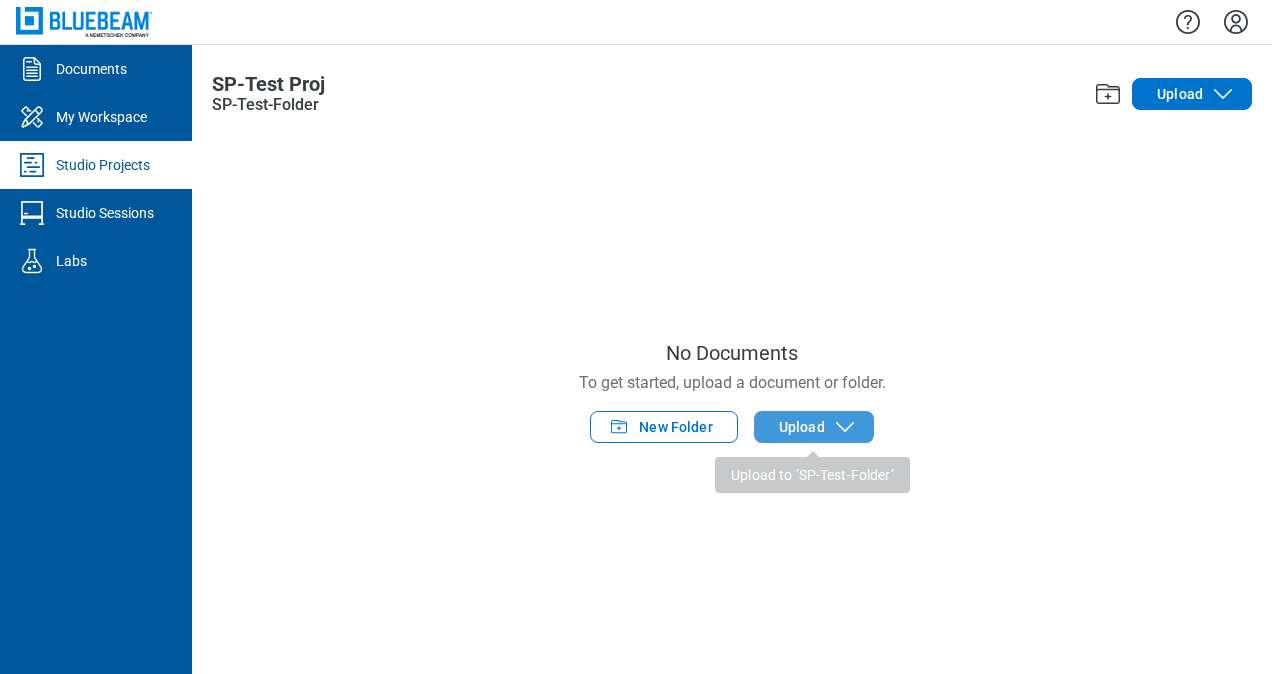 click on "Upload" at bounding box center (802, 427) 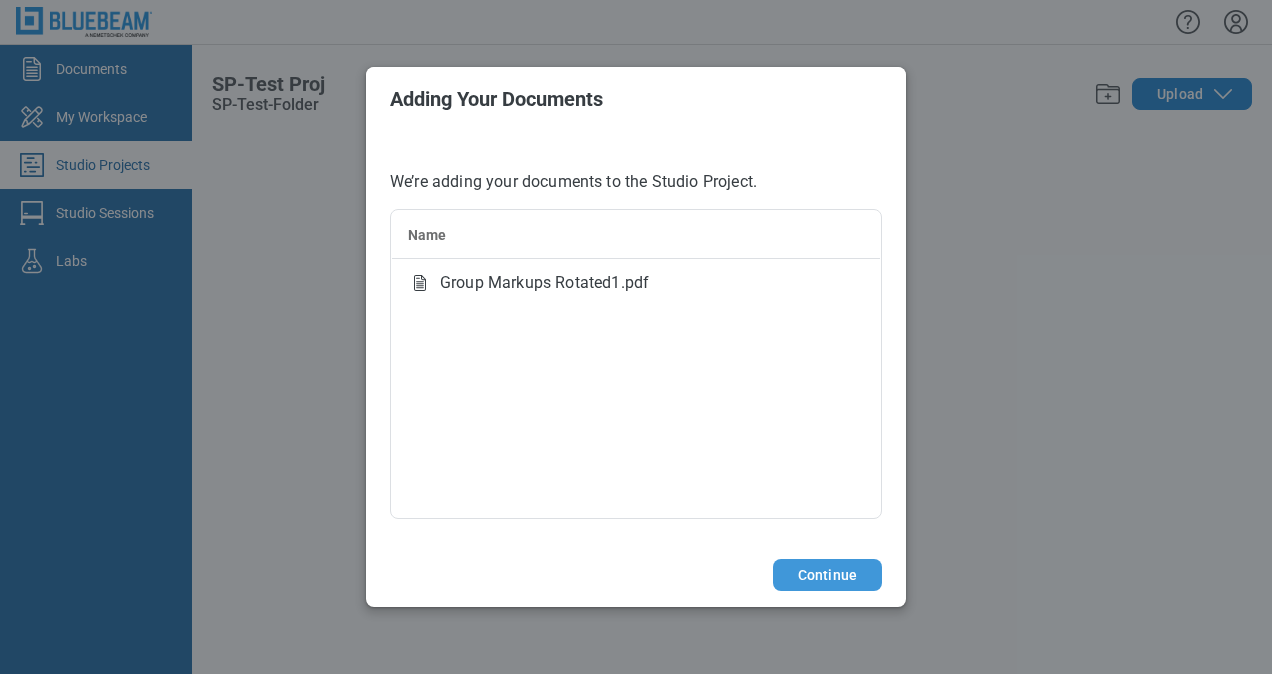 click on "Continue" at bounding box center (827, 575) 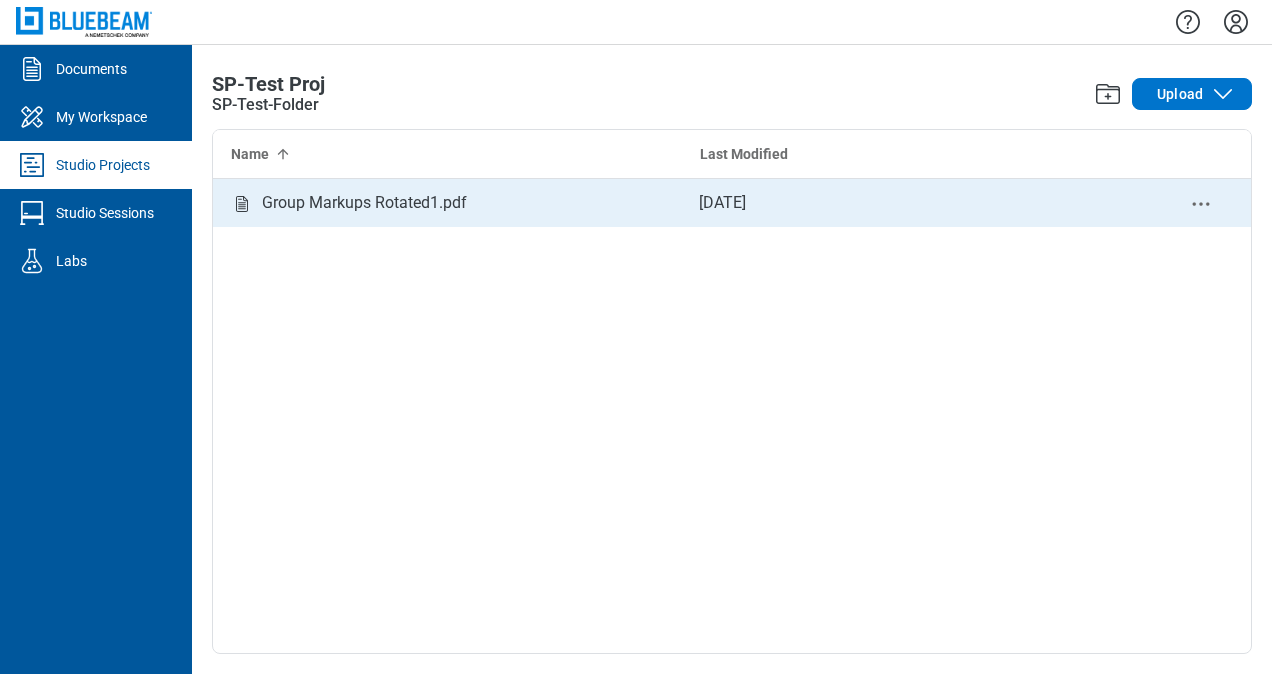 click on "Group Markups Rotated1.pdf" at bounding box center [364, 203] 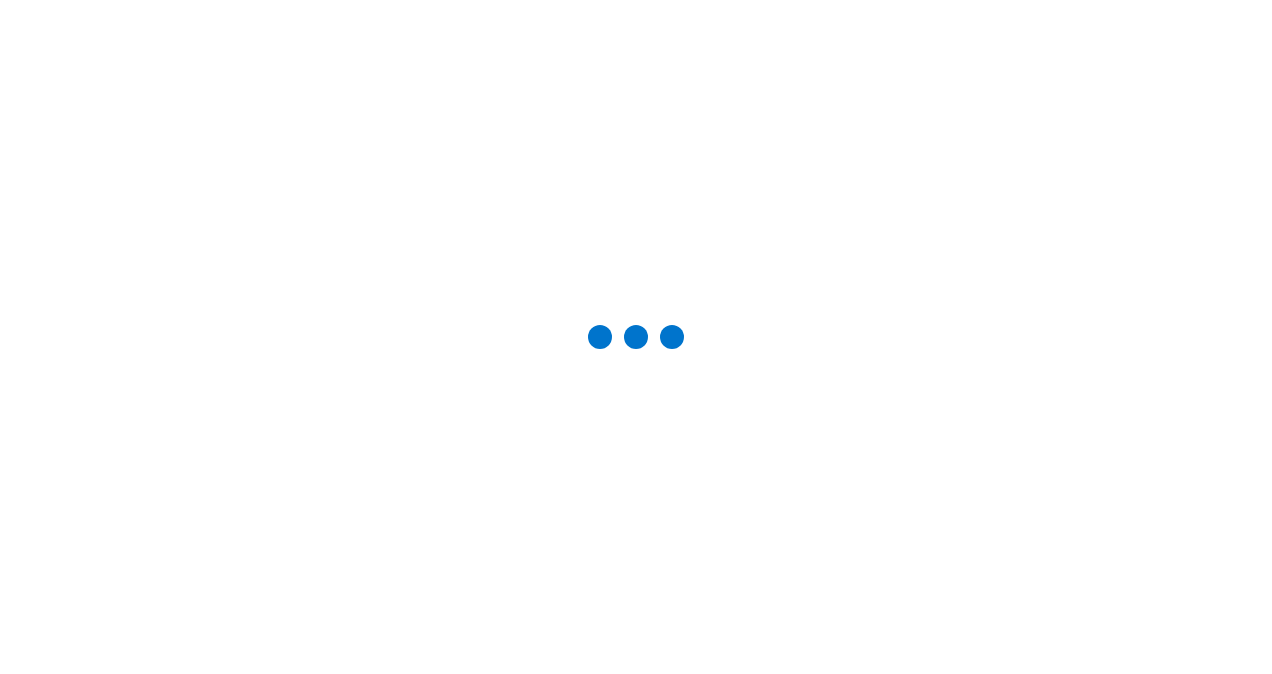 scroll, scrollTop: 0, scrollLeft: 0, axis: both 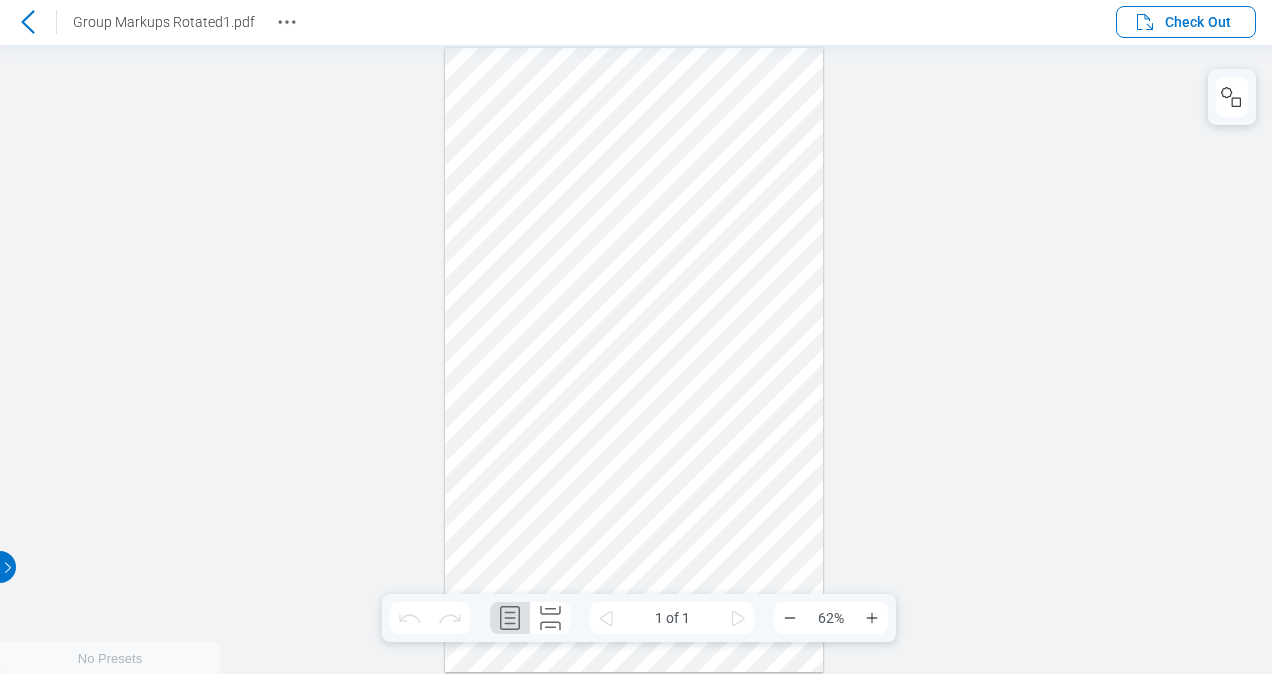 click at bounding box center [634, 359] 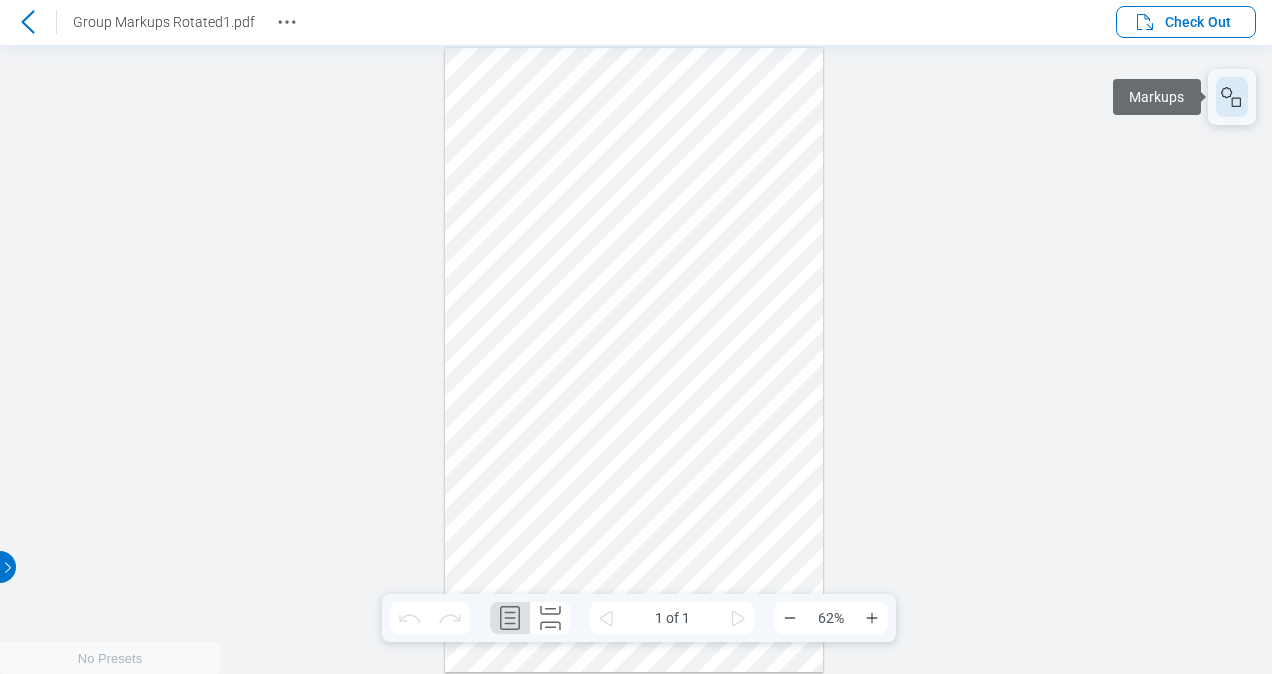 click 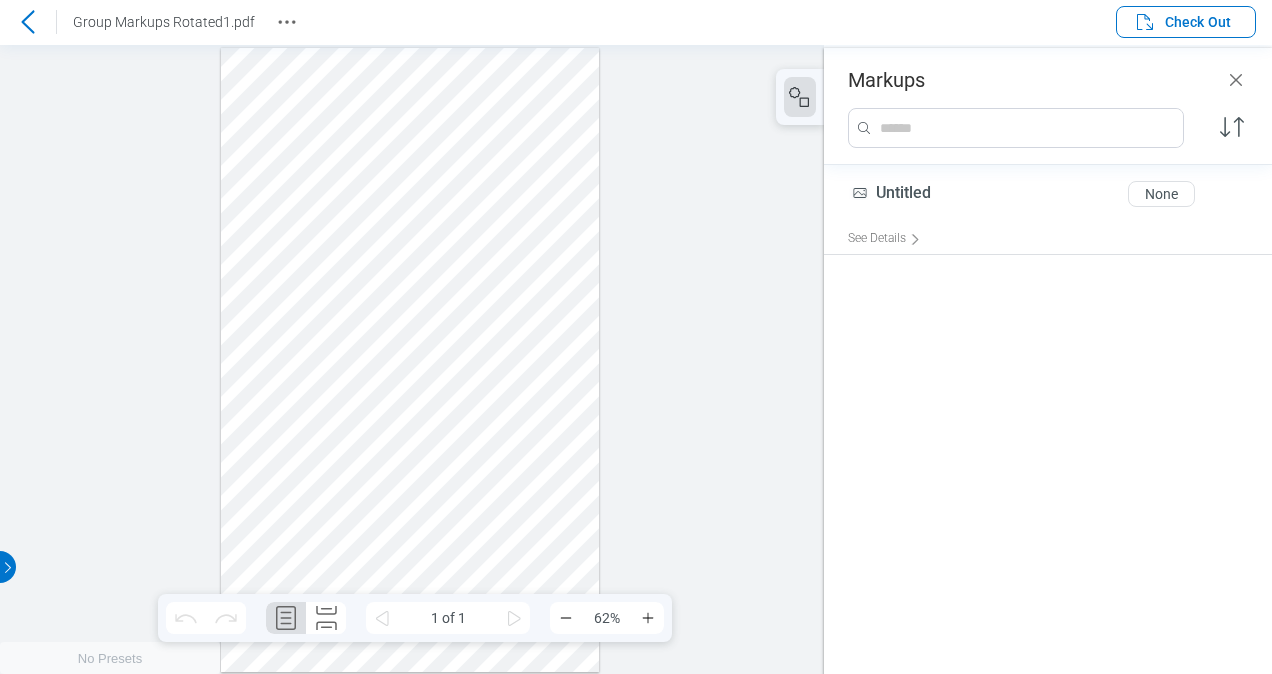 click at bounding box center (410, 359) 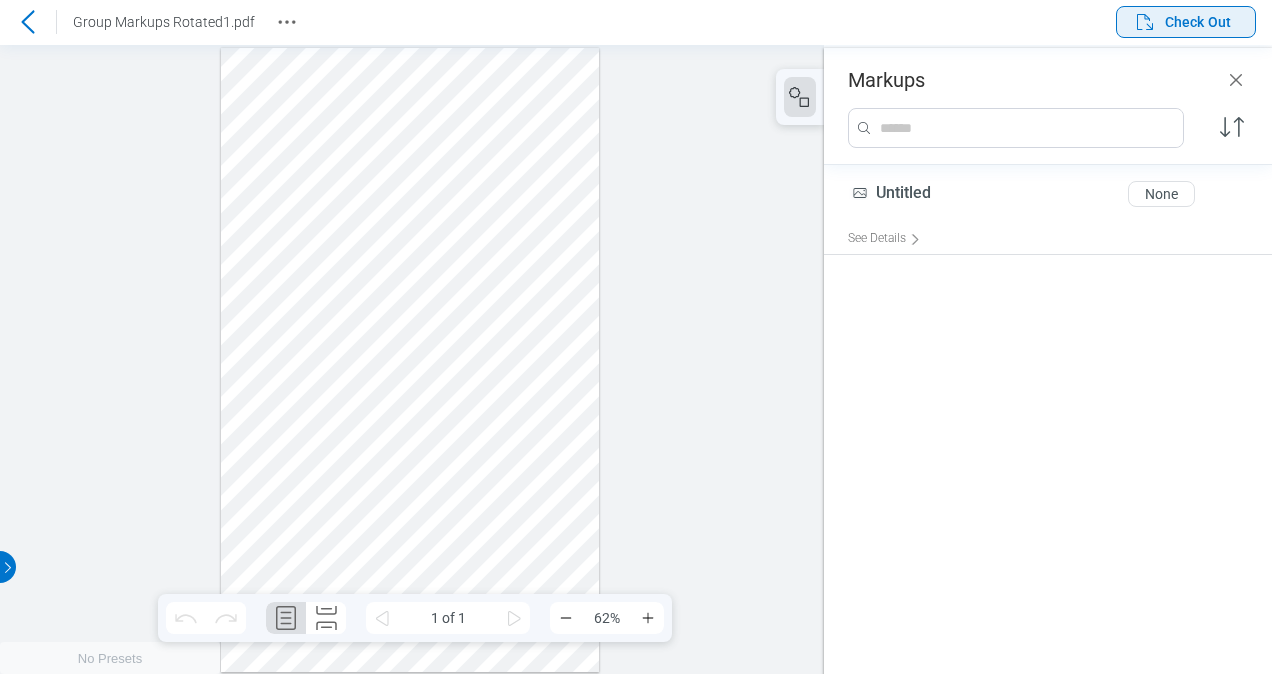 click on "Check Out" at bounding box center [1198, 22] 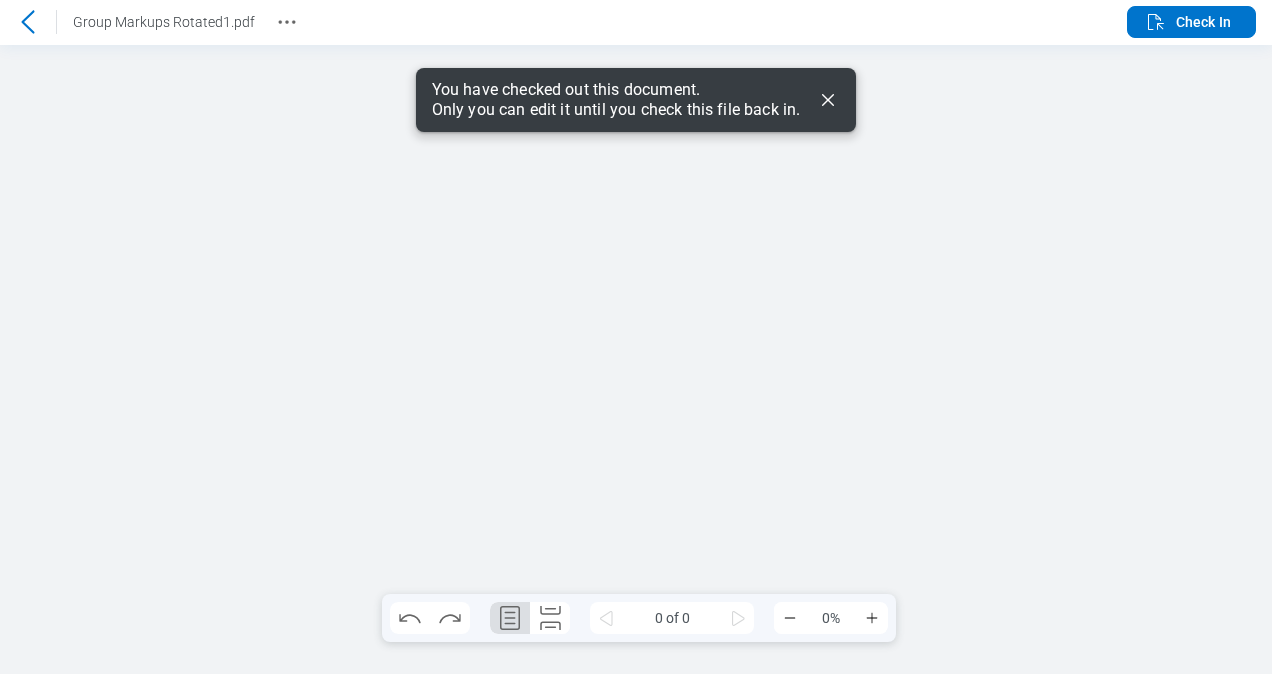 scroll, scrollTop: 0, scrollLeft: 0, axis: both 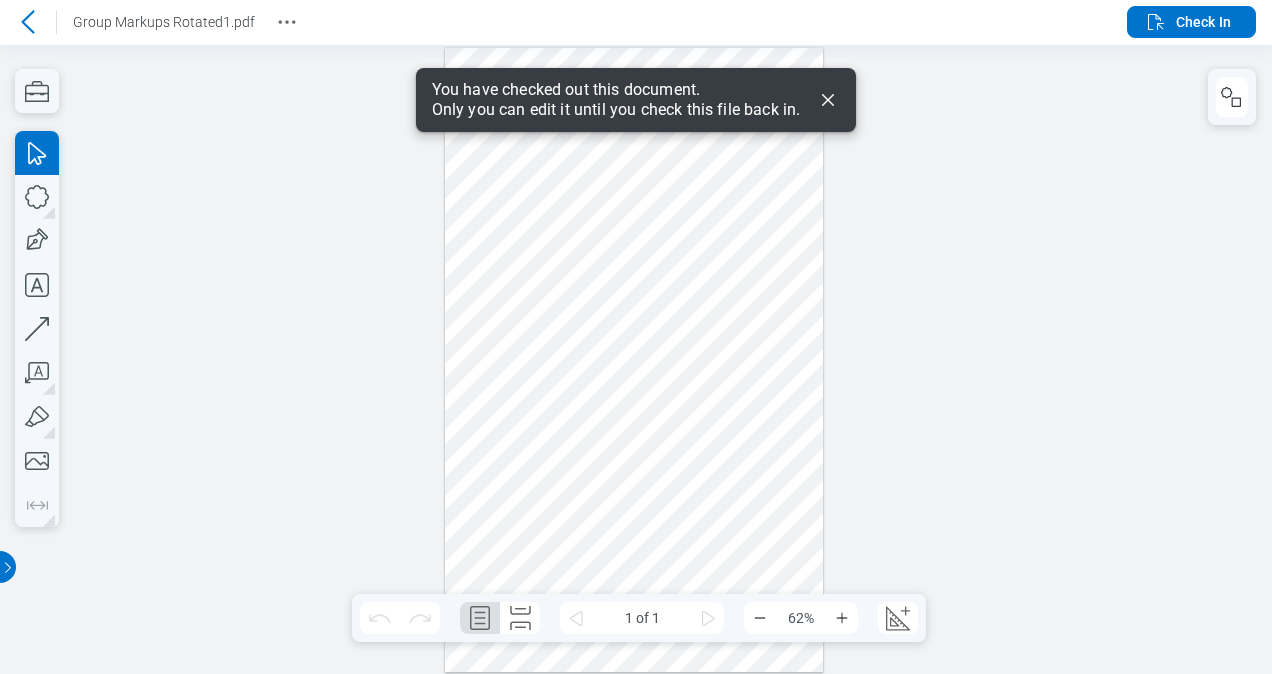 click at bounding box center [634, 359] 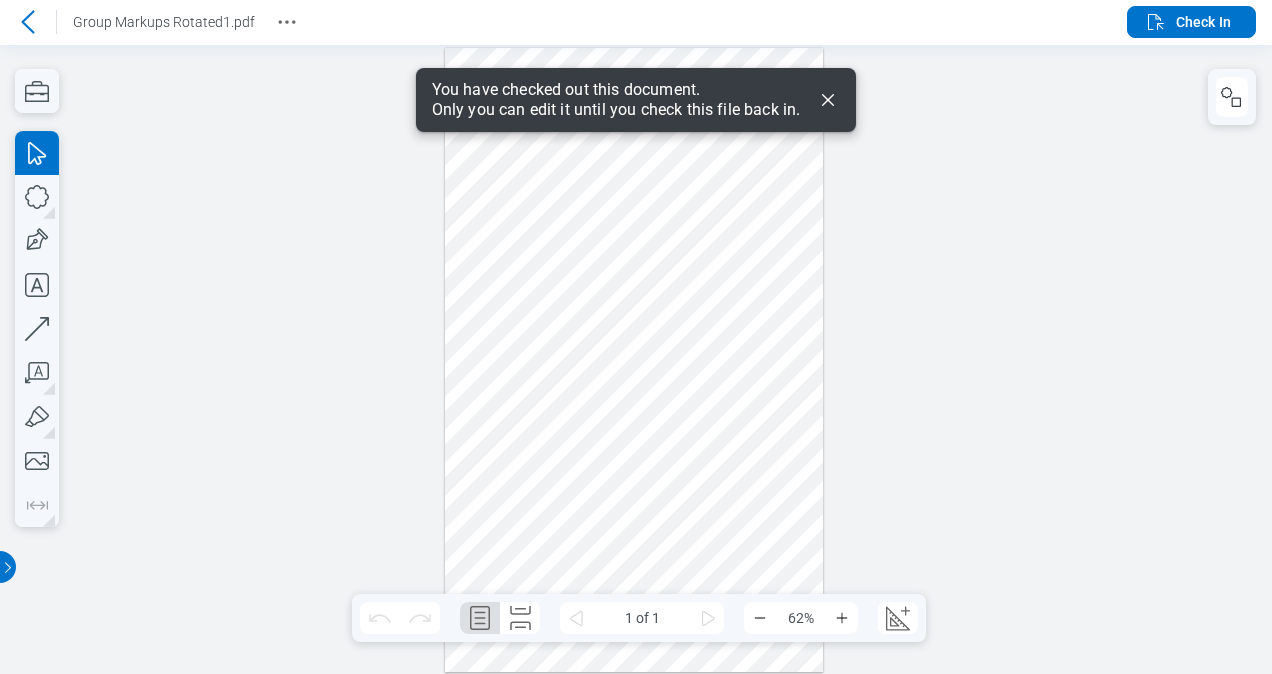 drag, startPoint x: 606, startPoint y: 288, endPoint x: 582, endPoint y: 428, distance: 142.04225 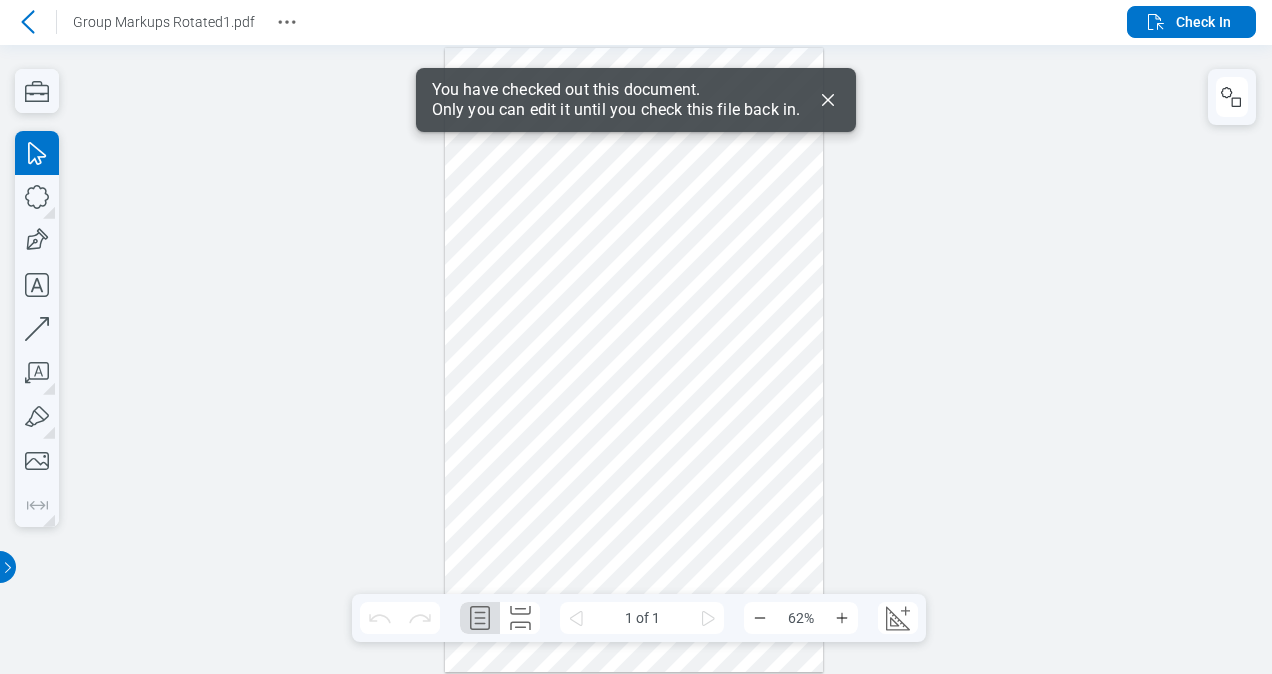 drag, startPoint x: 582, startPoint y: 331, endPoint x: 717, endPoint y: 405, distance: 153.9513 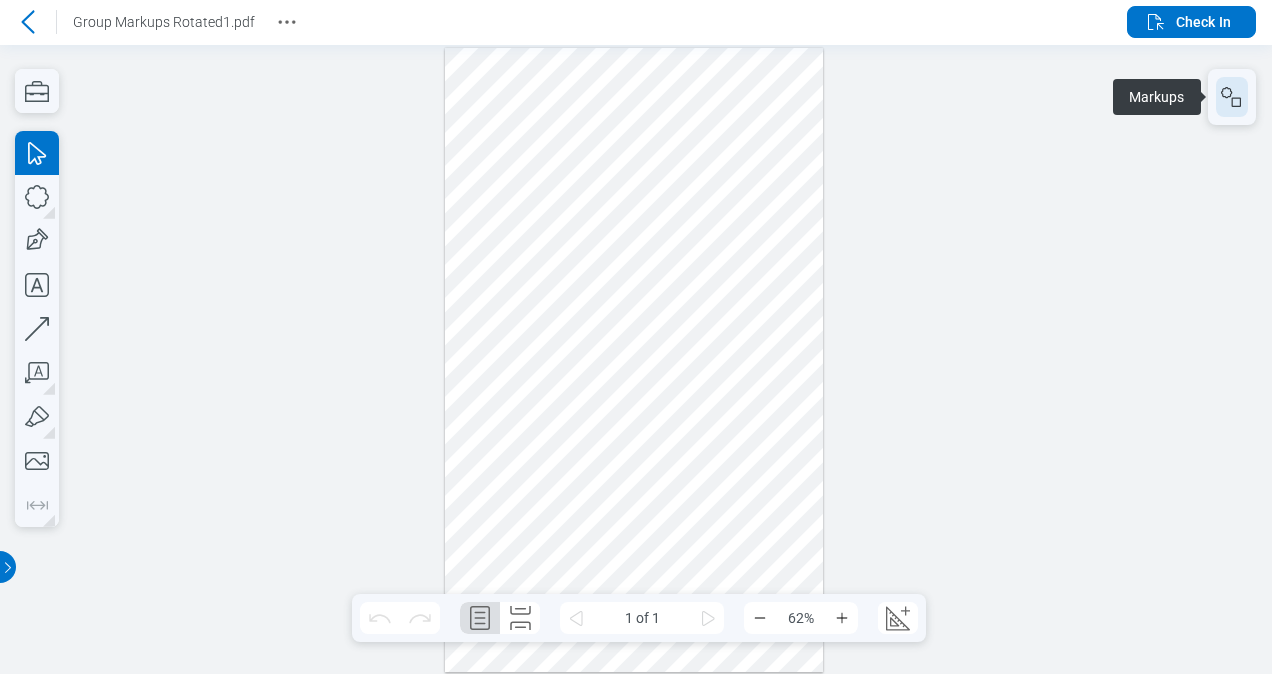 click 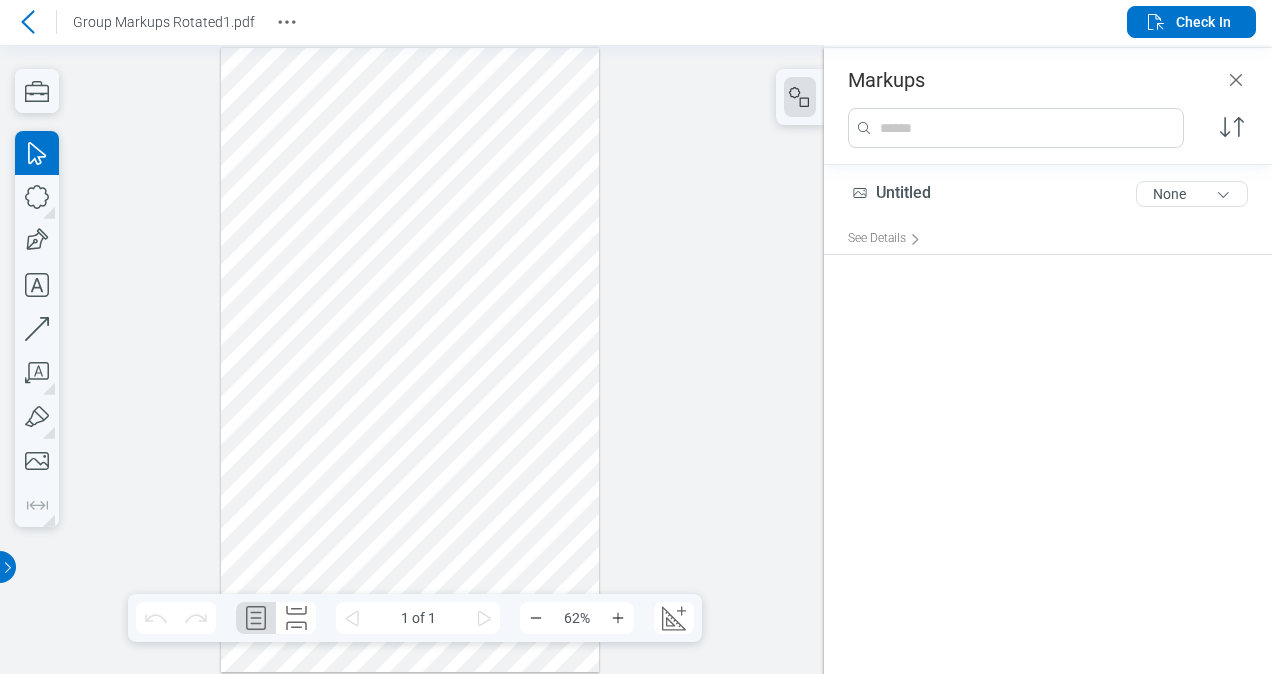 click at bounding box center (1030, 128) 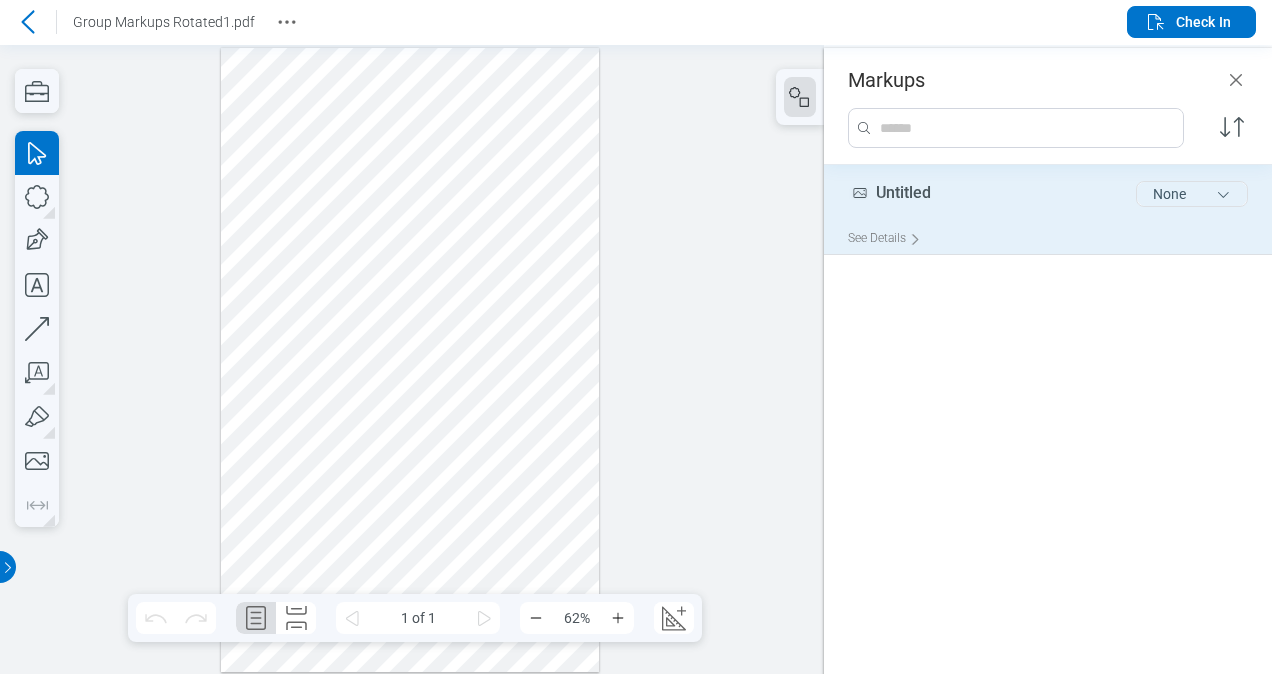 click on "None" at bounding box center [1192, 194] 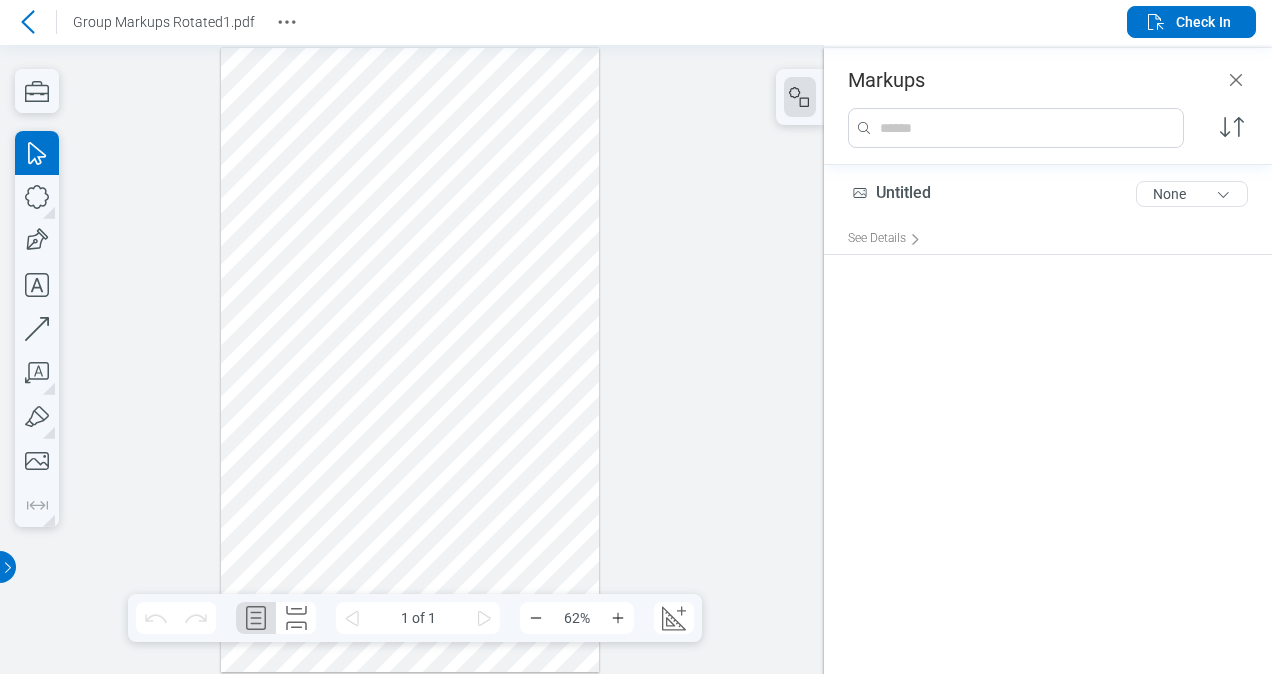 click at bounding box center (1030, 128) 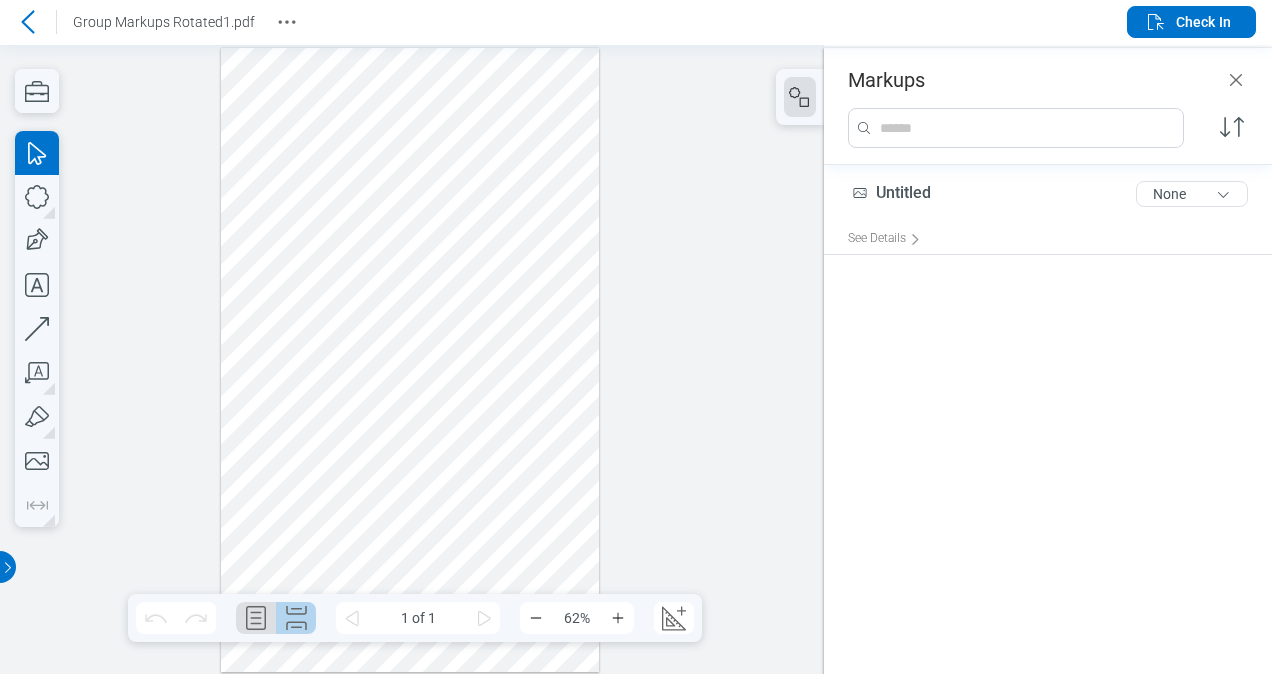 click 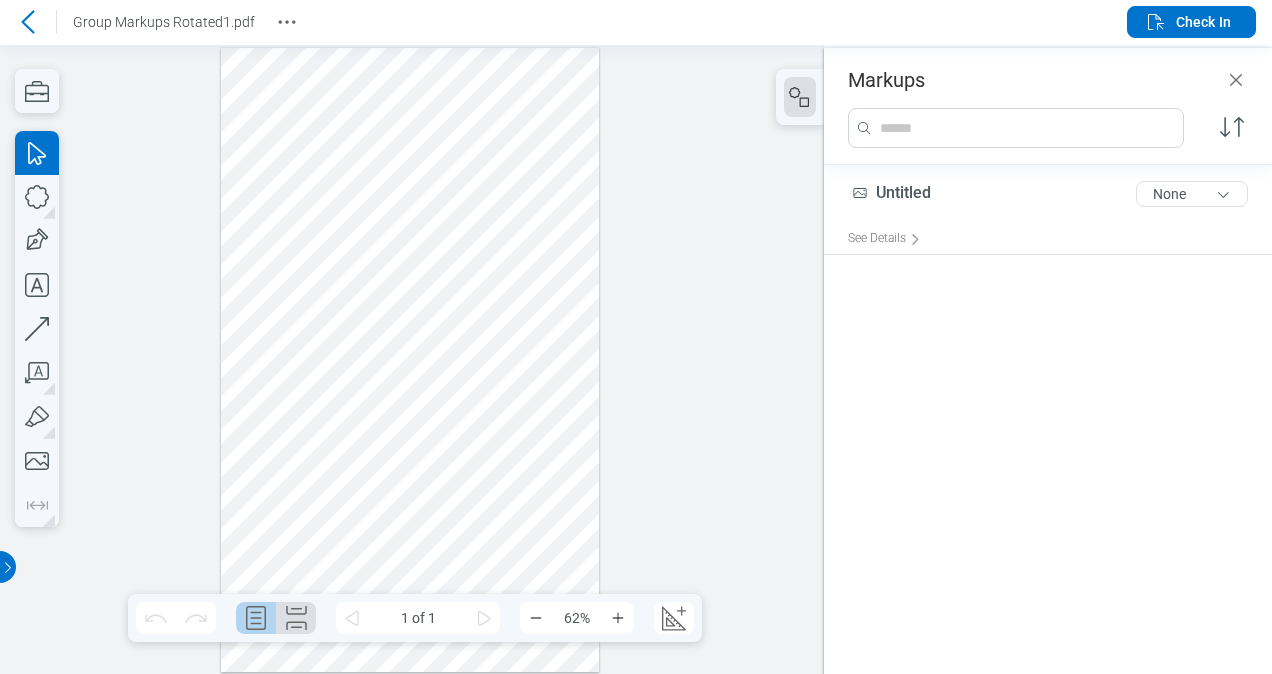 click 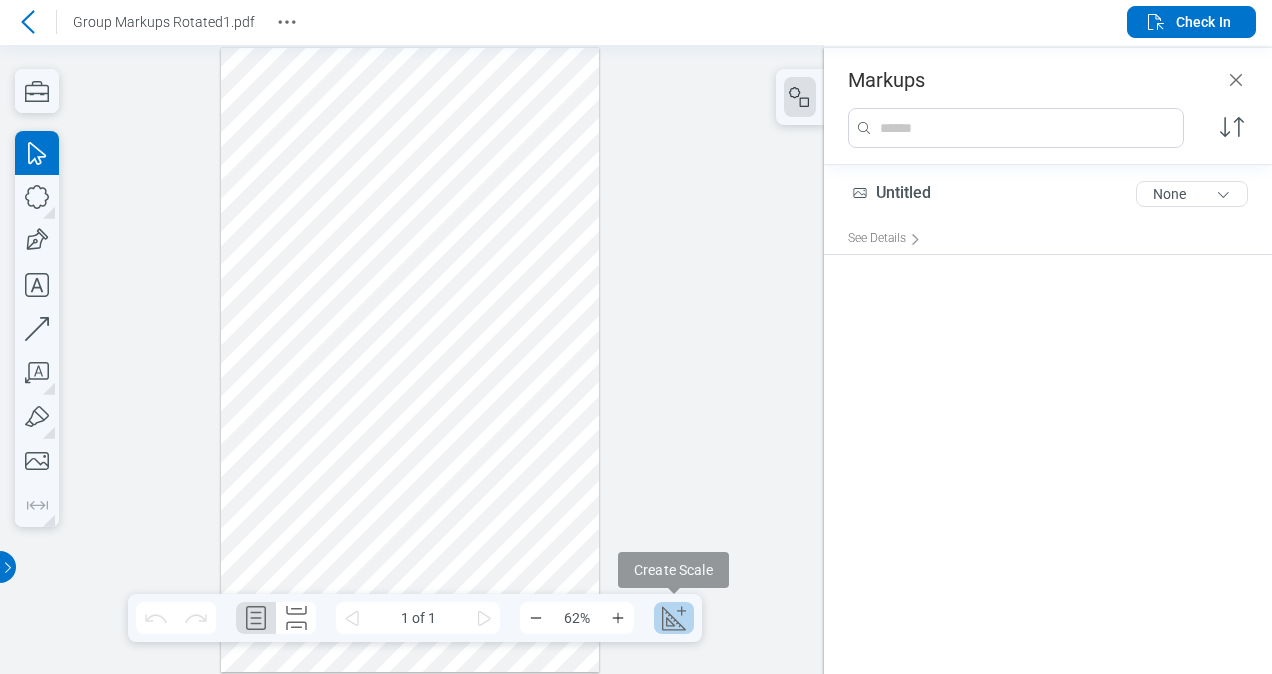 click 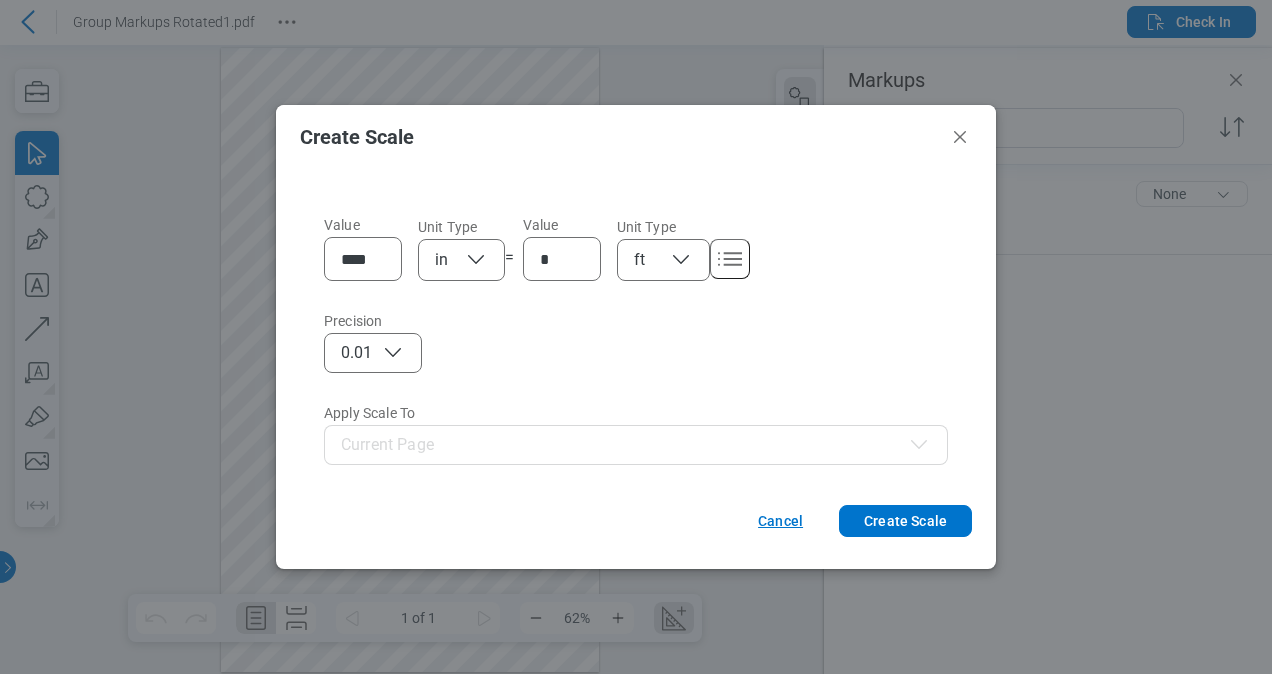 click on "Cancel" at bounding box center [780, 521] 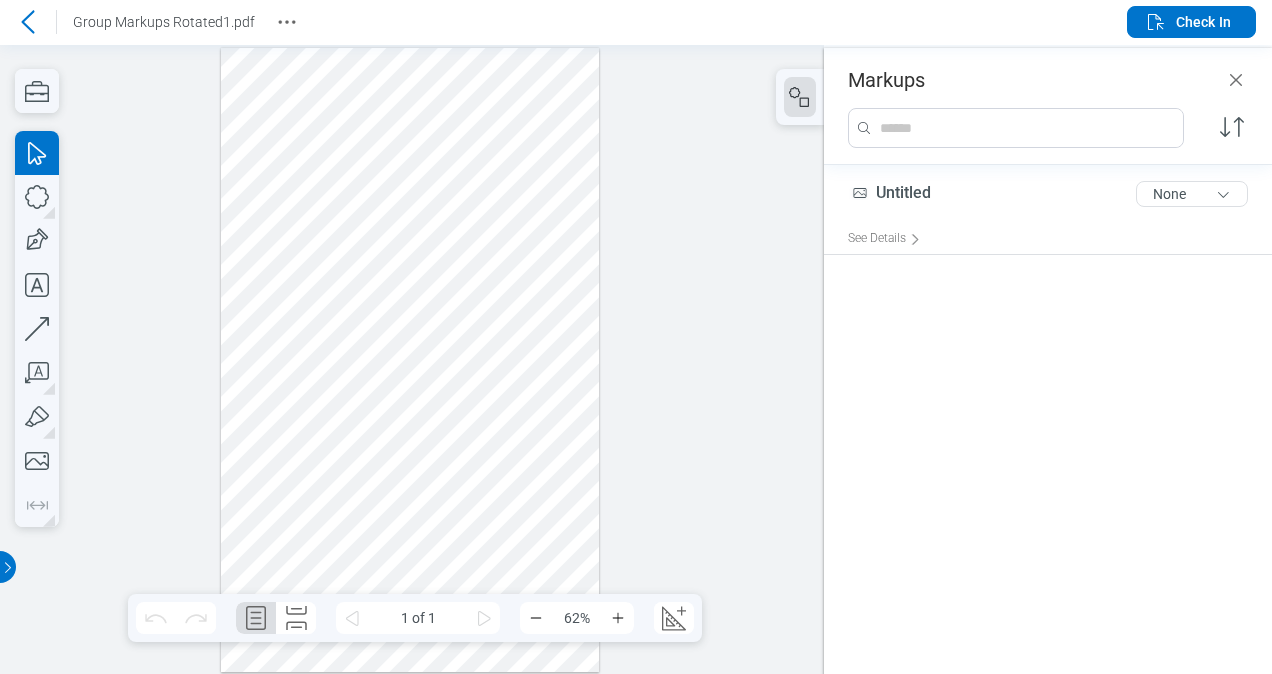 click at bounding box center [410, 359] 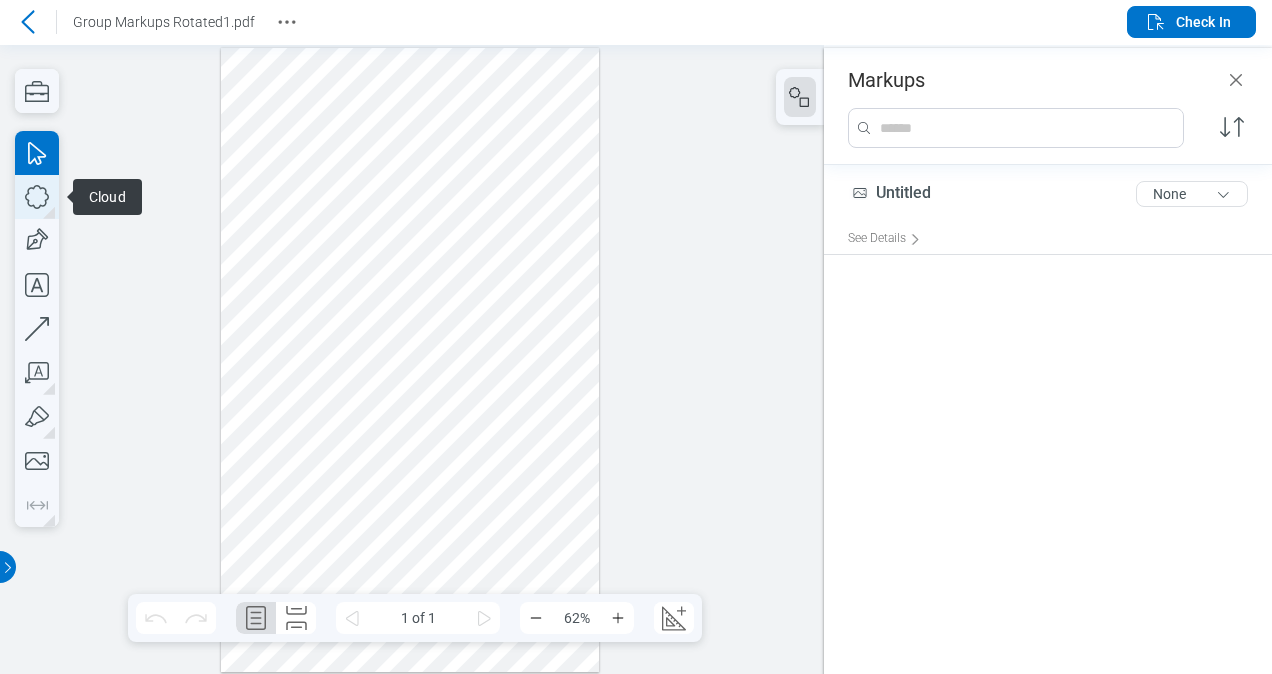 click 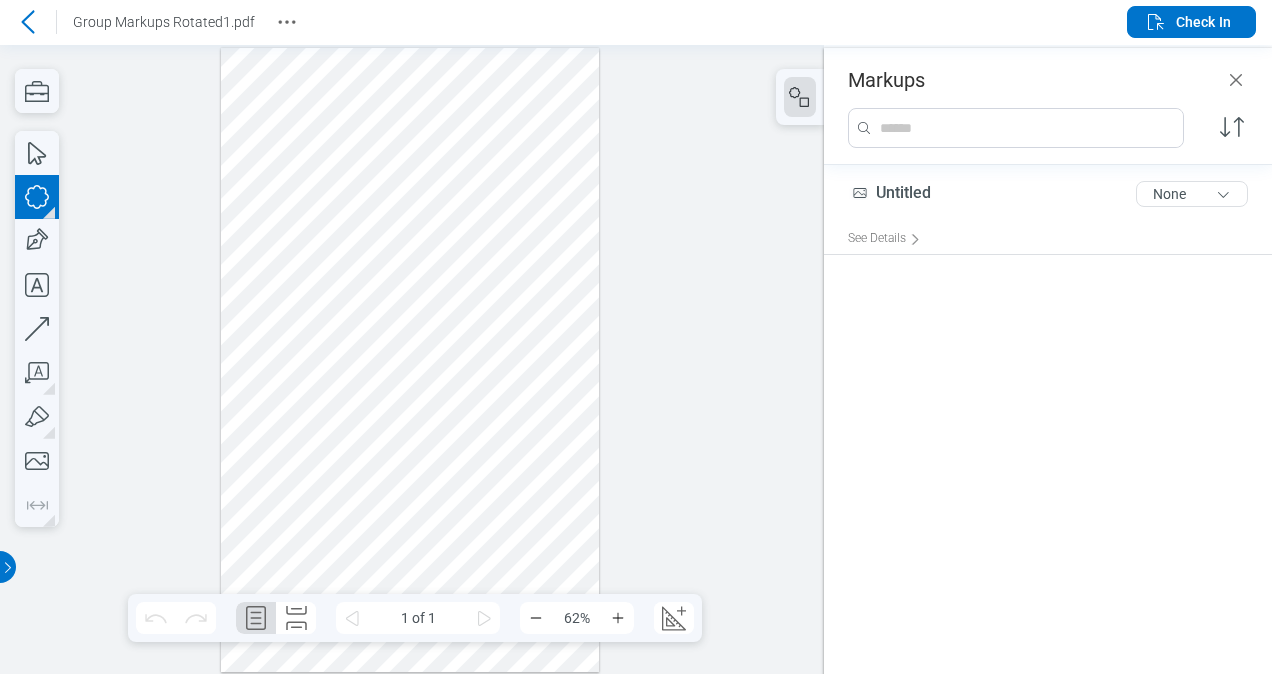 drag, startPoint x: 324, startPoint y: 203, endPoint x: 539, endPoint y: 378, distance: 277.21832 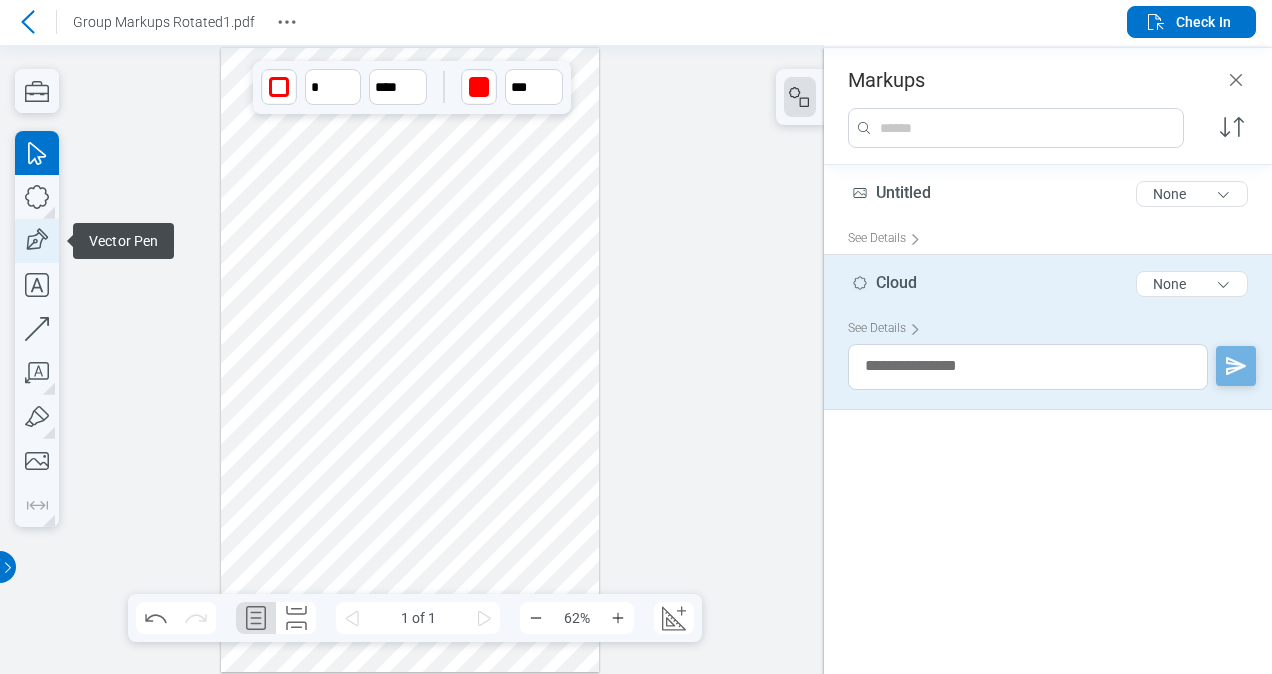 click 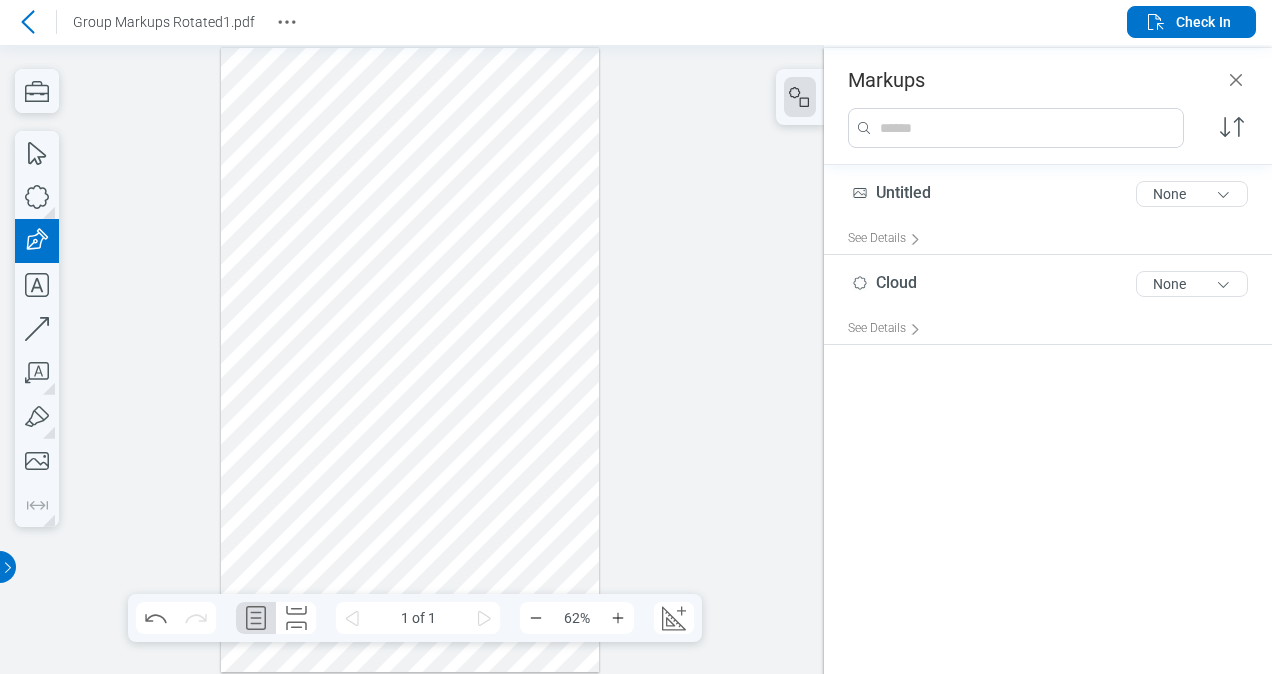 drag, startPoint x: 339, startPoint y: 143, endPoint x: 468, endPoint y: 171, distance: 132.00378 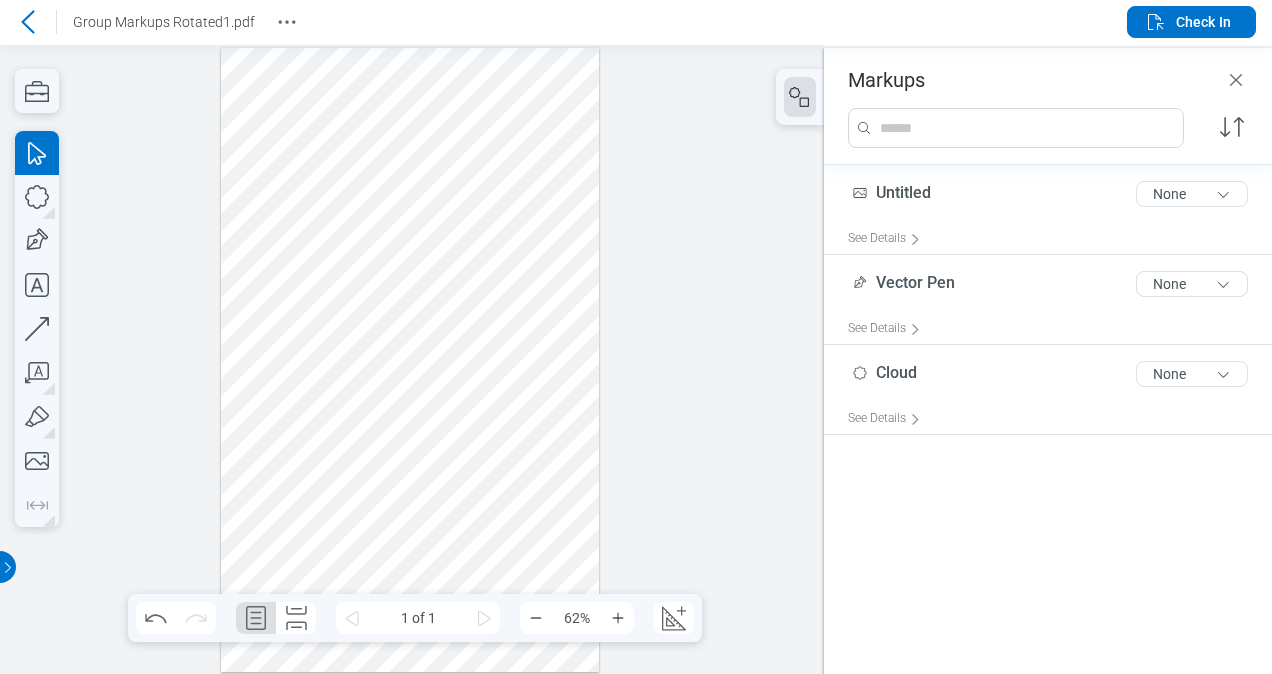 click at bounding box center [410, 359] 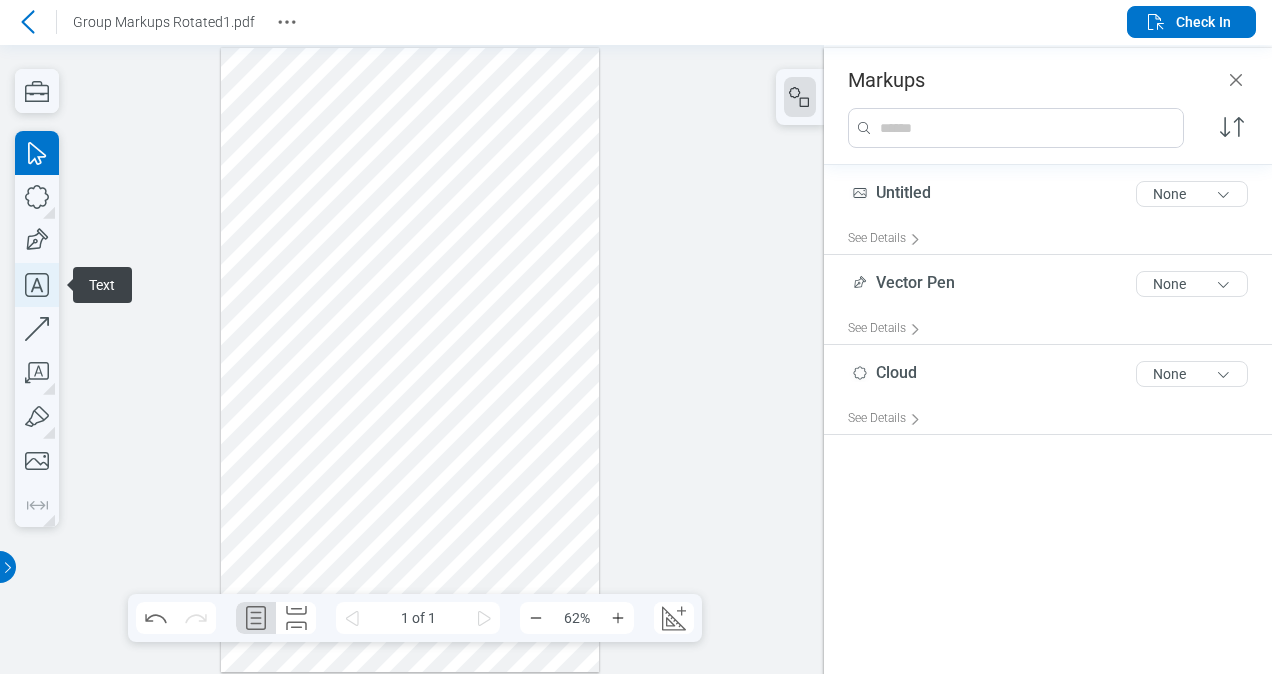 click 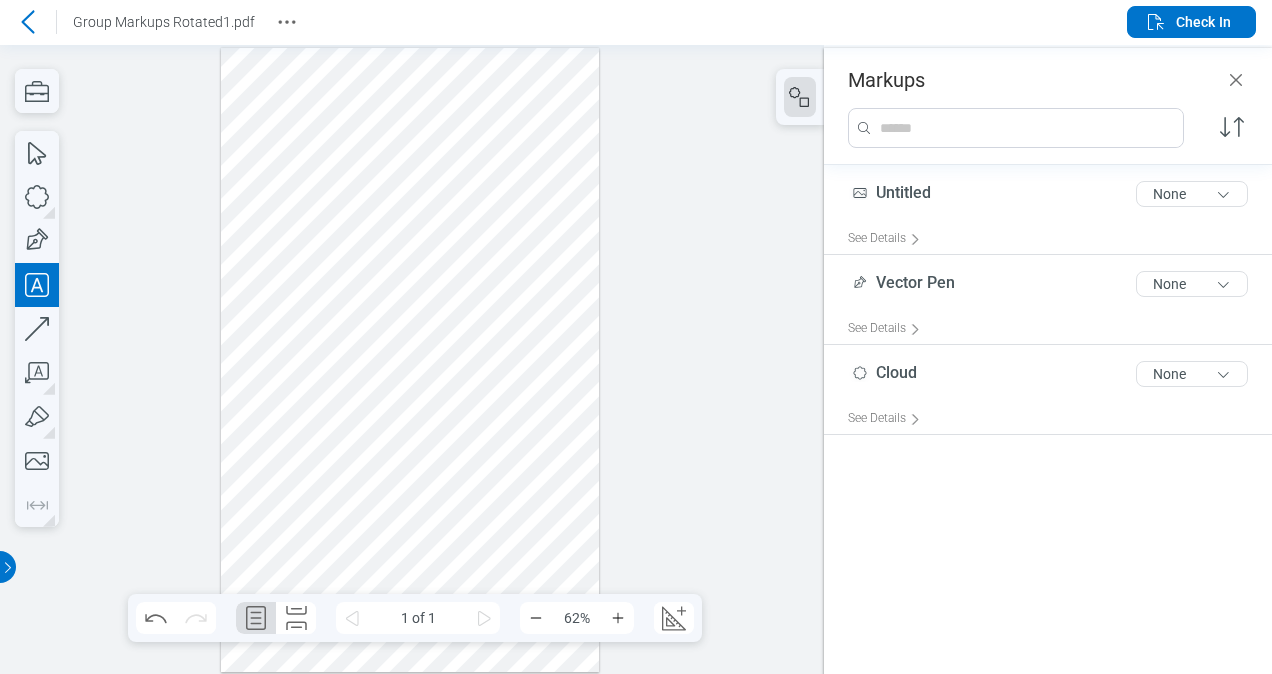 click at bounding box center (410, 359) 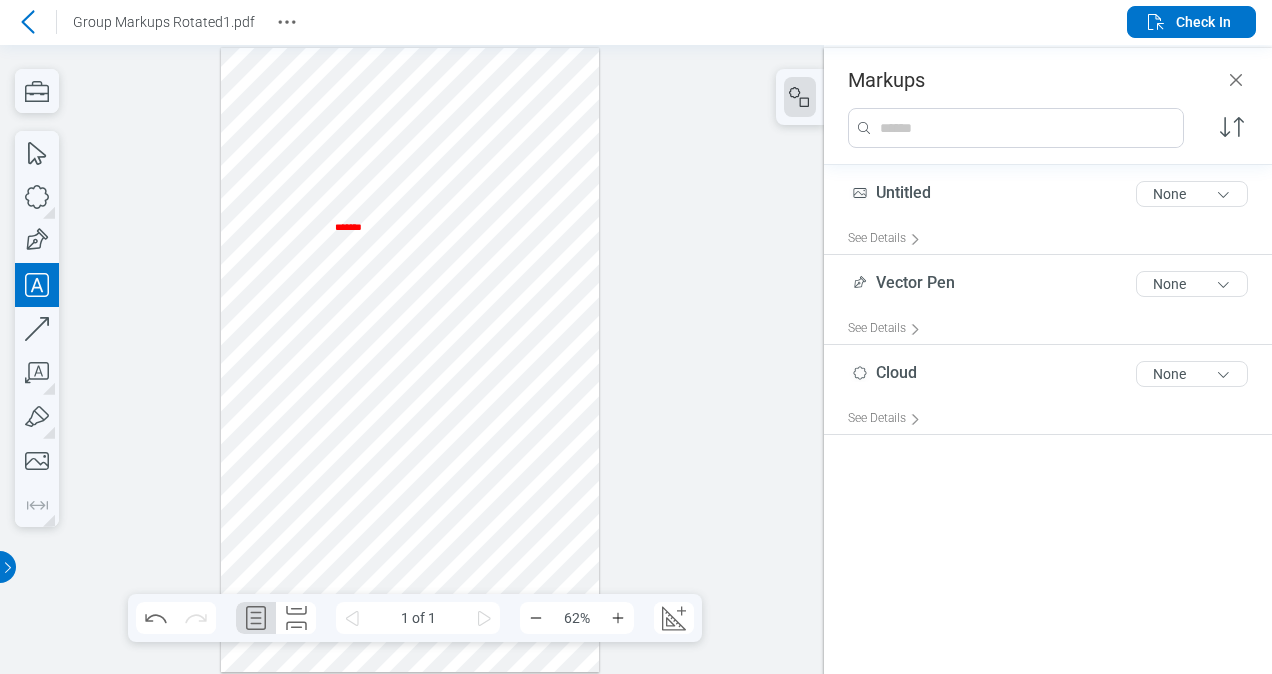 click at bounding box center (410, 359) 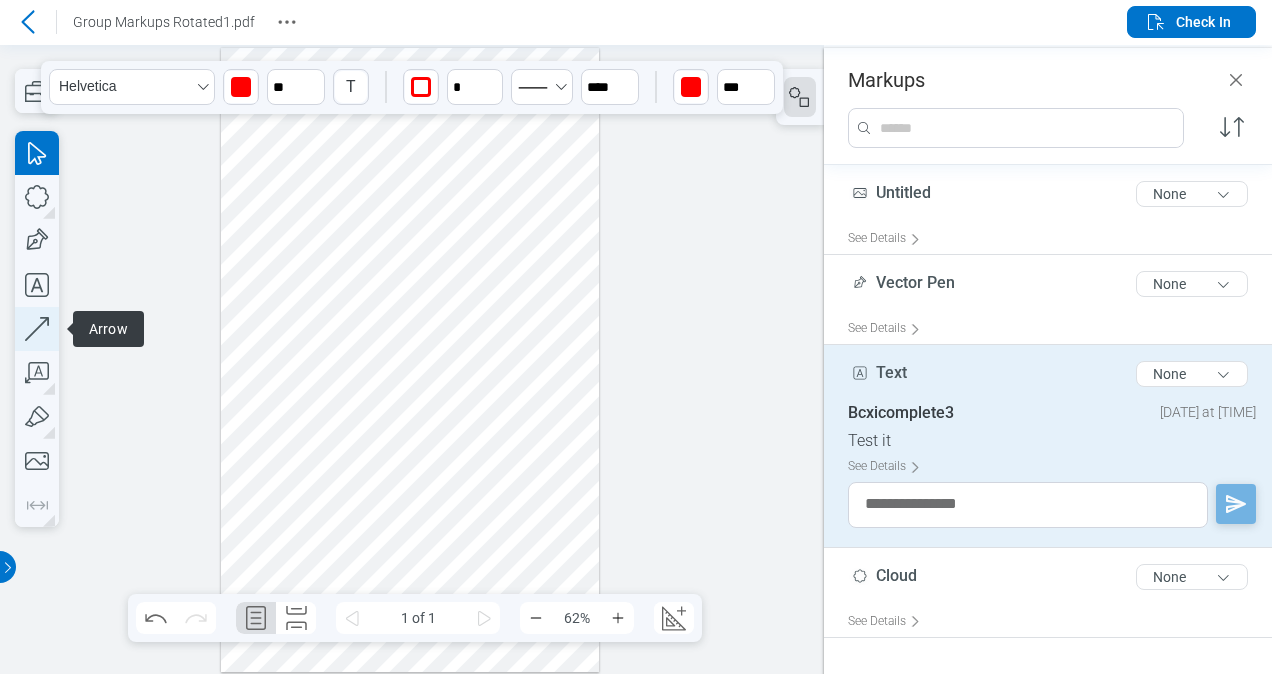 click 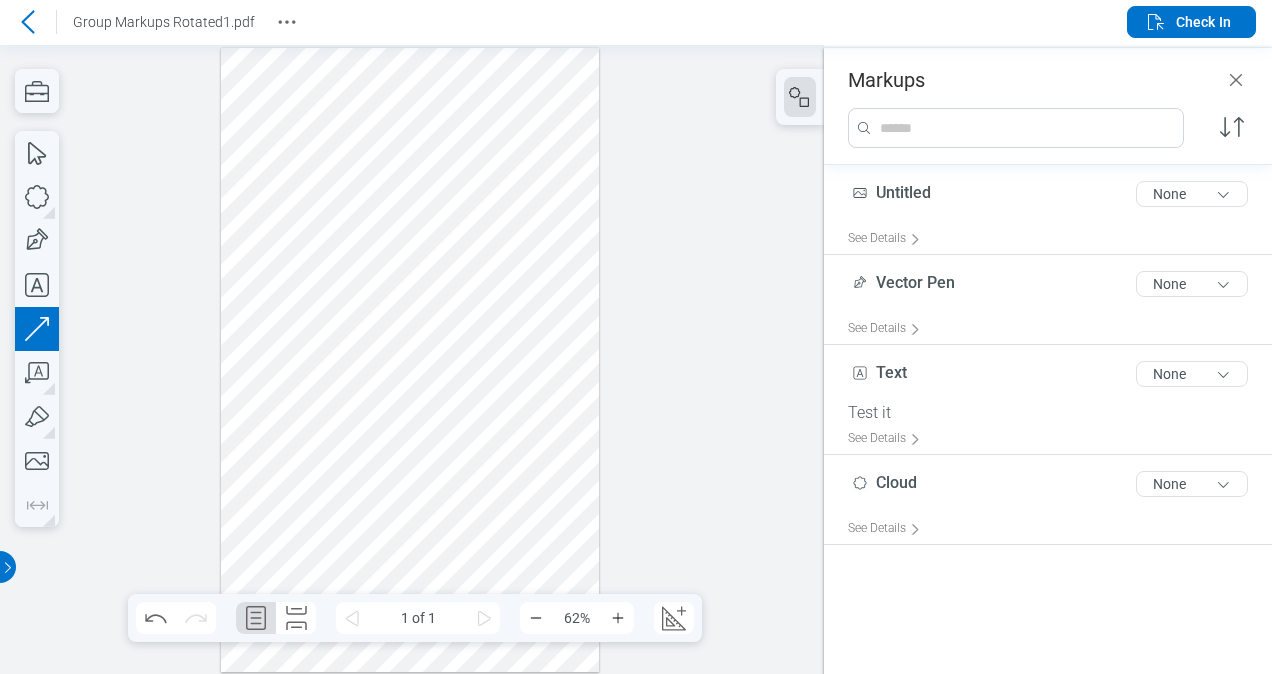 drag, startPoint x: 302, startPoint y: 249, endPoint x: 282, endPoint y: 379, distance: 131.52946 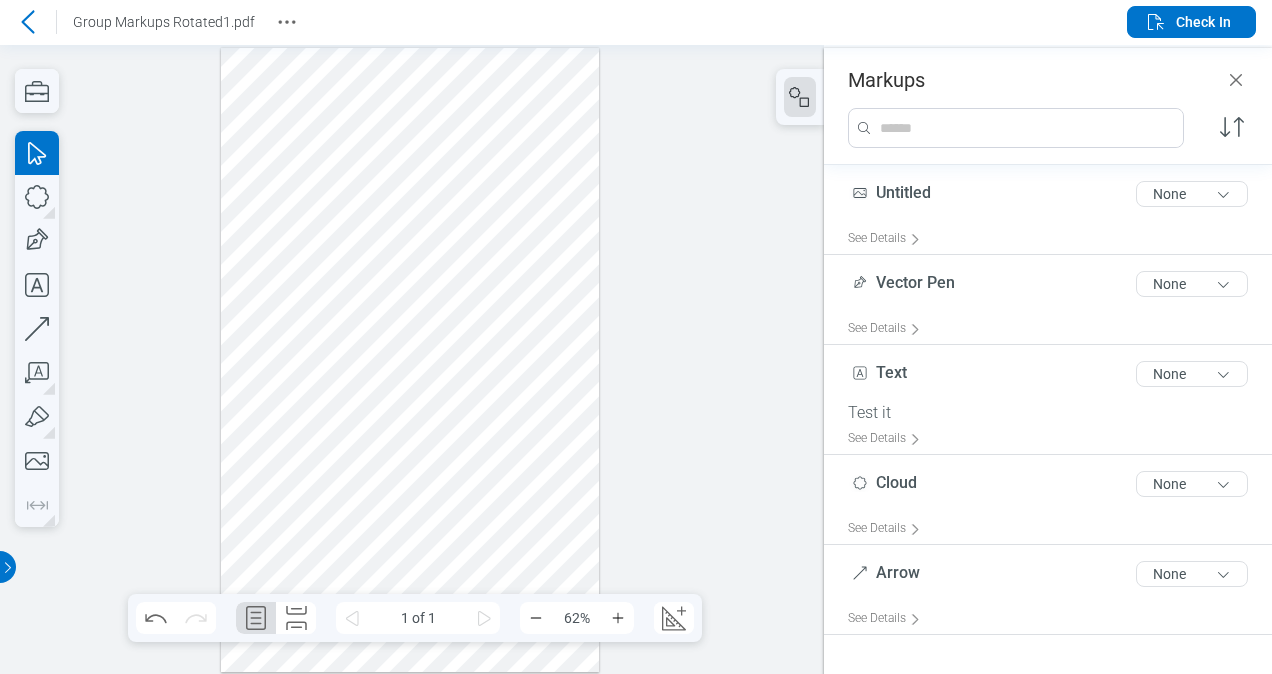 drag, startPoint x: 390, startPoint y: 415, endPoint x: 542, endPoint y: 487, distance: 168.19037 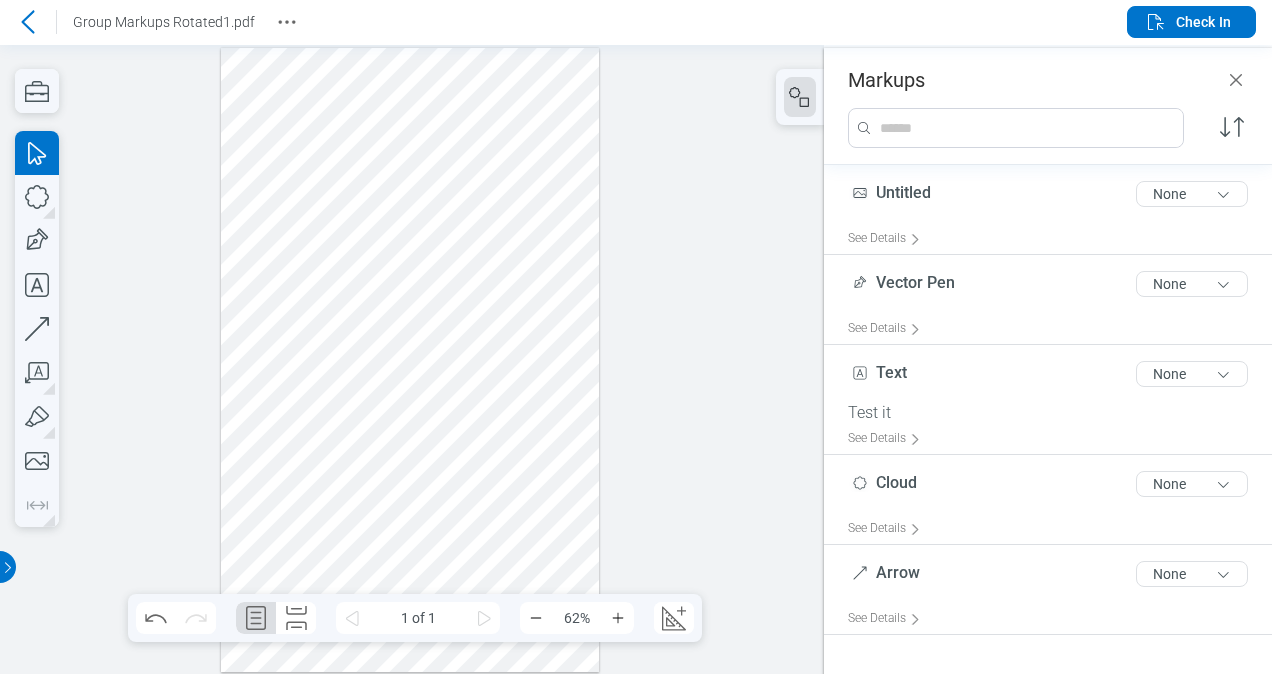 click at bounding box center (410, 359) 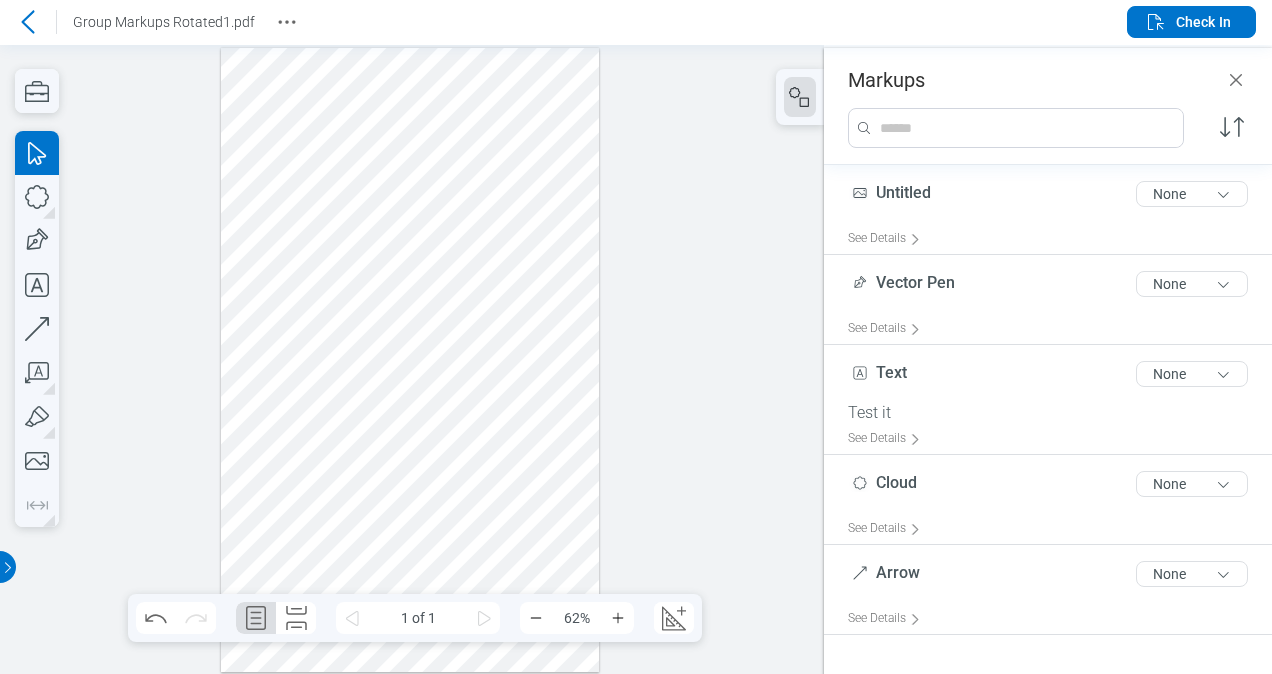 drag, startPoint x: 384, startPoint y: 421, endPoint x: 499, endPoint y: 453, distance: 119.36918 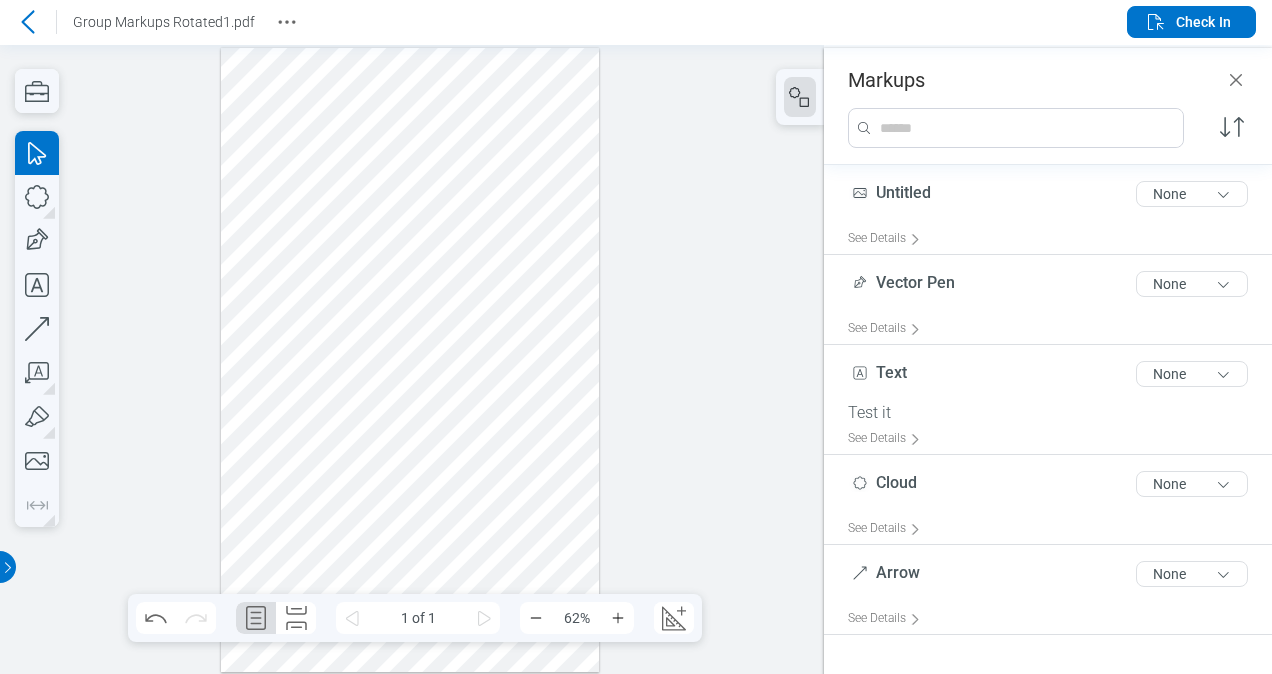 click at bounding box center [410, 359] 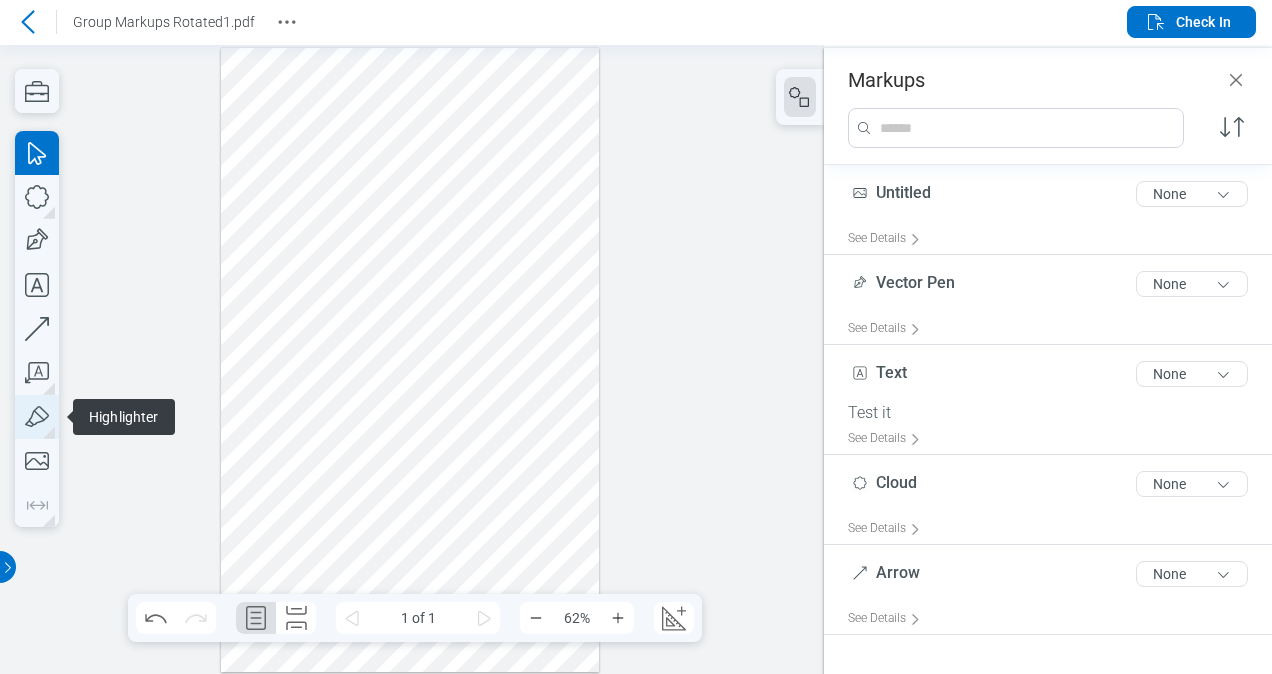 click 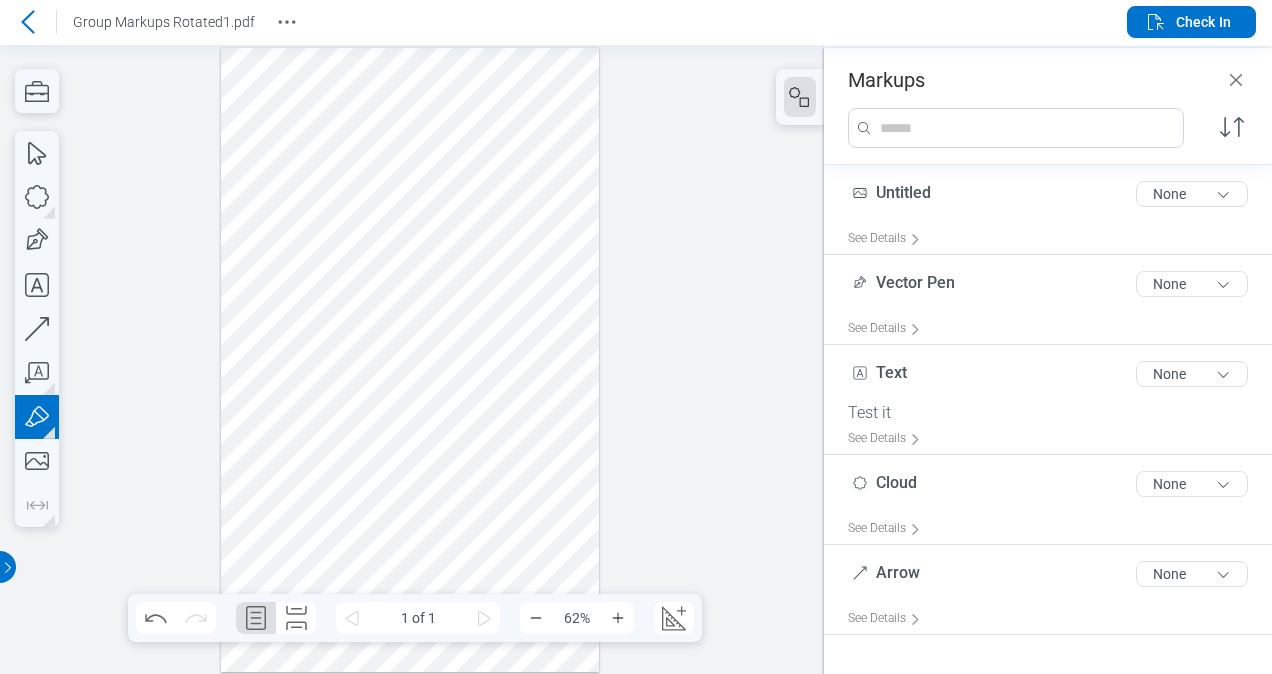 drag, startPoint x: 342, startPoint y: 433, endPoint x: 332, endPoint y: 548, distance: 115.43397 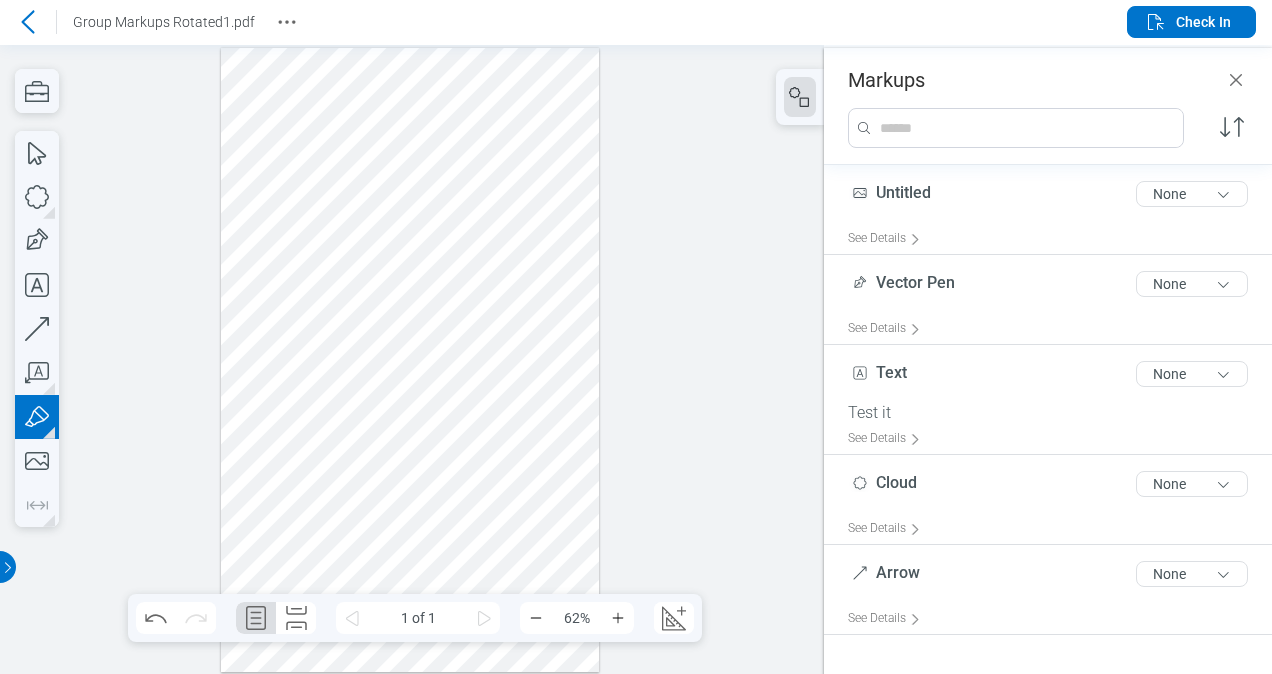 click at bounding box center (410, 359) 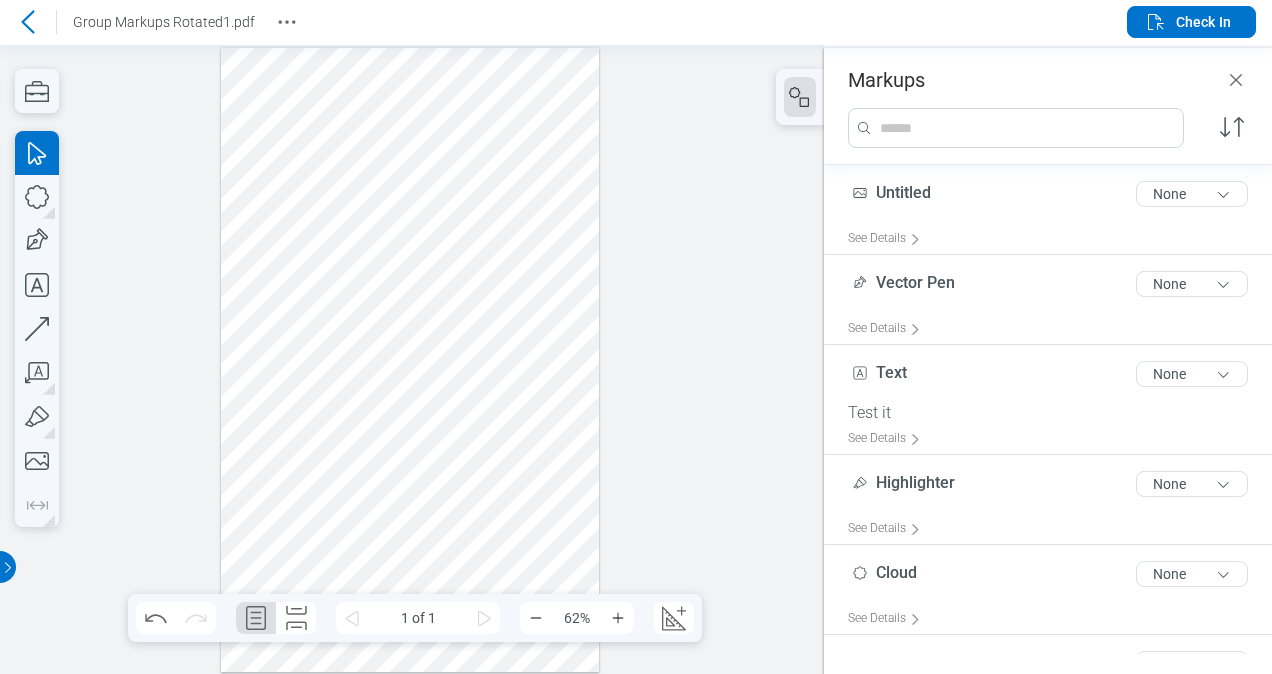 click at bounding box center (410, 359) 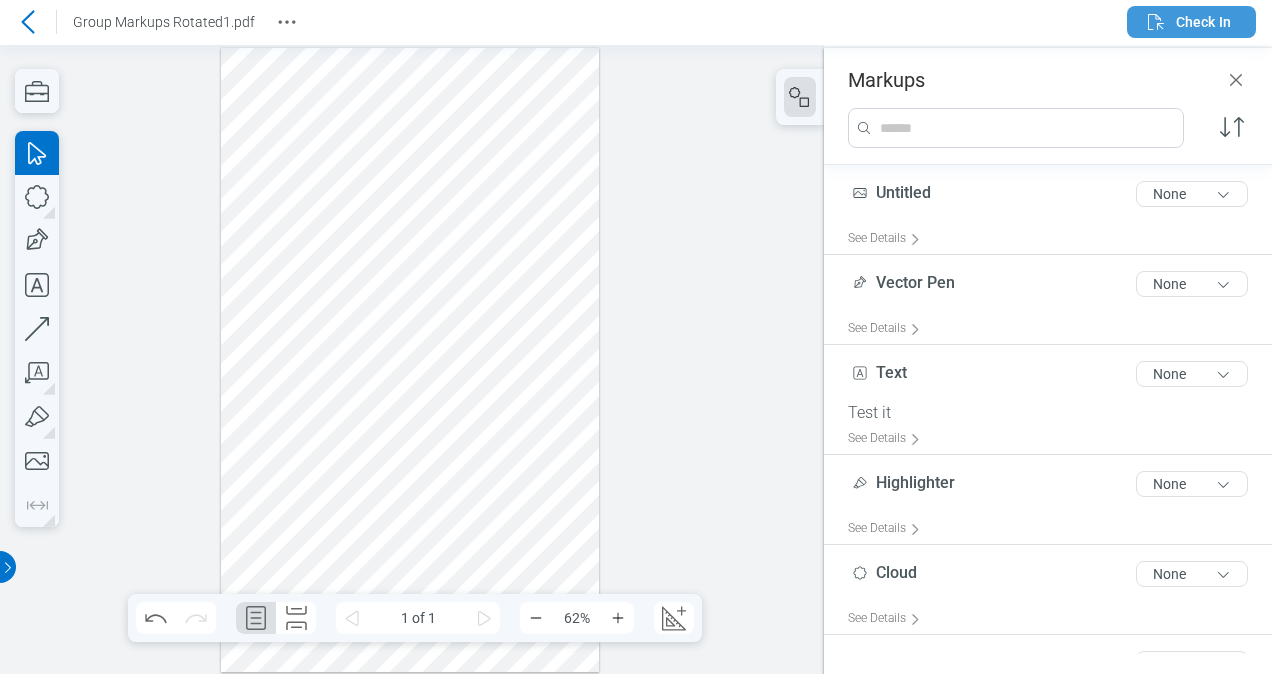 click on "Check In" at bounding box center (1203, 22) 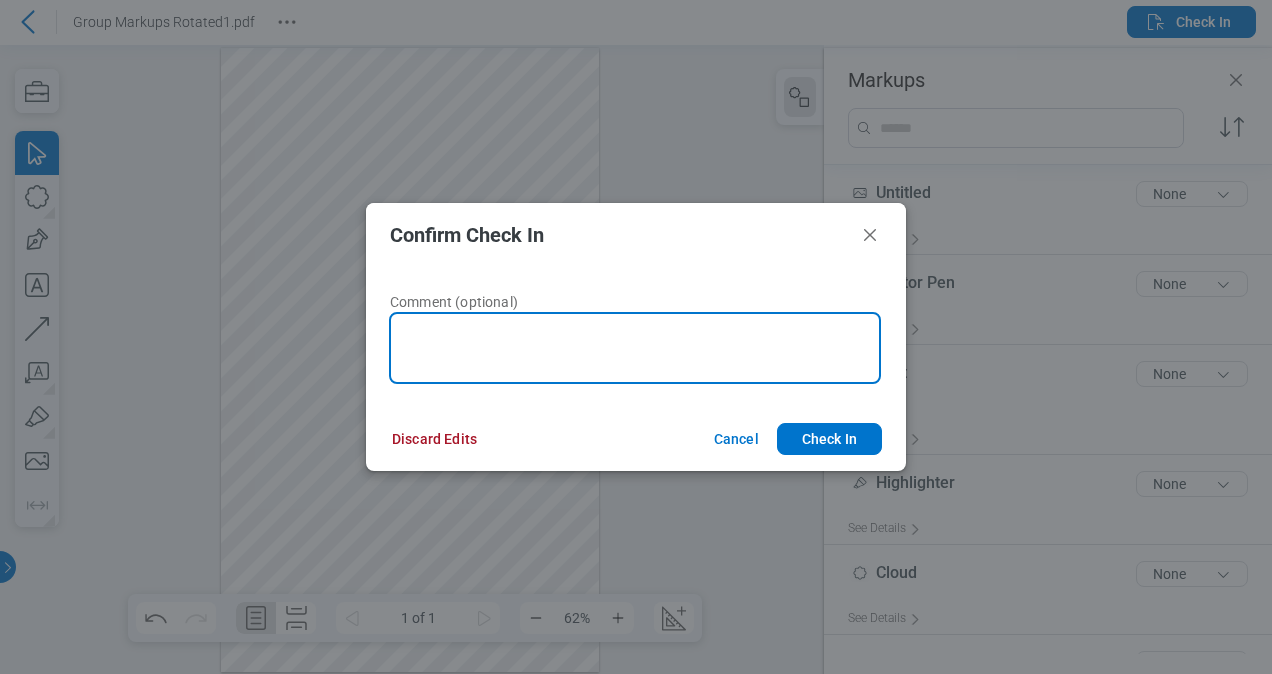 click at bounding box center (635, 348) 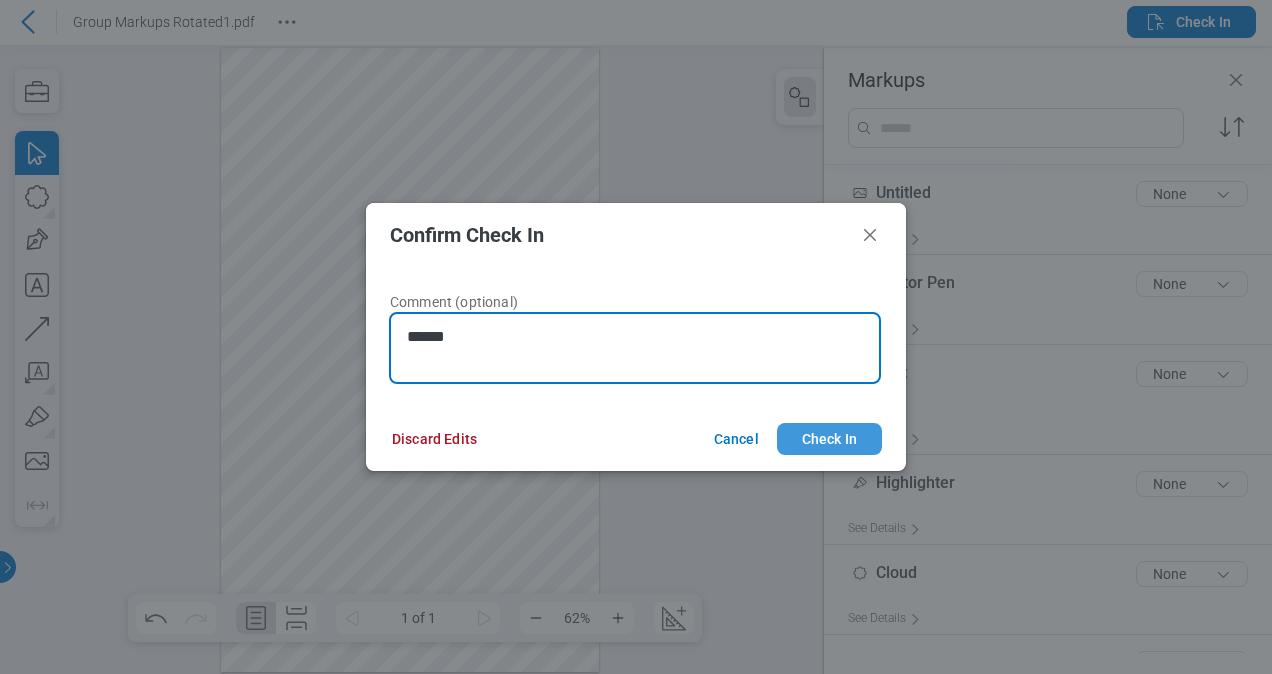 type on "******" 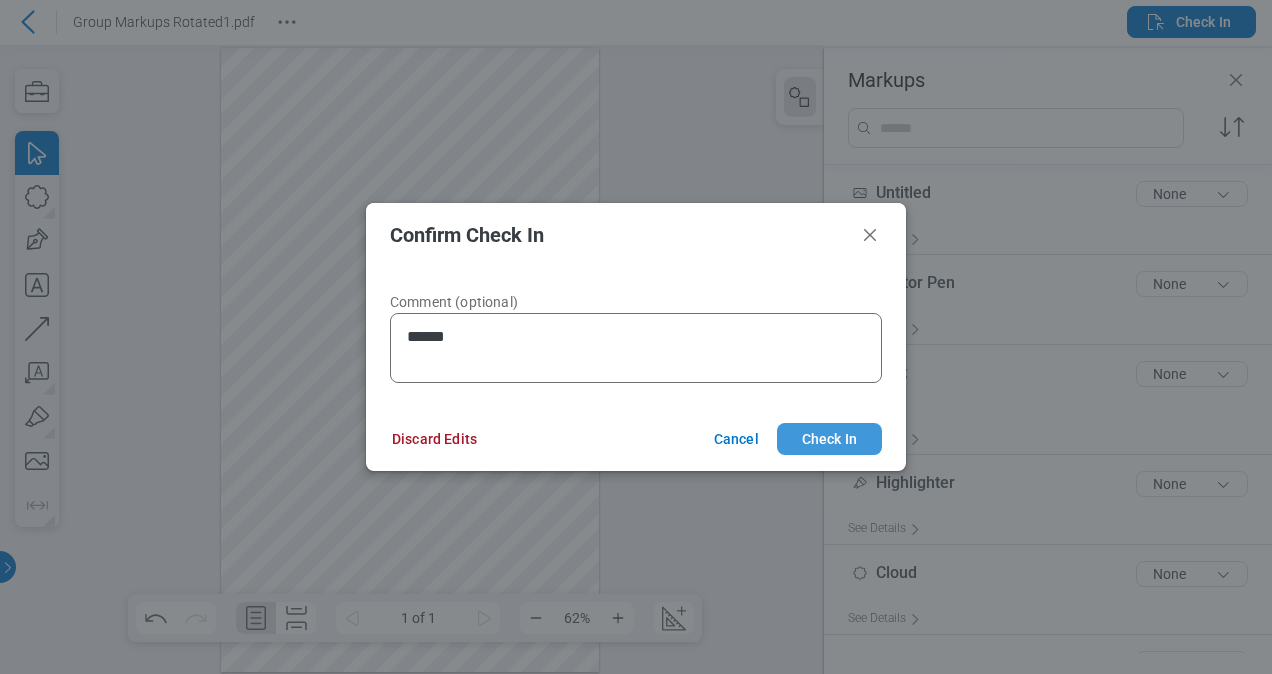 click on "Check In" at bounding box center [829, 439] 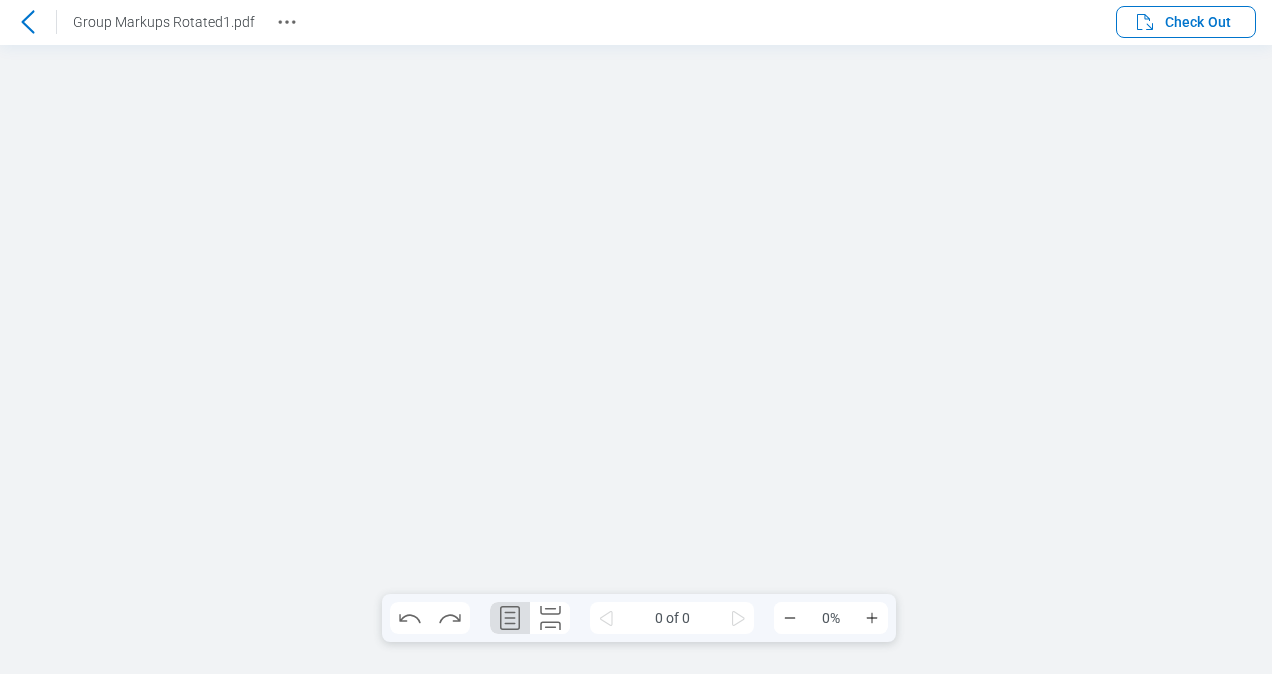 scroll, scrollTop: 0, scrollLeft: 0, axis: both 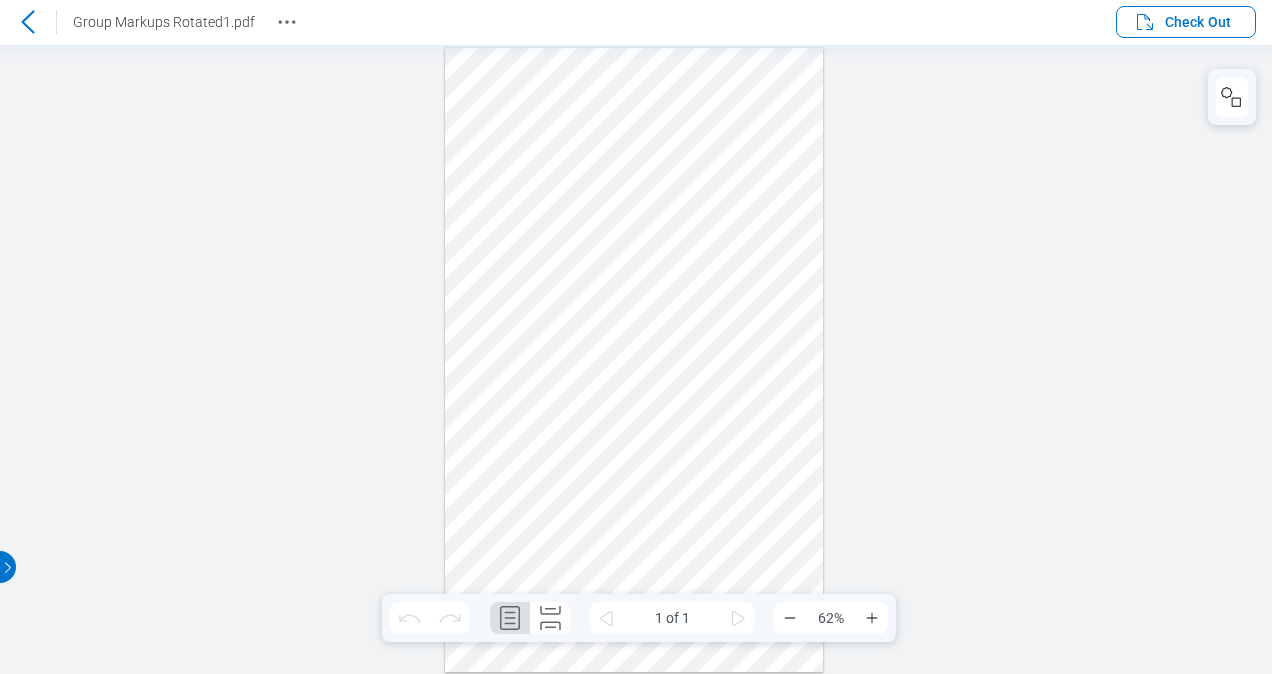 click 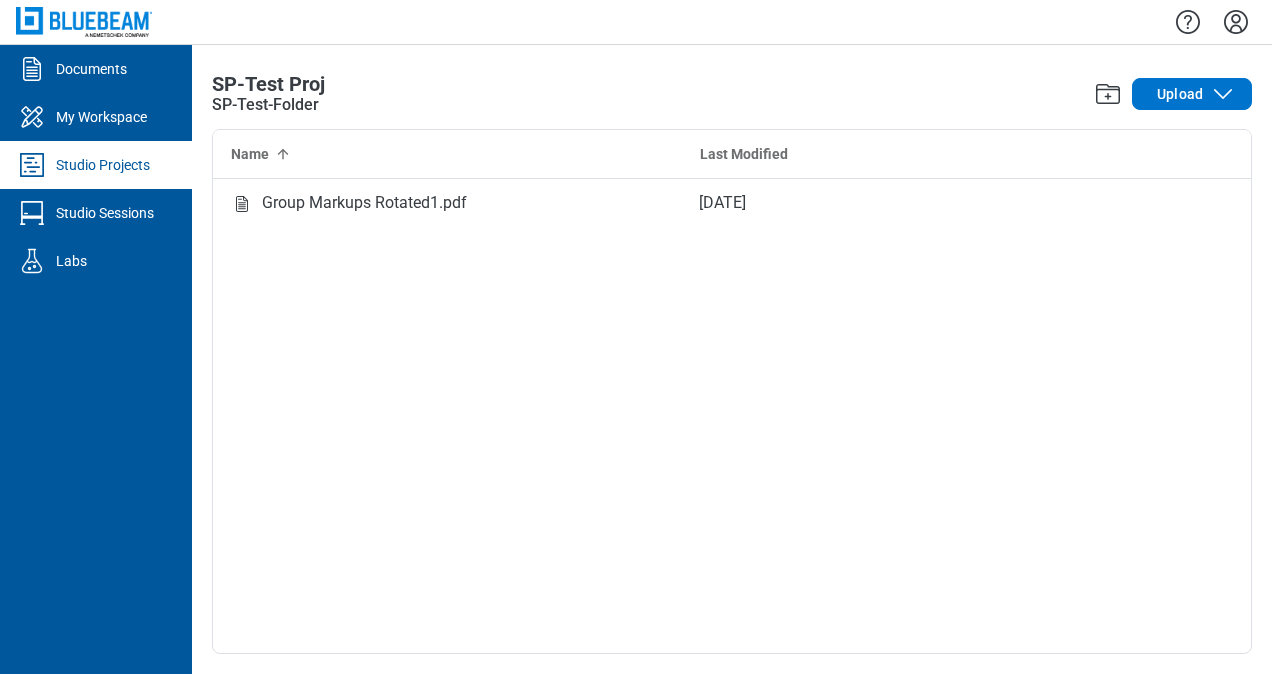 click on "Studio Projects" at bounding box center (103, 165) 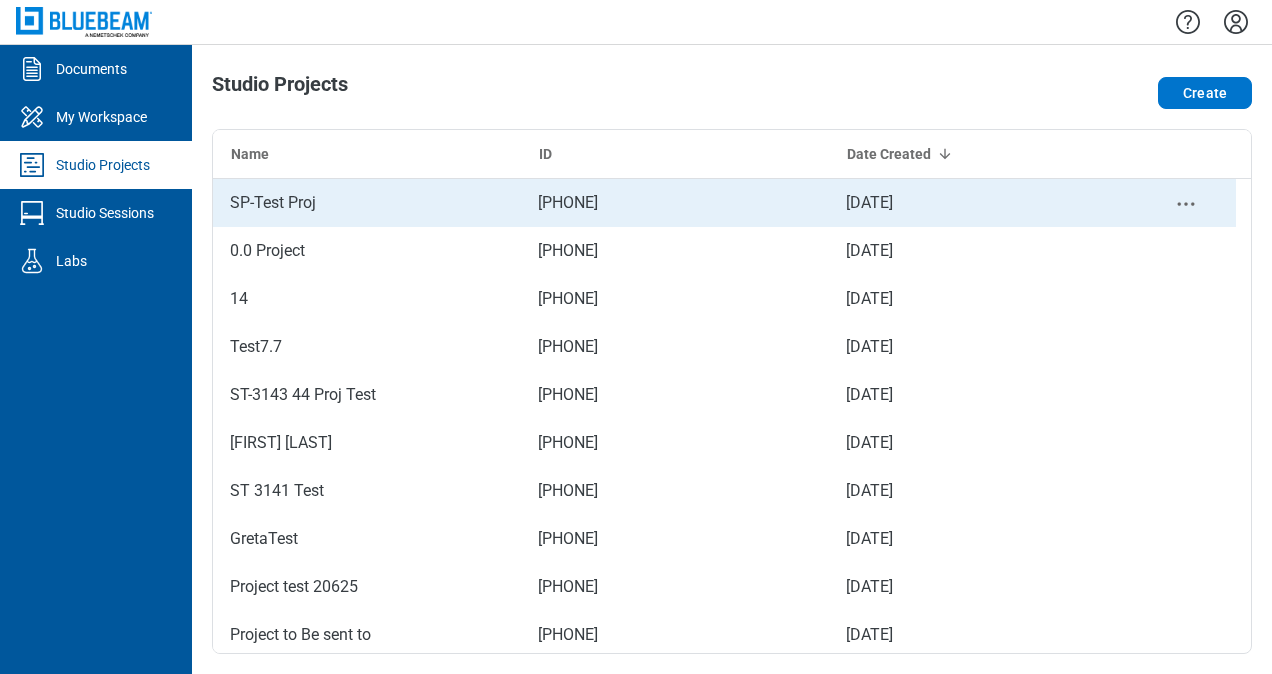 click on "SP-Test Proj" at bounding box center (273, 203) 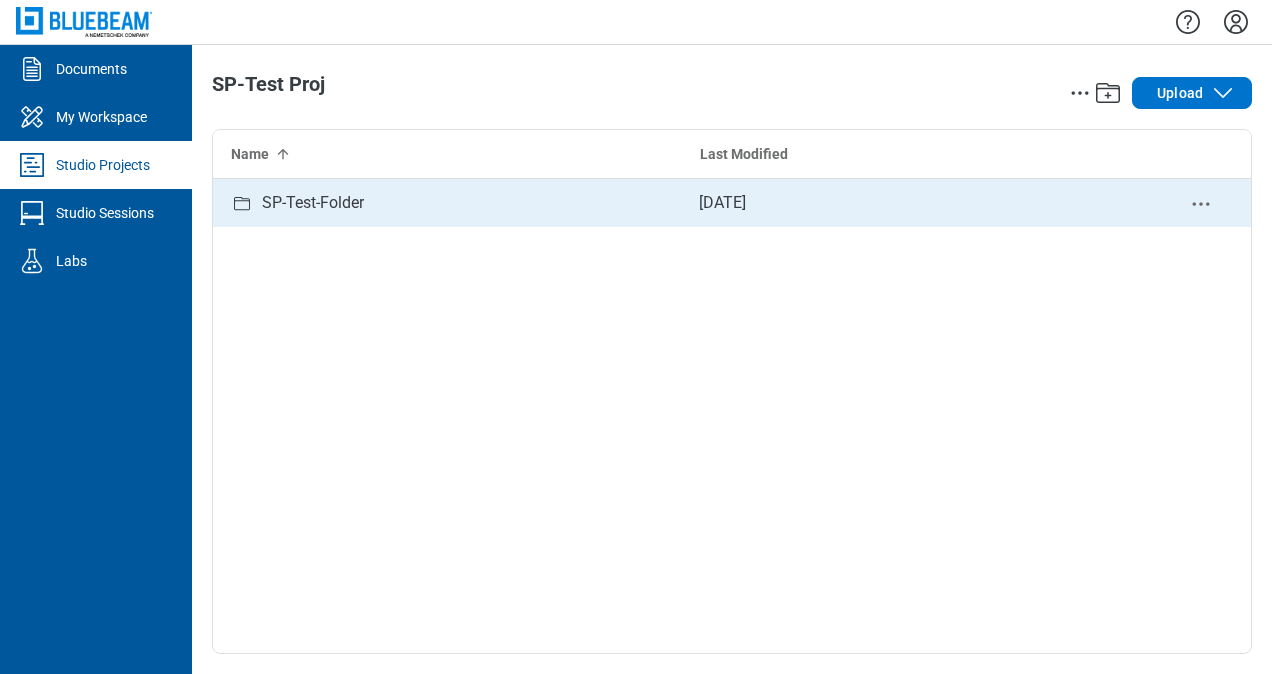 click on "SP-Test-Folder" at bounding box center (313, 203) 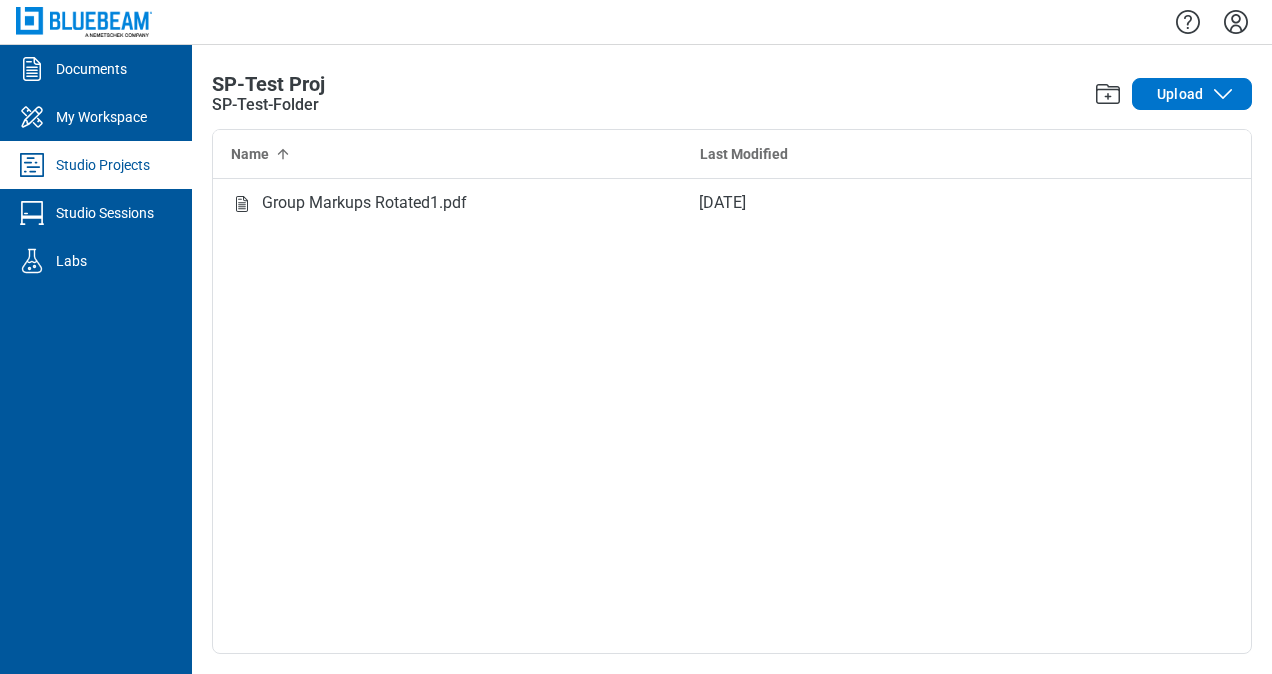 click on "Studio Projects" at bounding box center [103, 165] 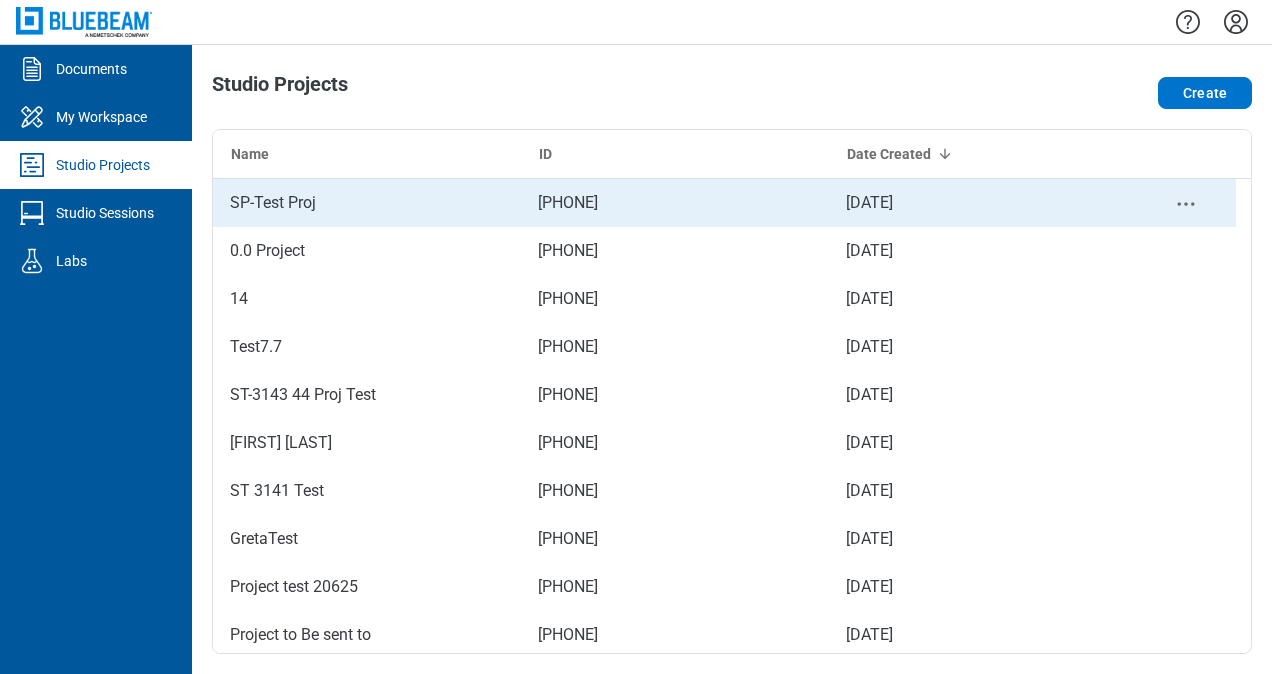 click on "SP-Test Proj" at bounding box center [273, 203] 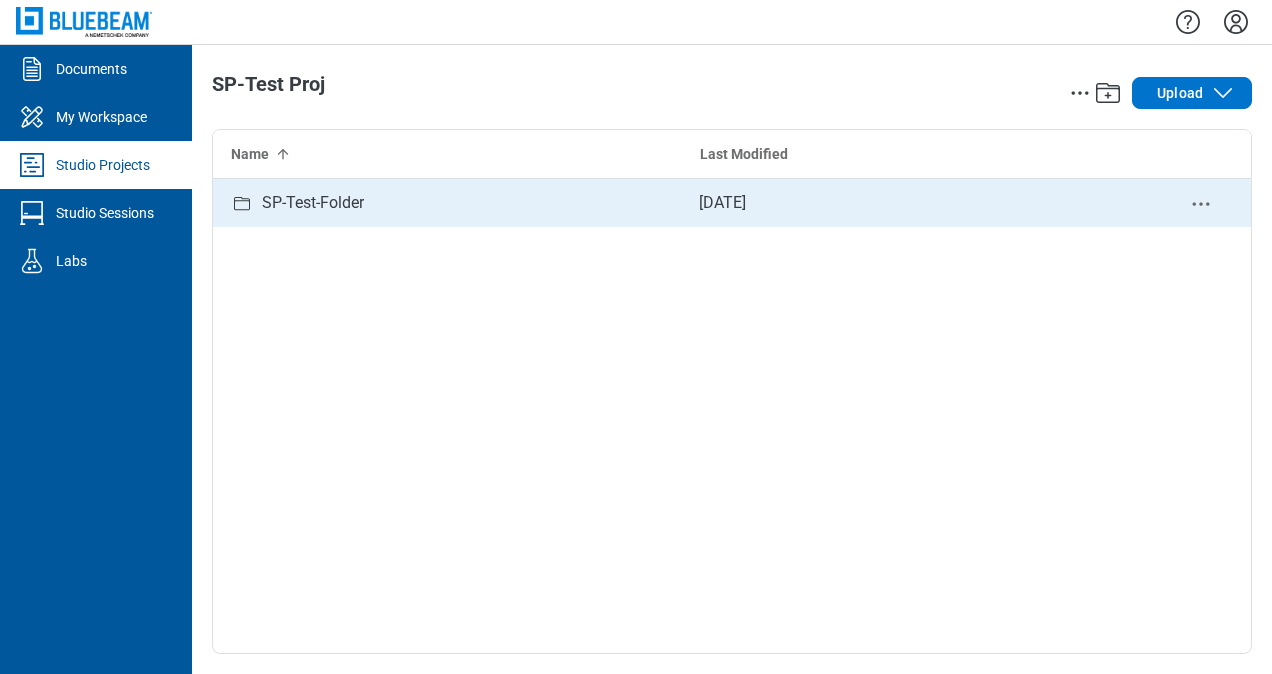 click on "SP-Test-Folder" at bounding box center [313, 203] 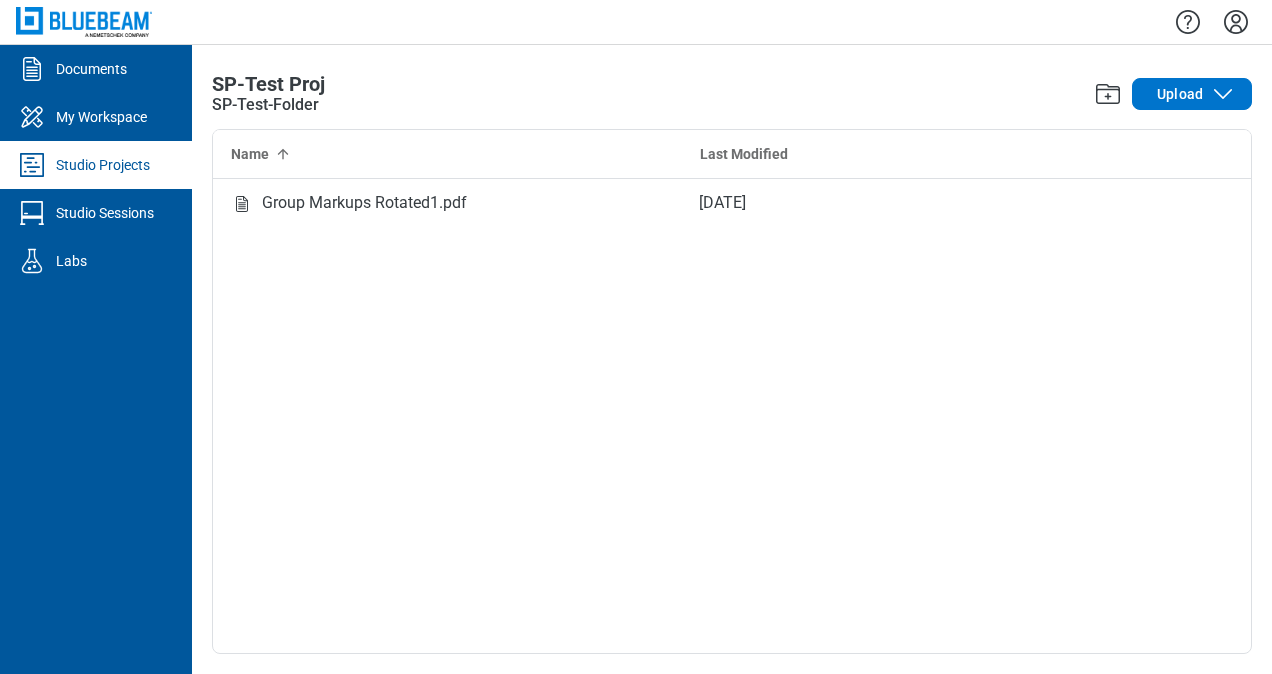 click on "[FILENAME] [MONTH] [NUMBER], [YEAR]" at bounding box center [732, 416] 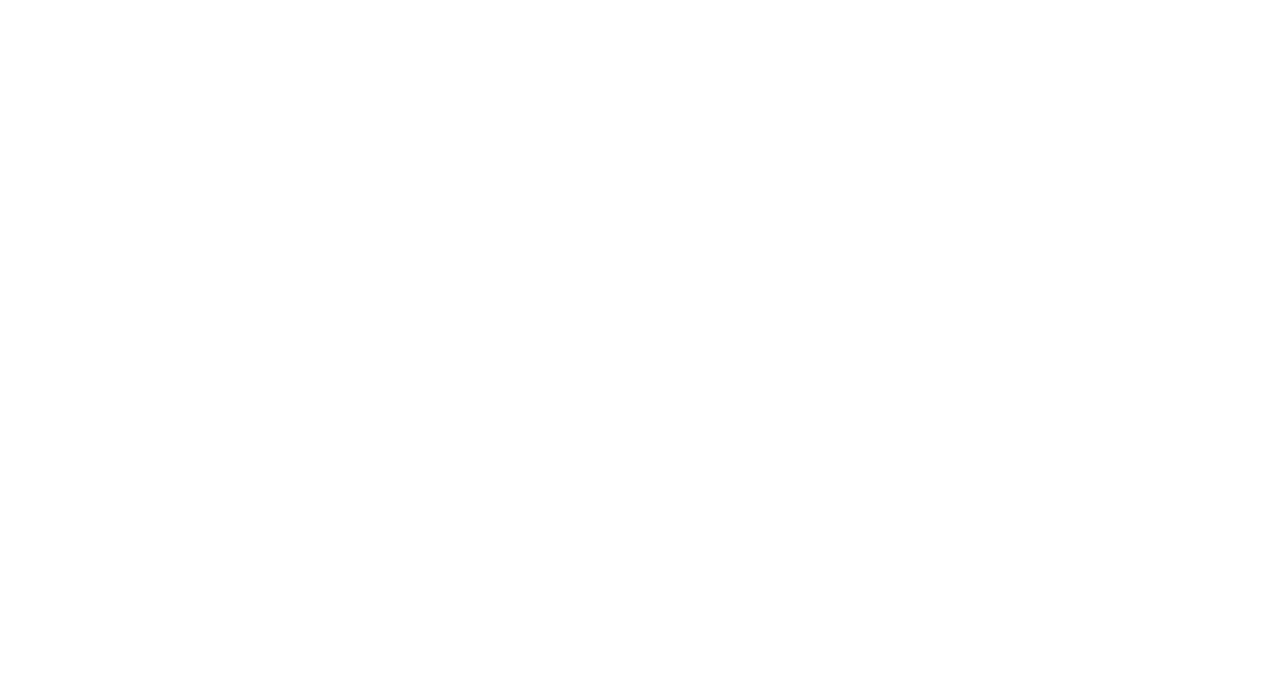 scroll, scrollTop: 0, scrollLeft: 0, axis: both 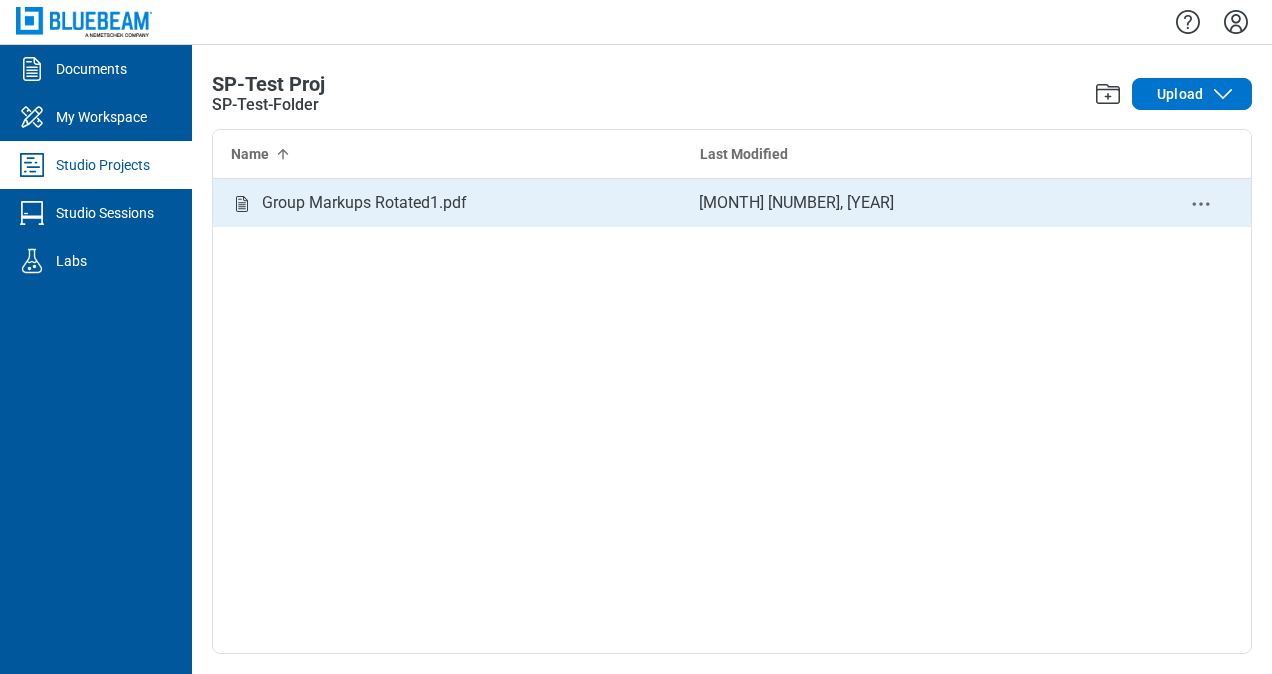 click on "[MONTH] [NUMBER], [YEAR]" at bounding box center (796, 203) 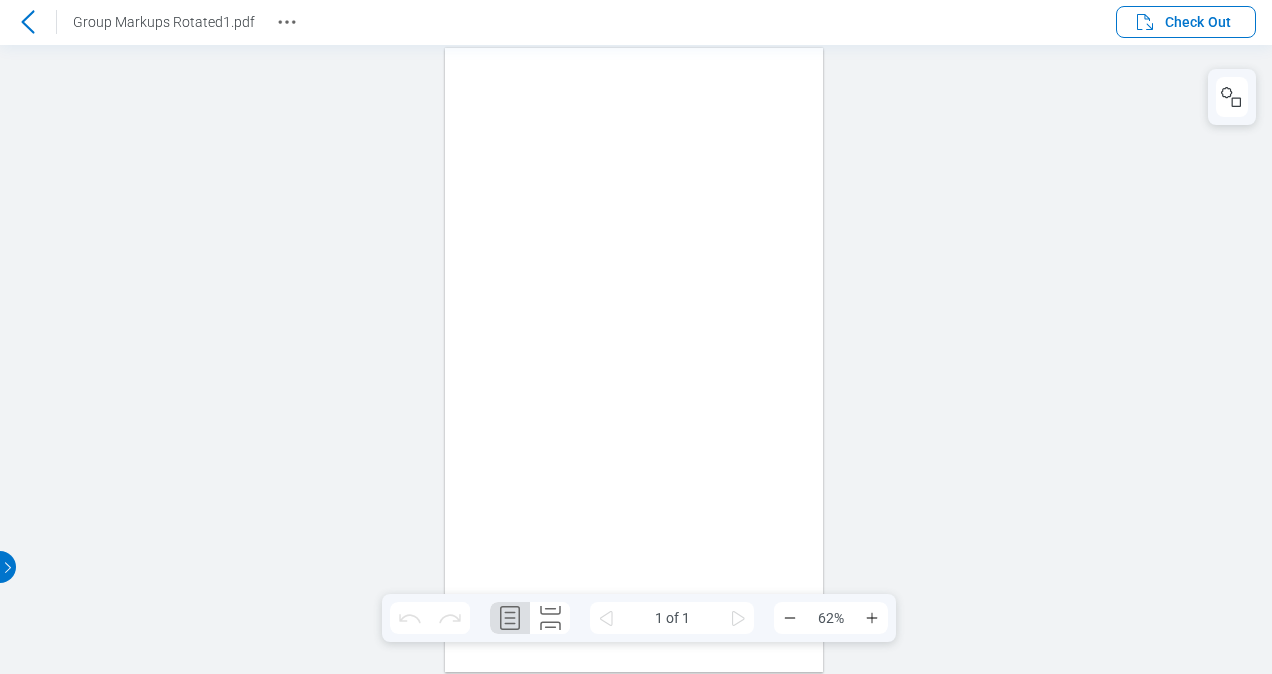 scroll, scrollTop: 0, scrollLeft: 0, axis: both 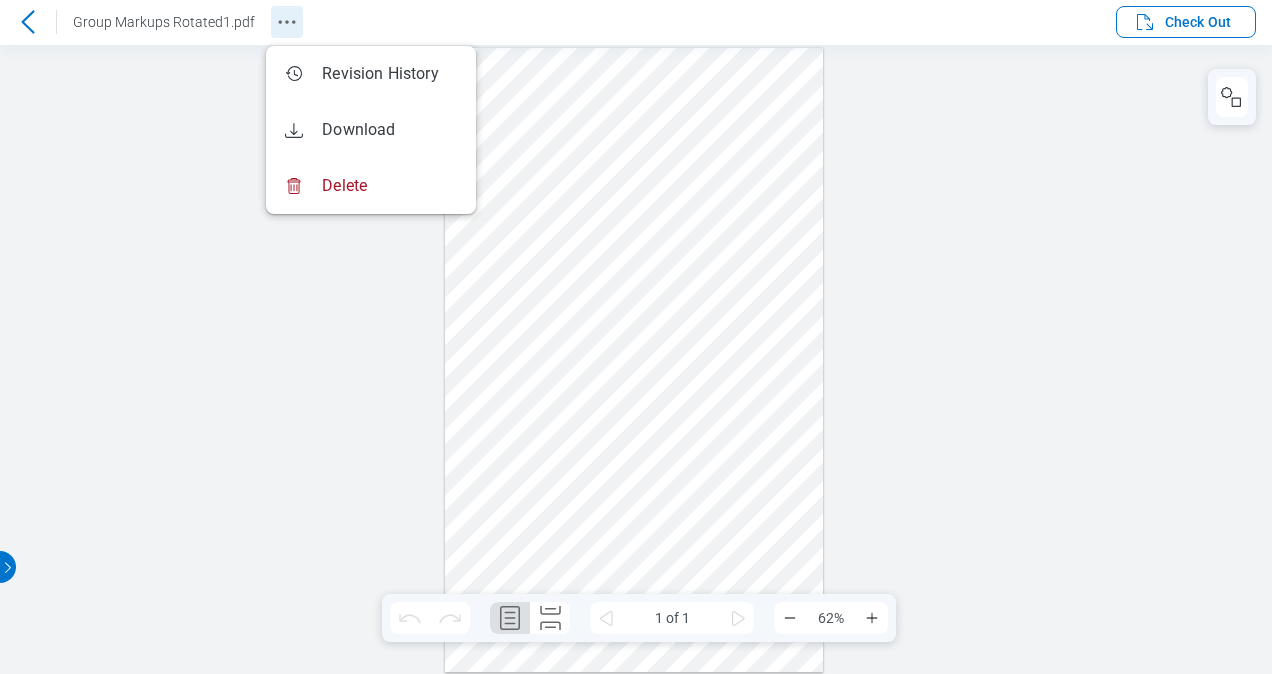 click 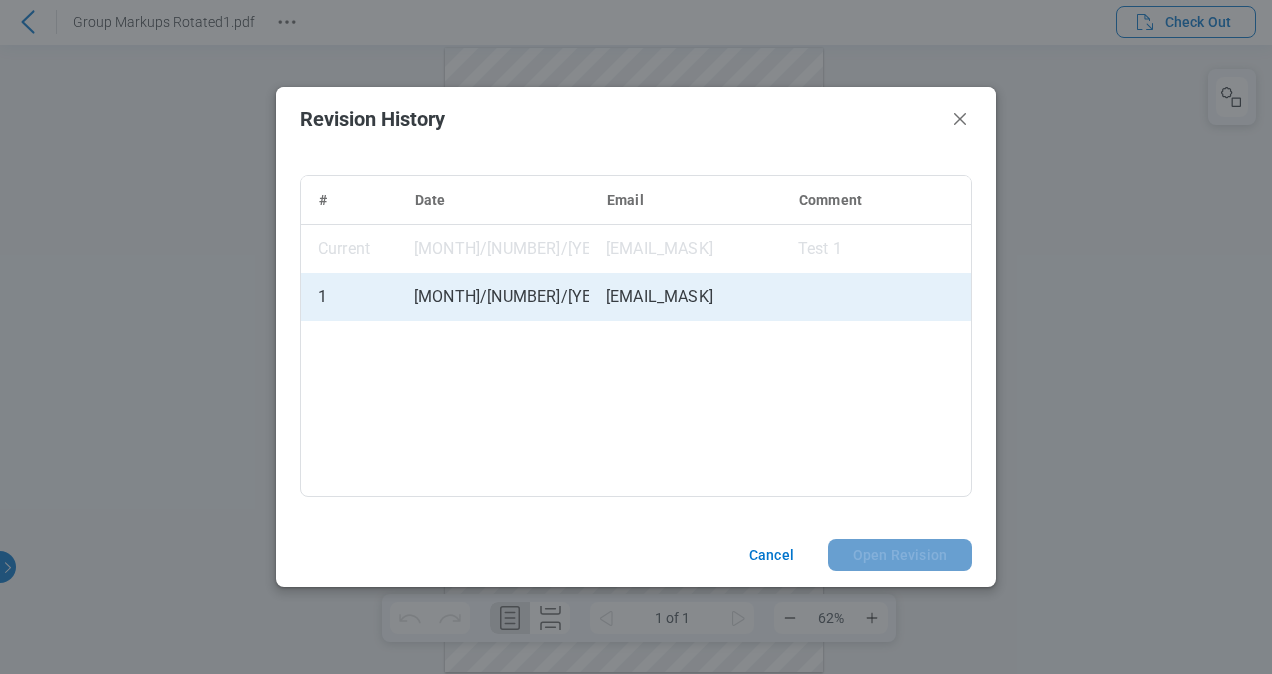 click on "[EMAIL_MASK]" at bounding box center (685, 297) 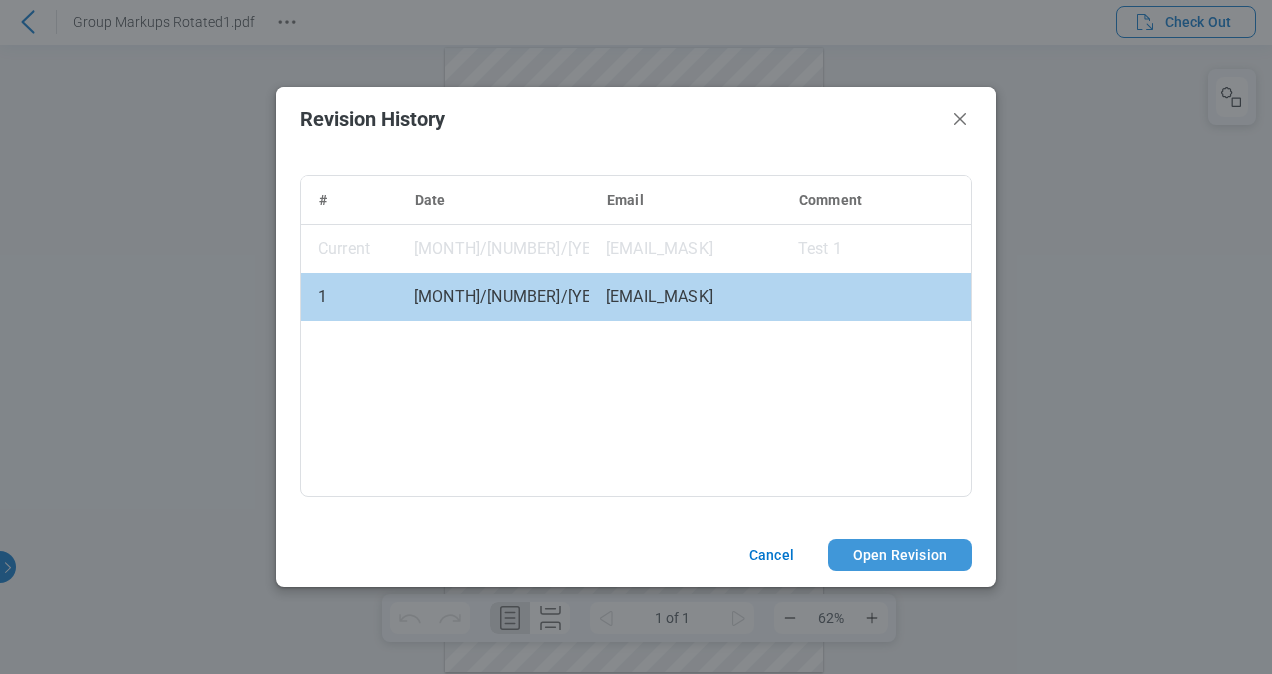 click on "Open Revision" at bounding box center [900, 555] 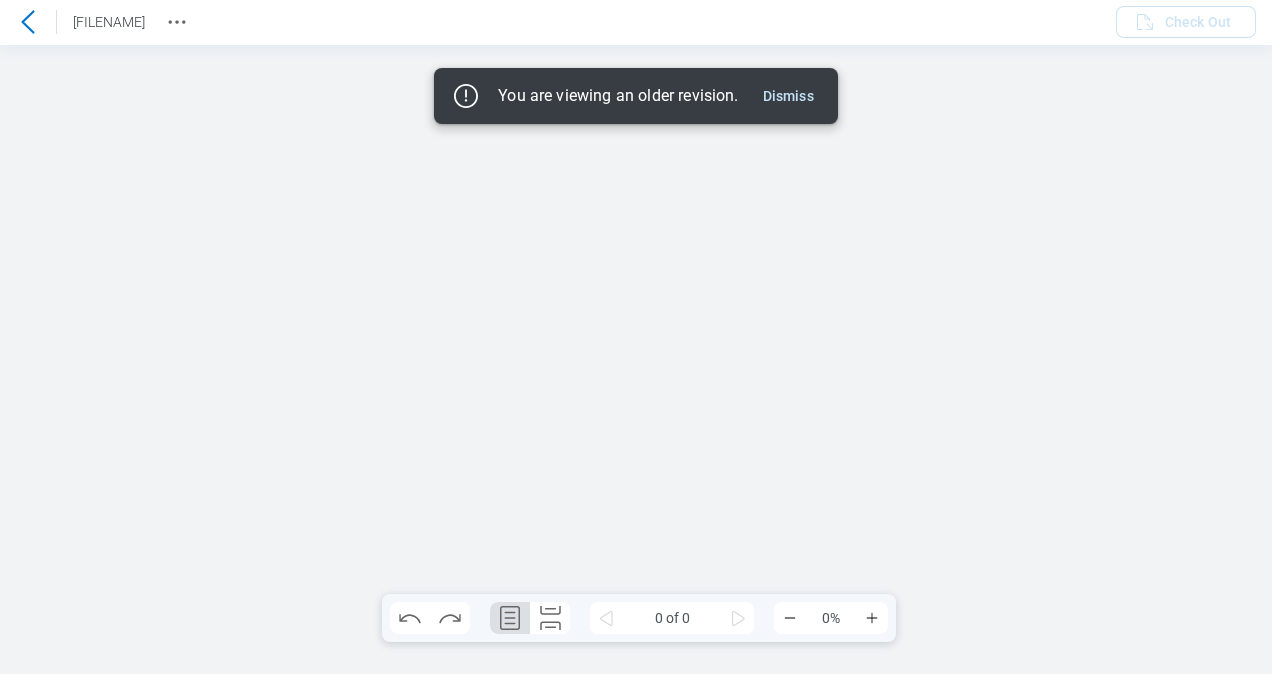 scroll, scrollTop: 0, scrollLeft: 0, axis: both 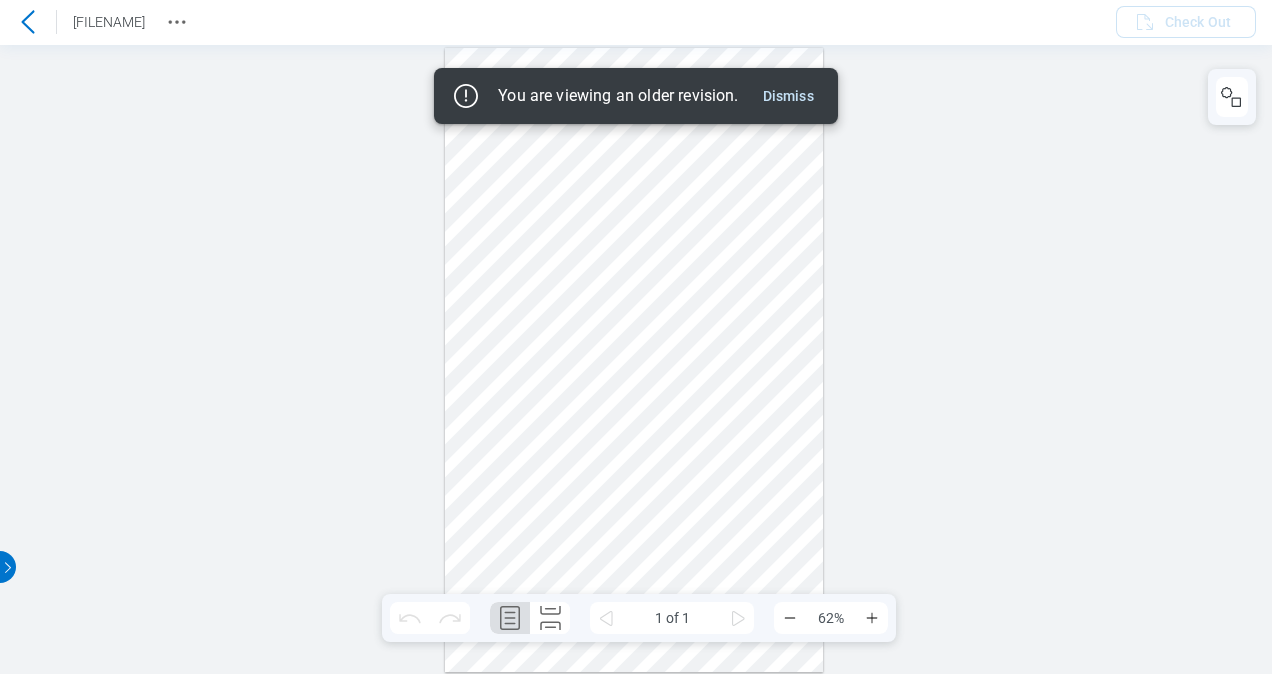 click at bounding box center (636, 358) 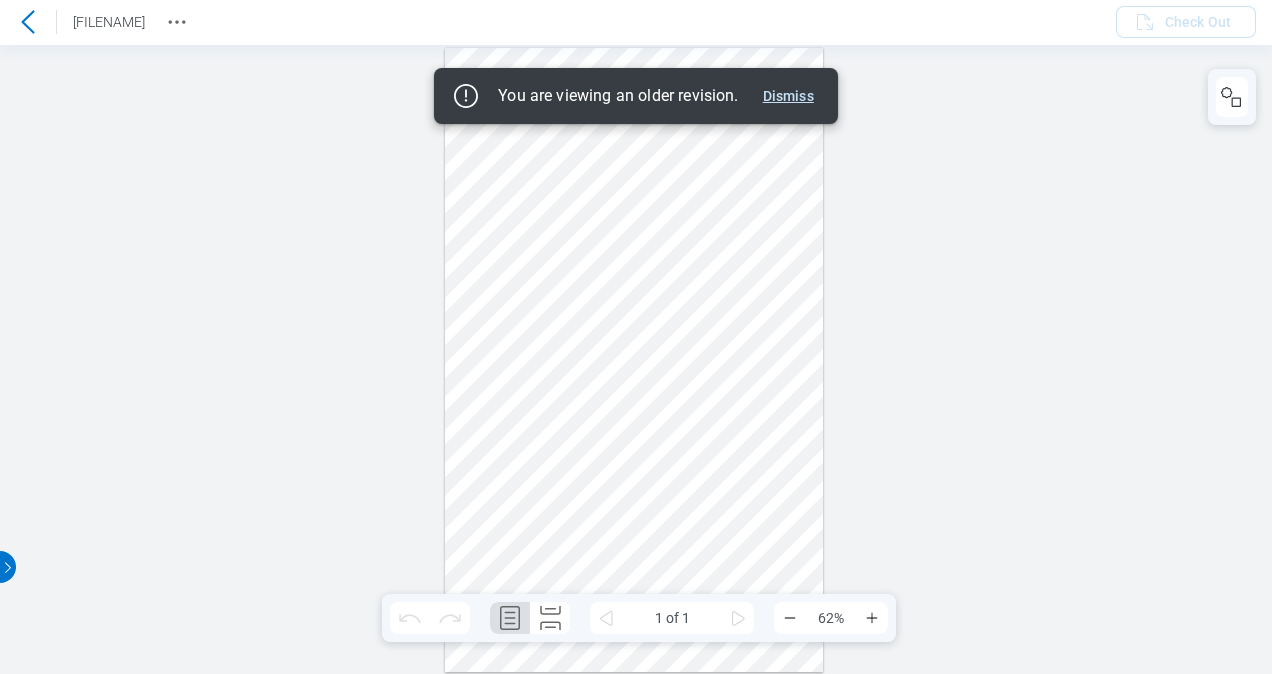 click on "Dismiss" at bounding box center [788, 96] 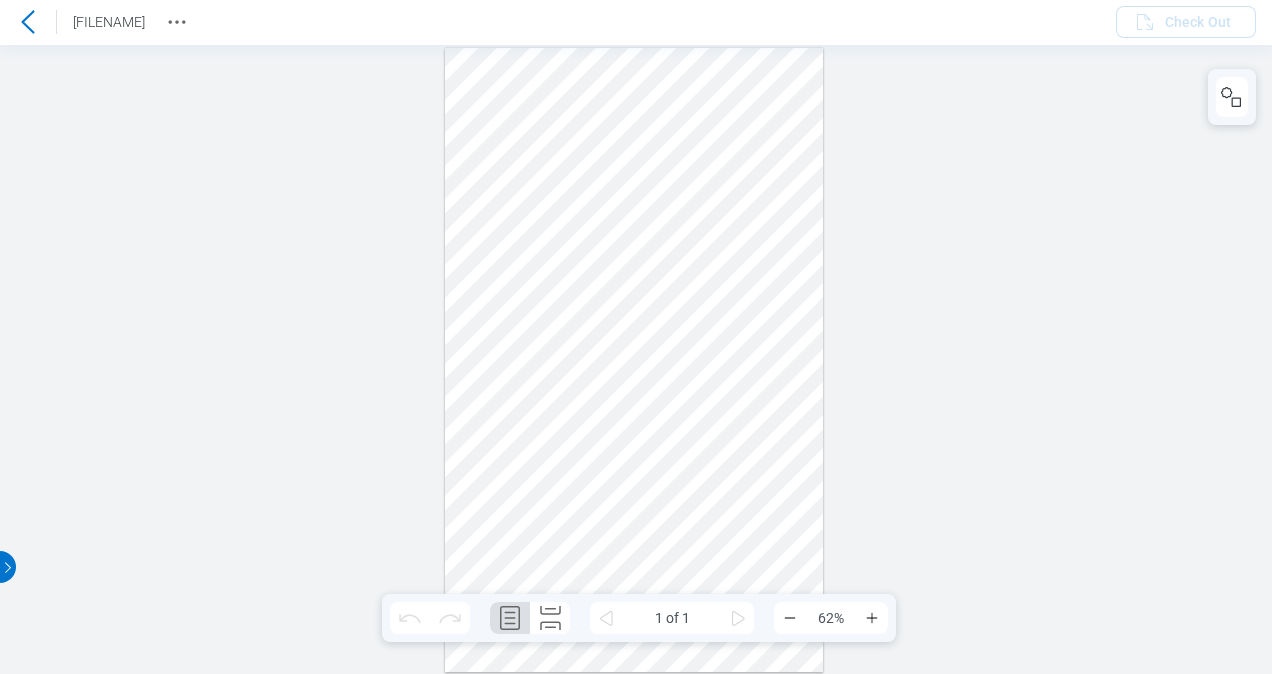 click 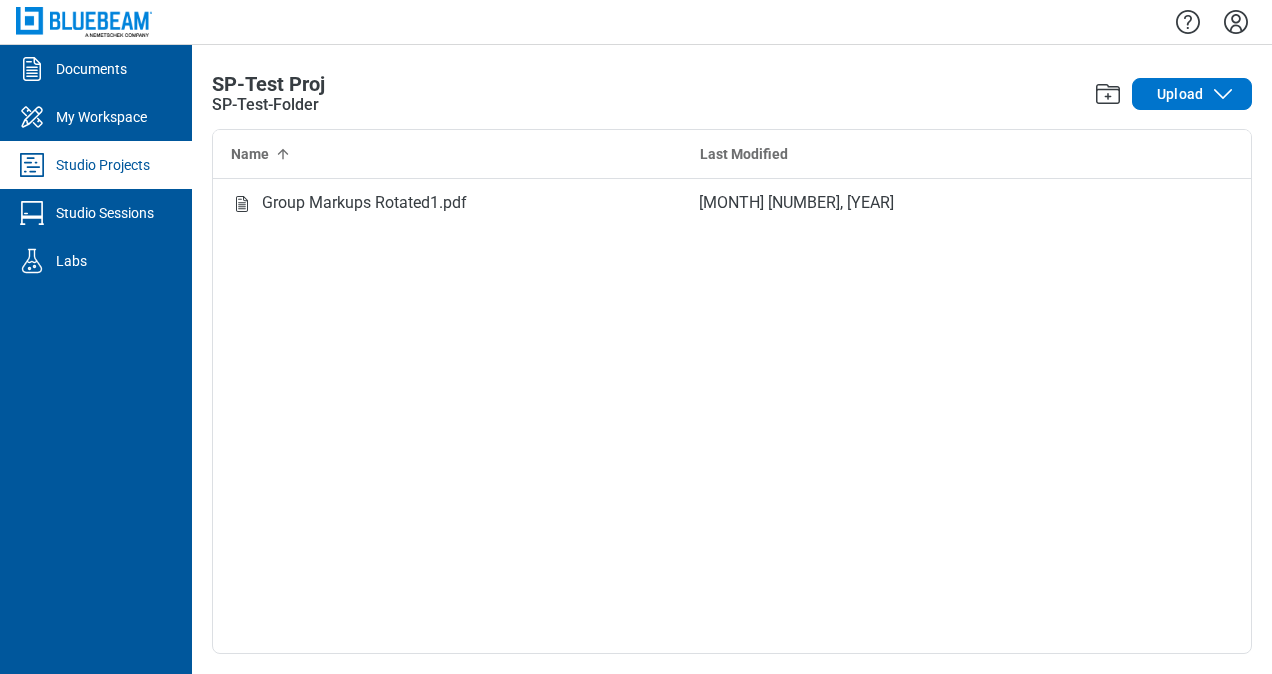 click on "Studio Projects" at bounding box center [103, 165] 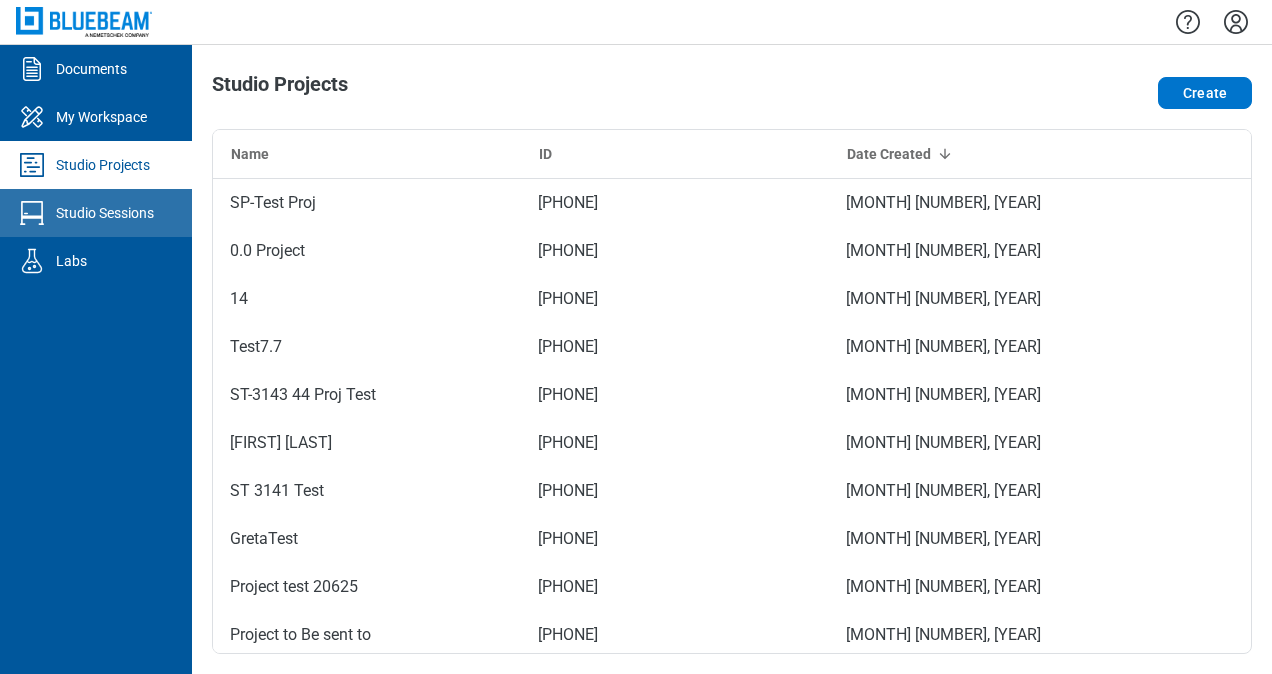 click on "Studio Sessions" at bounding box center [105, 213] 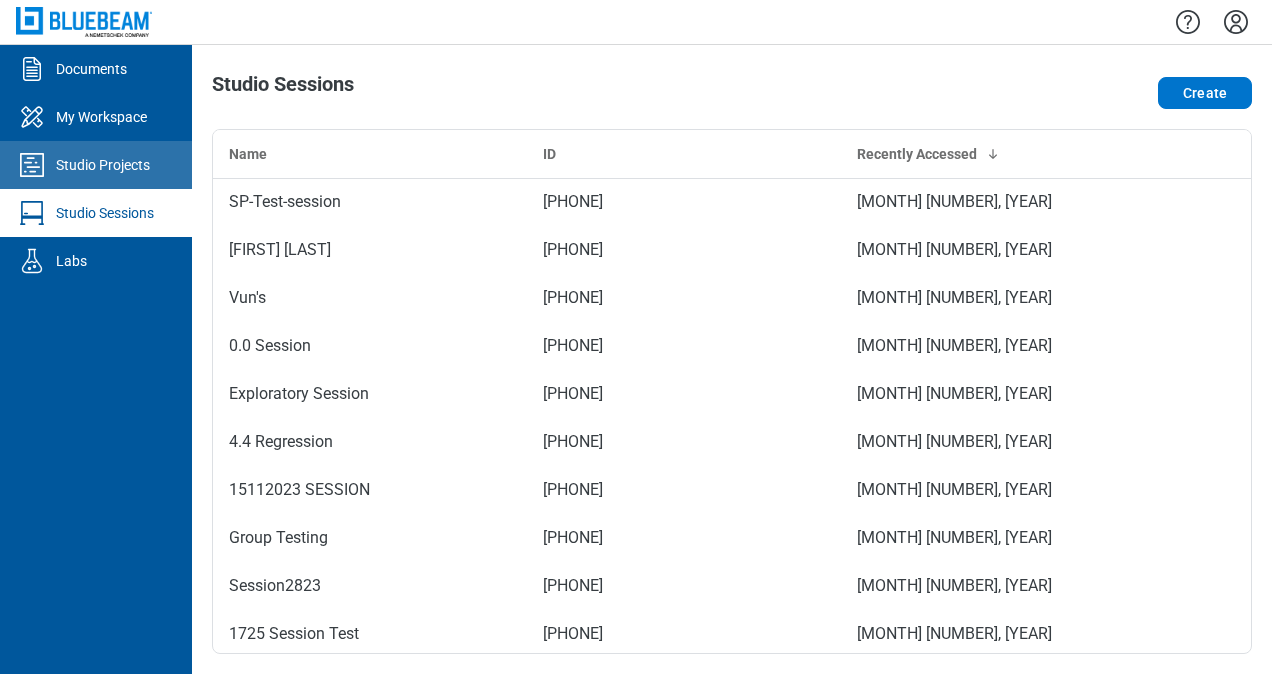 click on "Studio Projects" at bounding box center [103, 165] 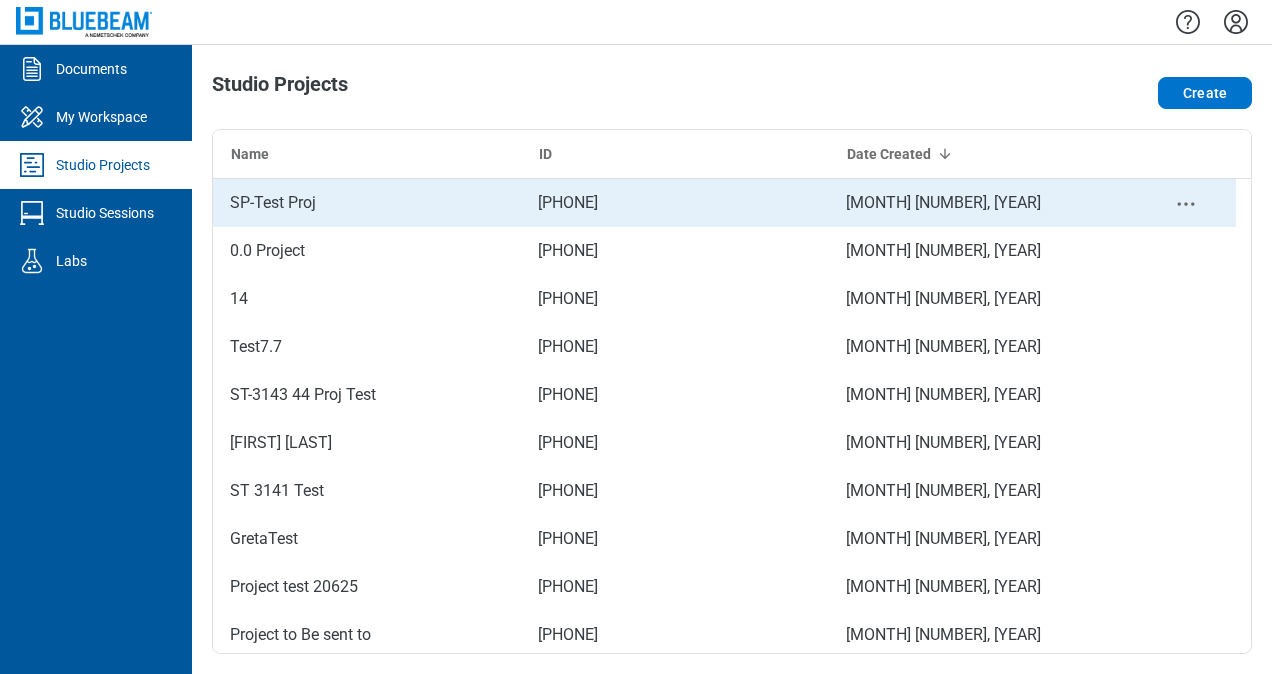 click on "SP-Test Proj" at bounding box center (367, 203) 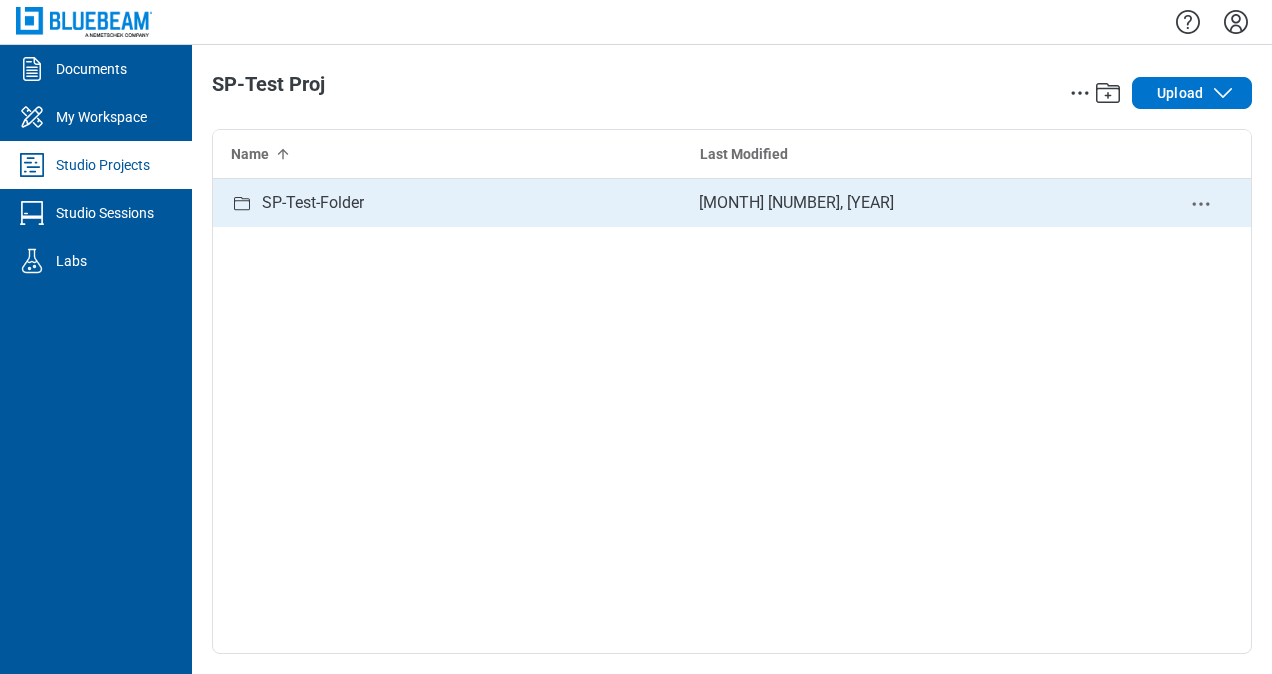 click on "SP-Test-Folder" at bounding box center (447, 203) 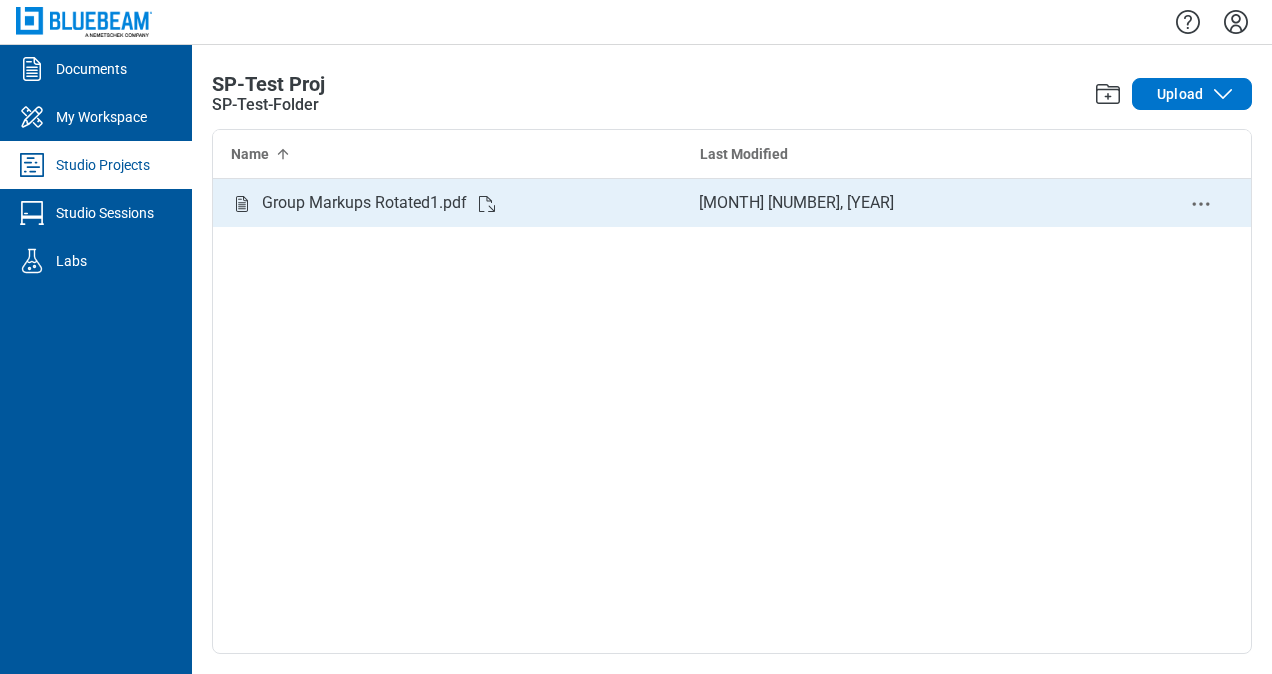 click on "Group Markups Rotated1.pdf" at bounding box center [364, 203] 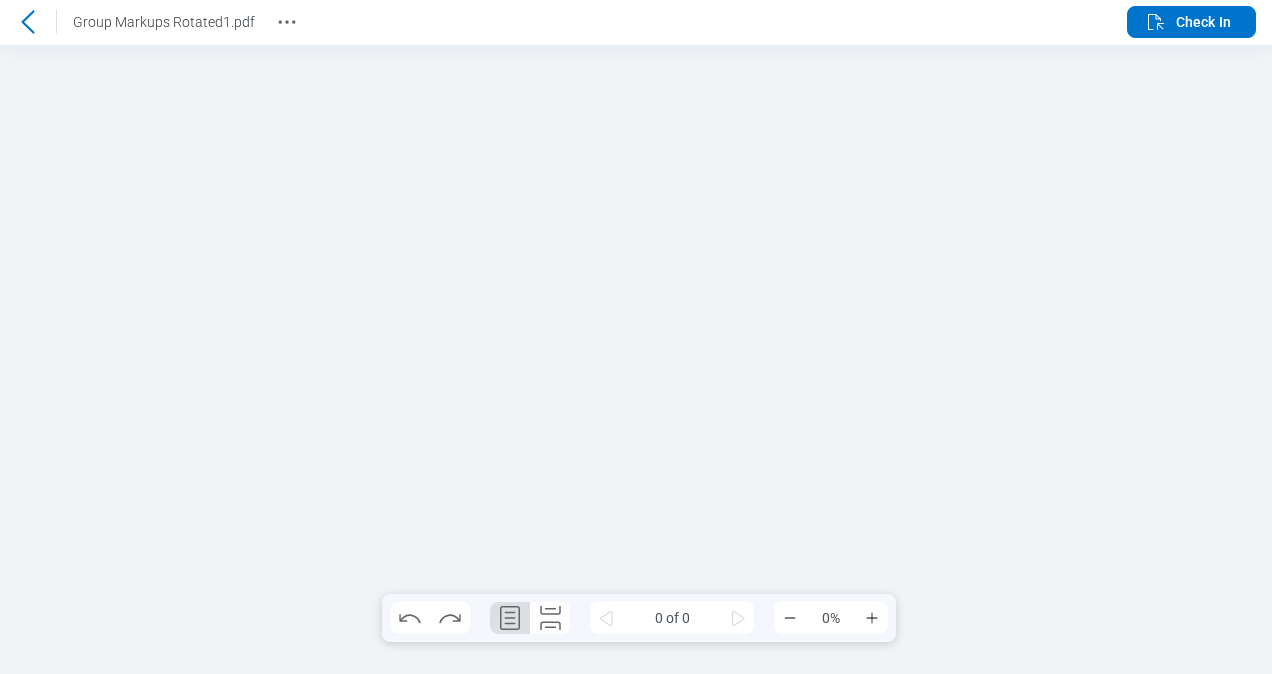 scroll, scrollTop: 0, scrollLeft: 0, axis: both 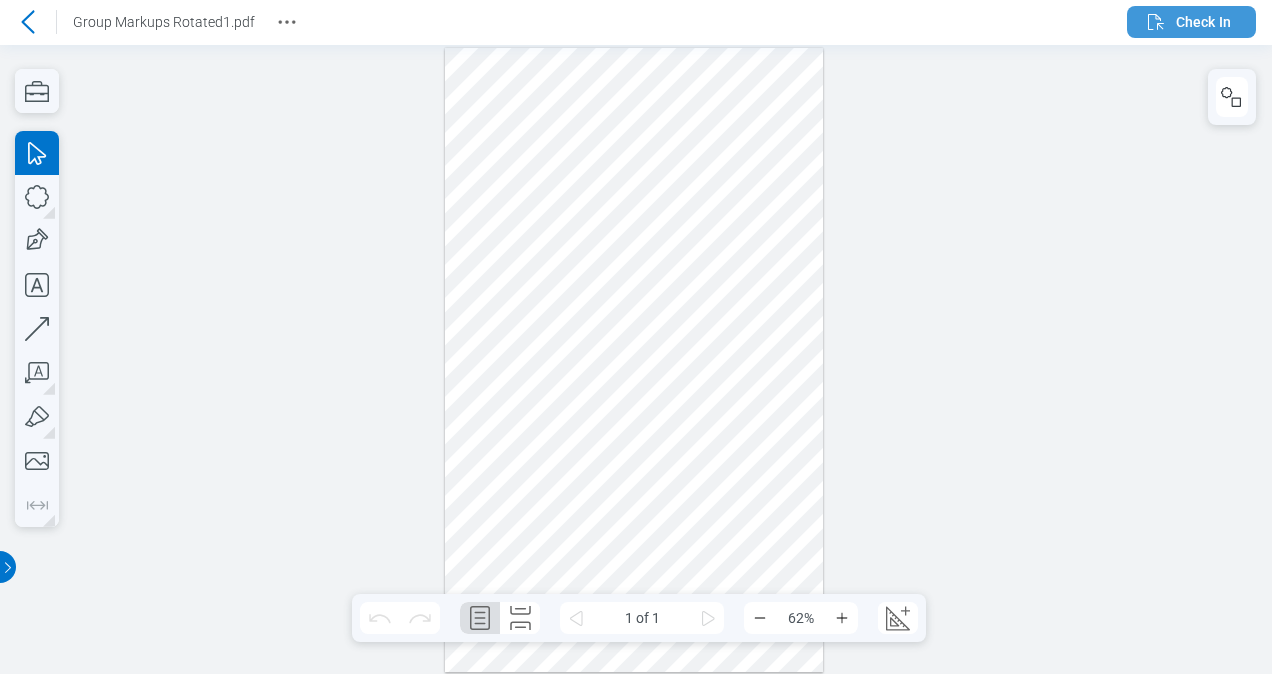 click on "Check In" at bounding box center [1187, 22] 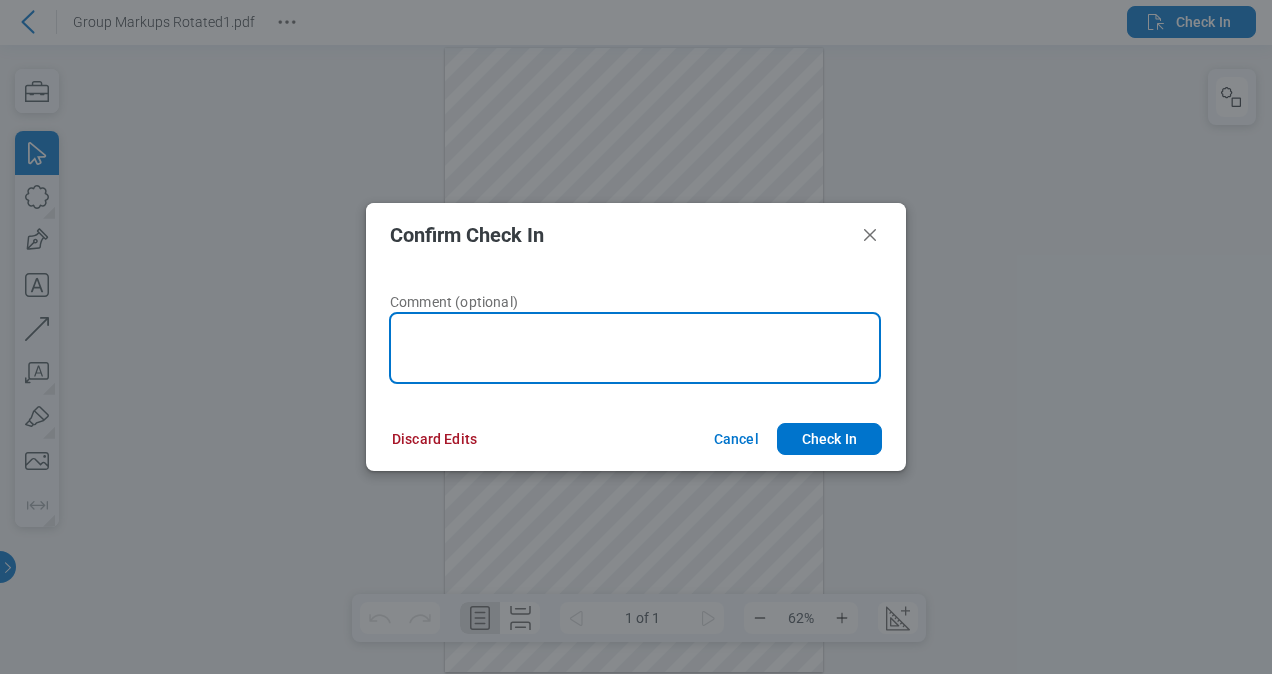 click at bounding box center [635, 348] 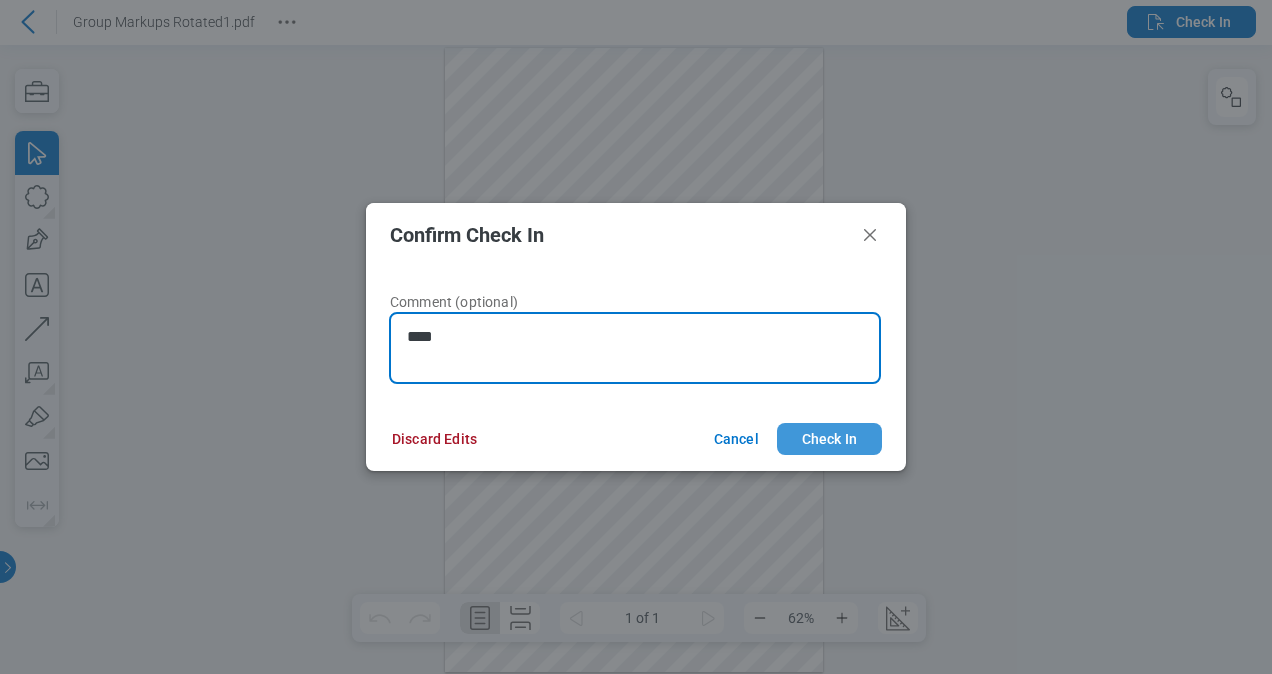 type on "****" 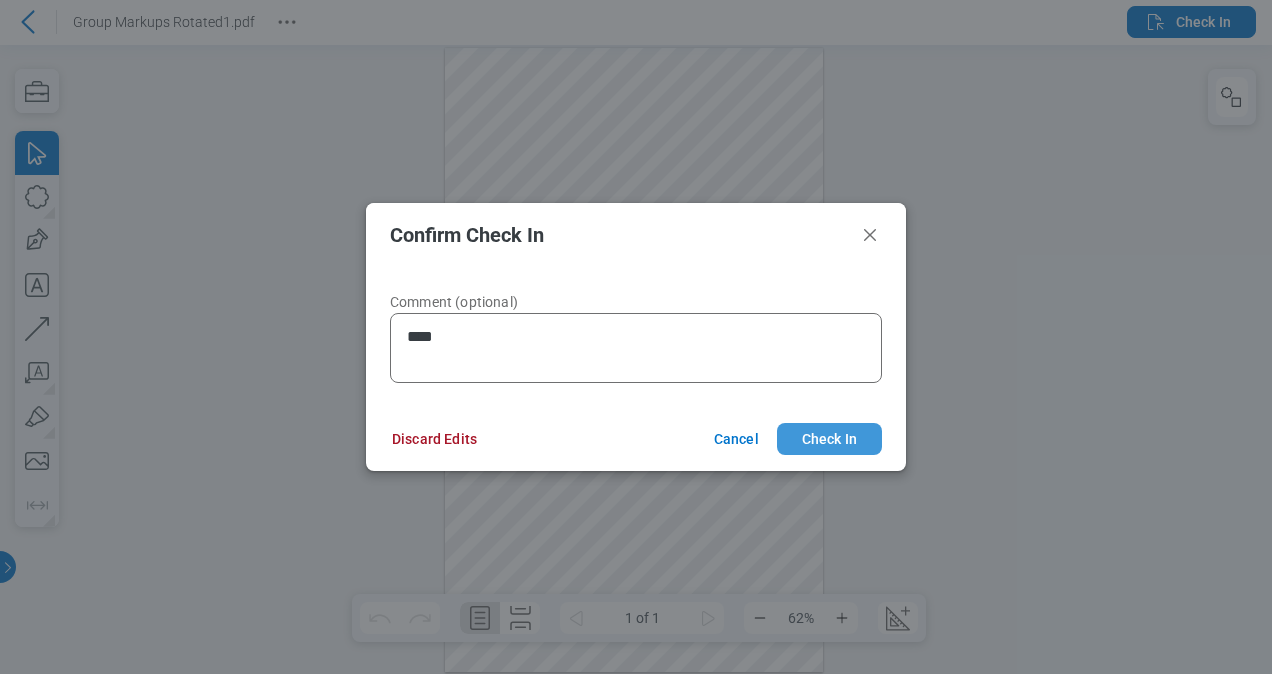 click on "Check In" at bounding box center (829, 439) 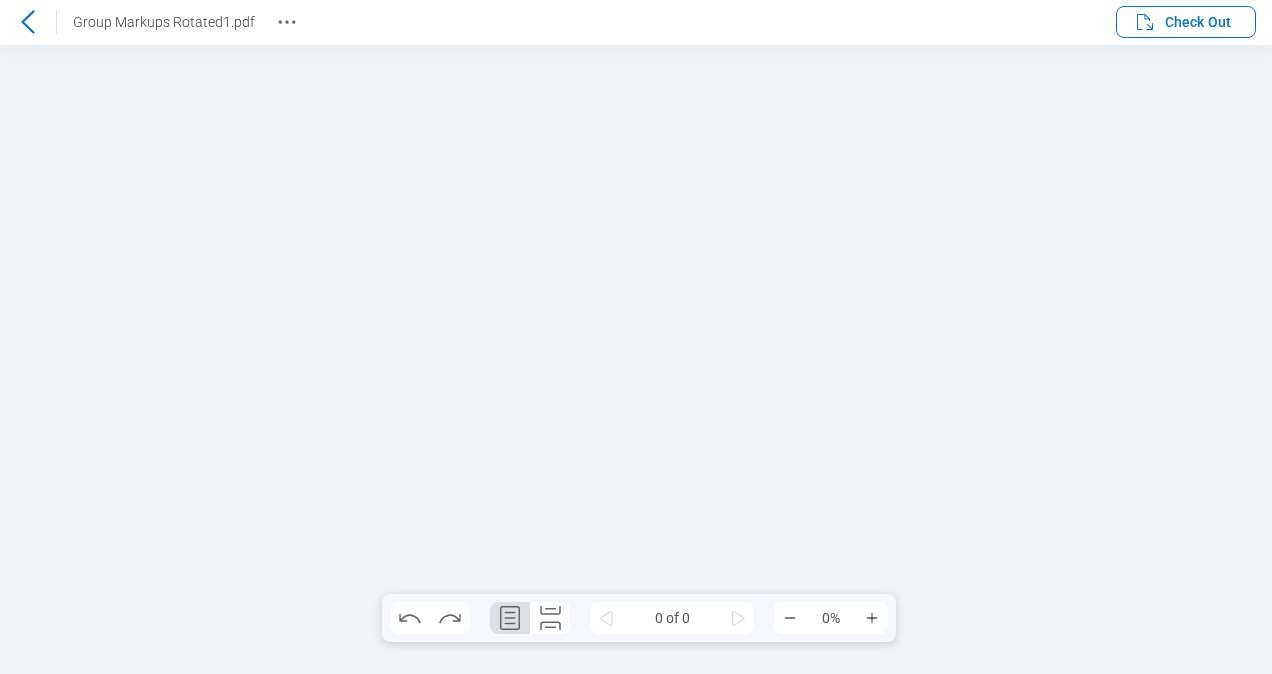 scroll, scrollTop: 0, scrollLeft: 0, axis: both 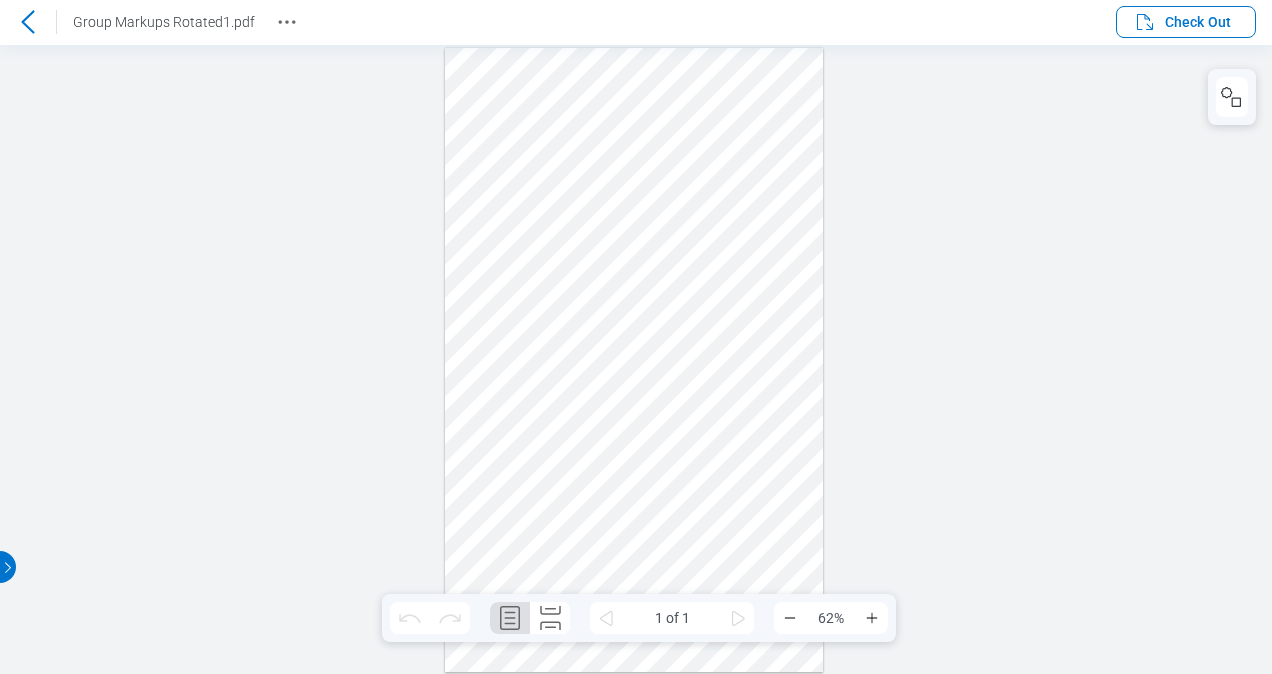 click 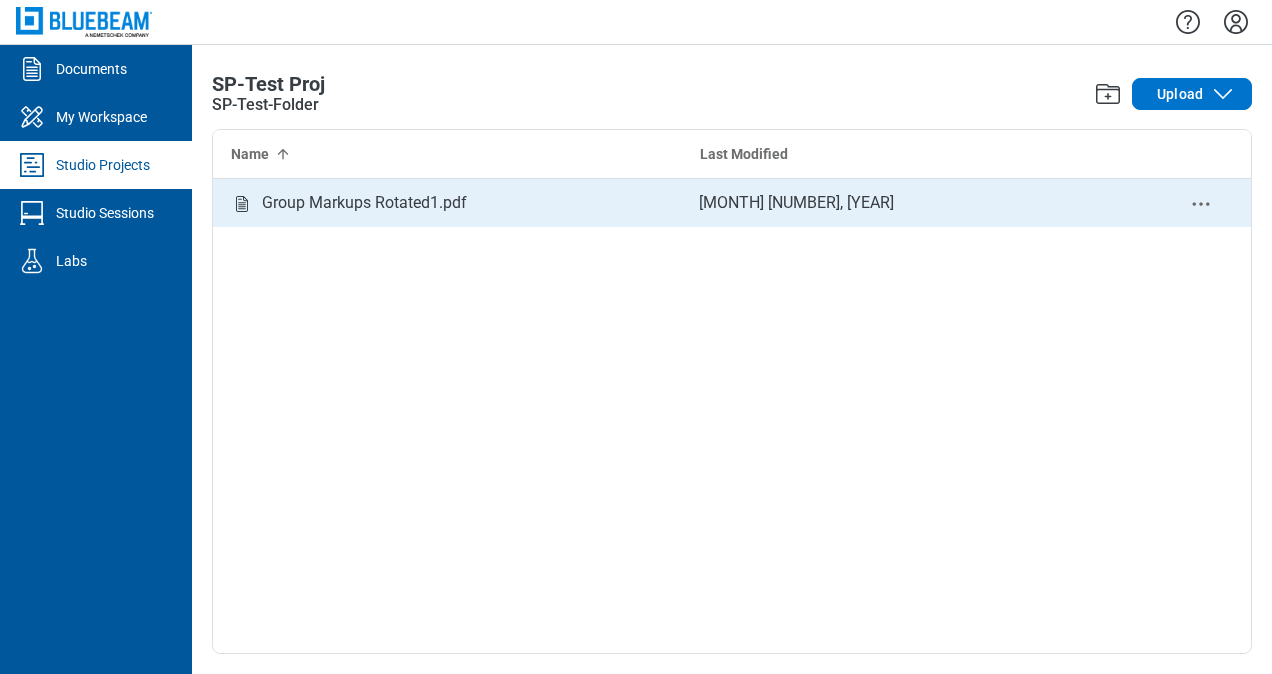 click on "Group Markups Rotated1.pdf" at bounding box center (364, 203) 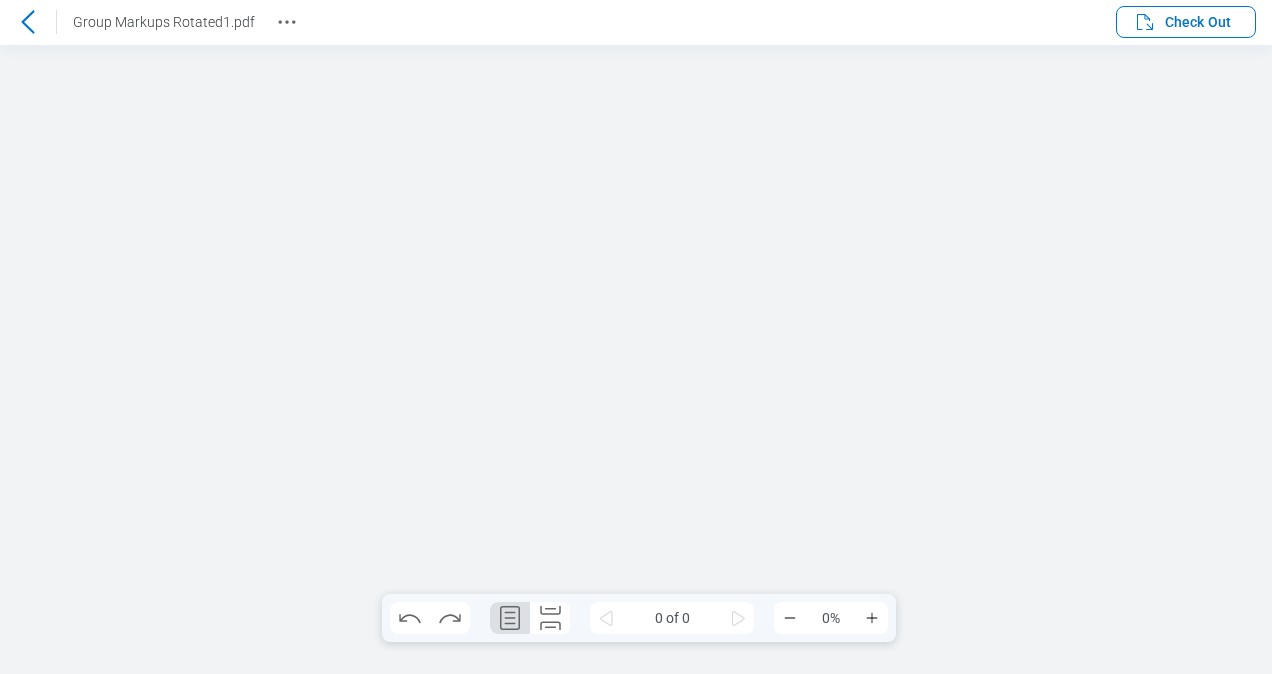 scroll, scrollTop: 0, scrollLeft: 0, axis: both 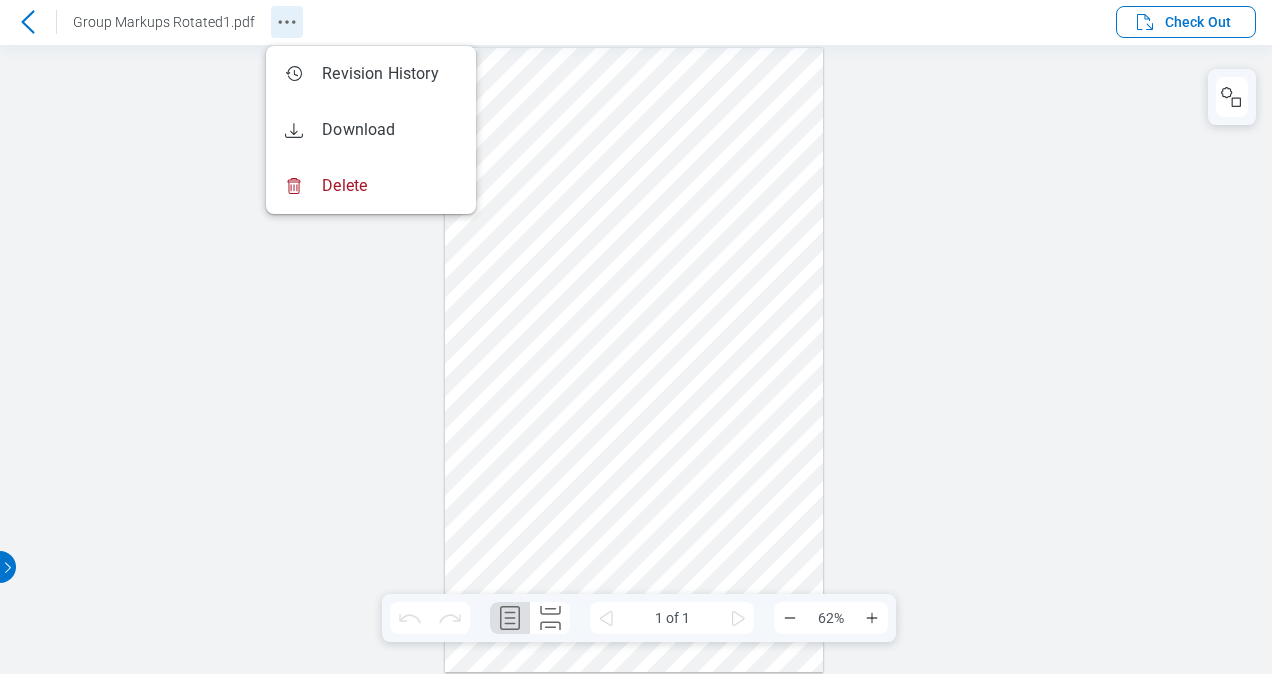 click 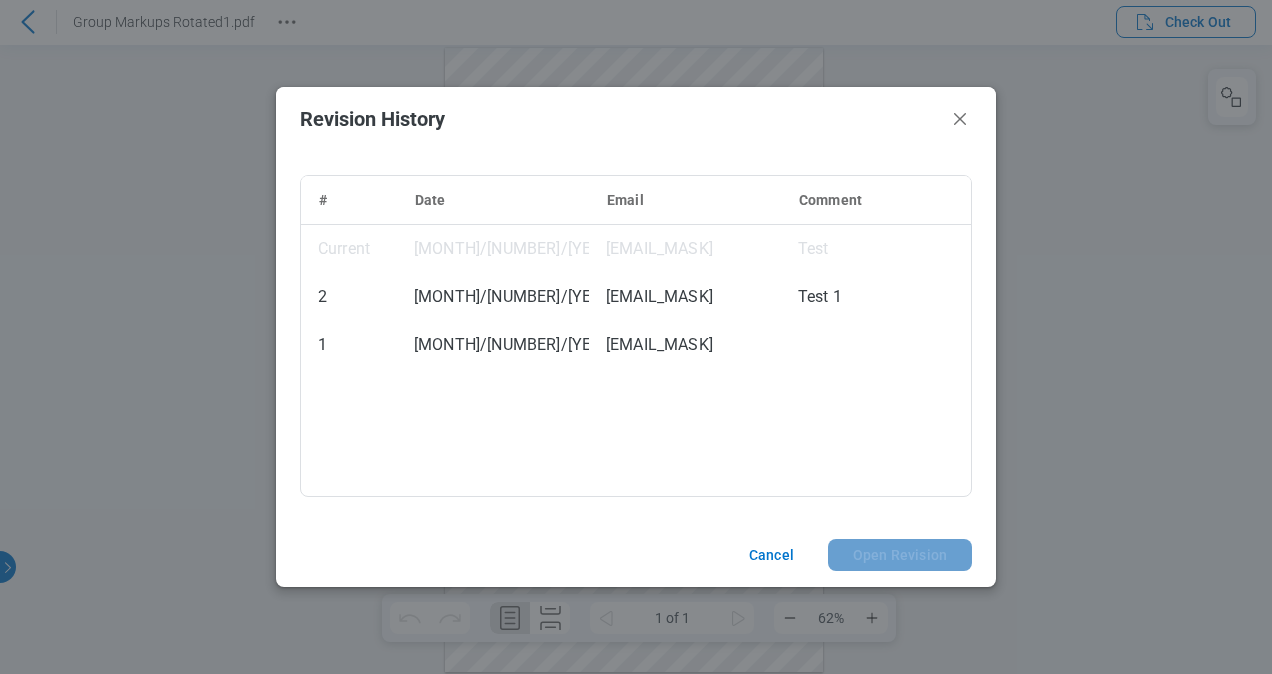 click on "[MONTH]/[NUMBER]/[YEAR], [TIME]" at bounding box center (493, 249) 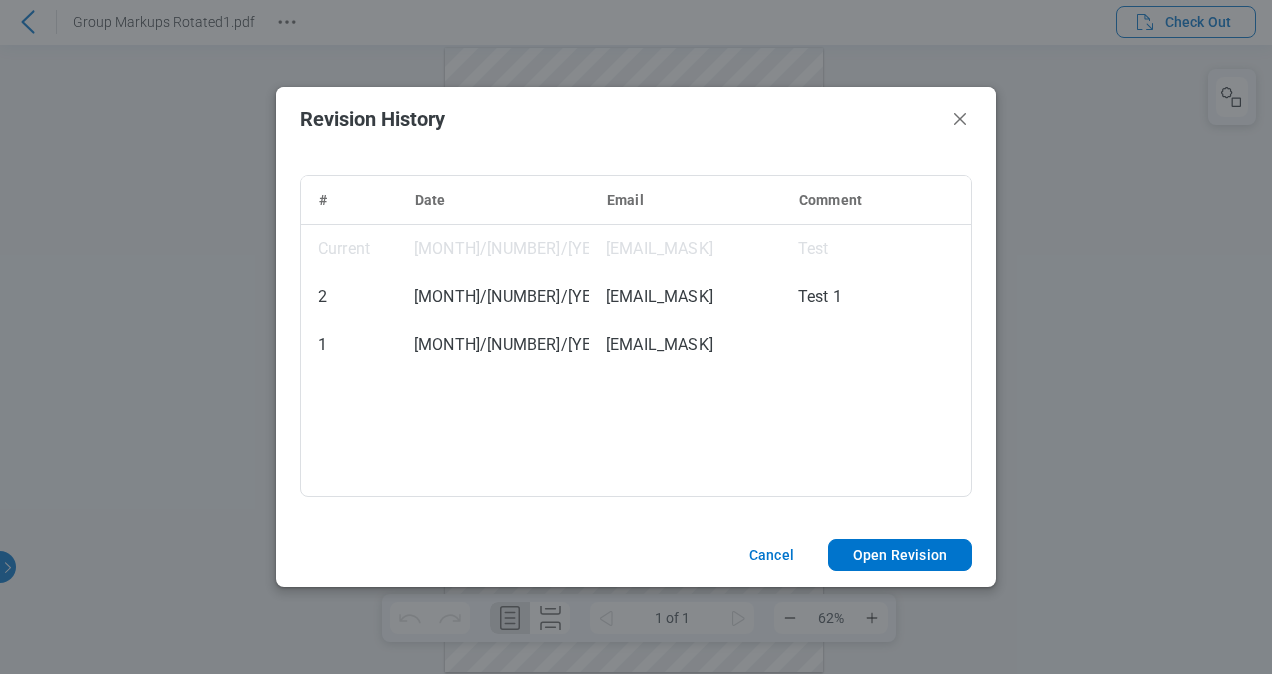 click on "[EMAIL_MASK]" at bounding box center (685, 249) 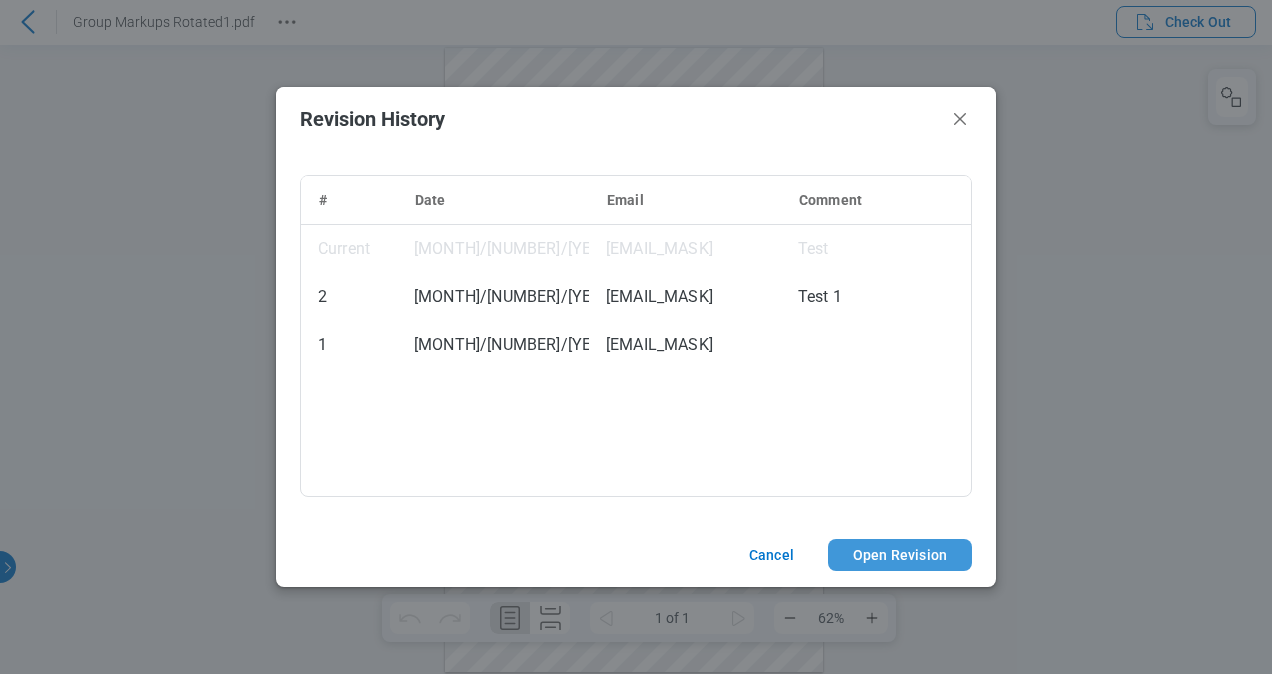 click on "Open Revision" at bounding box center [900, 555] 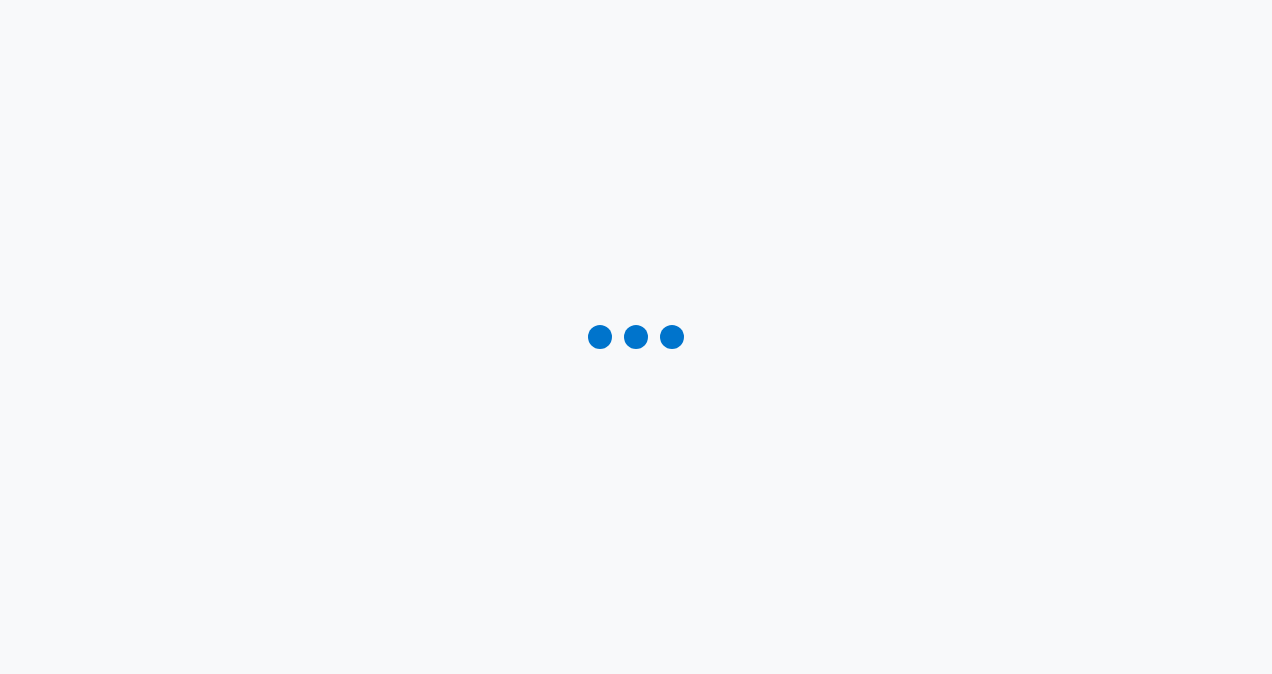 click at bounding box center [636, 337] 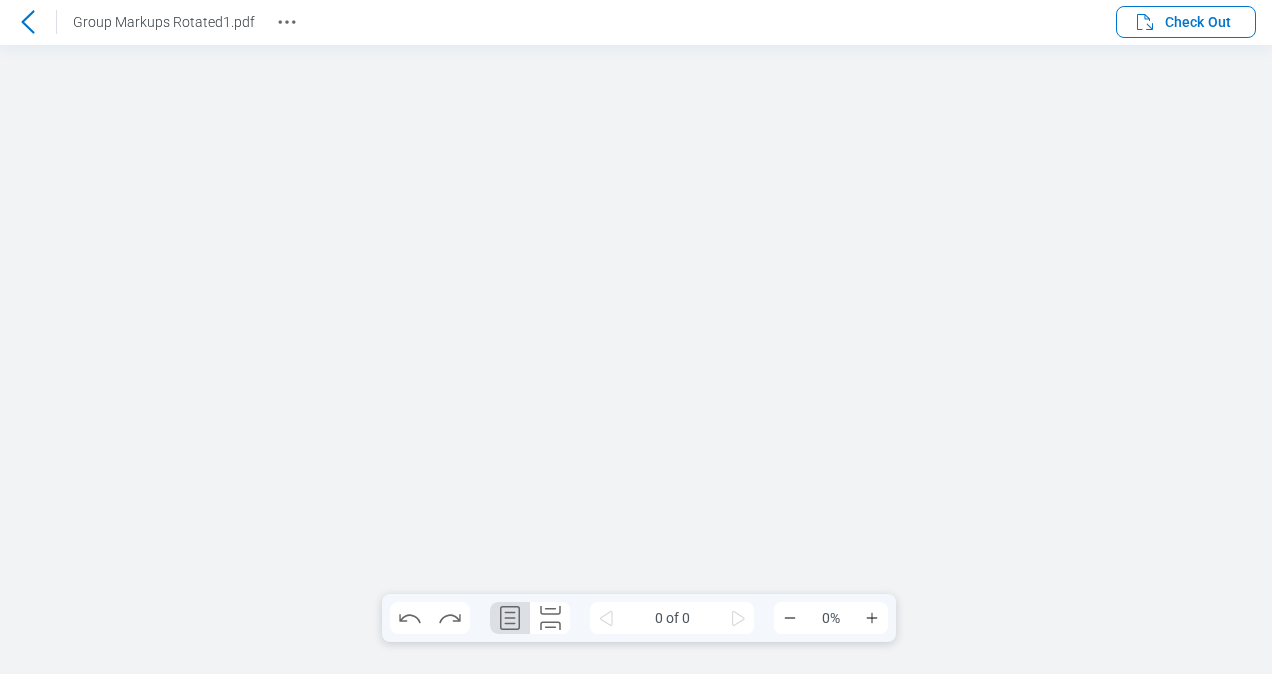 scroll, scrollTop: 0, scrollLeft: 0, axis: both 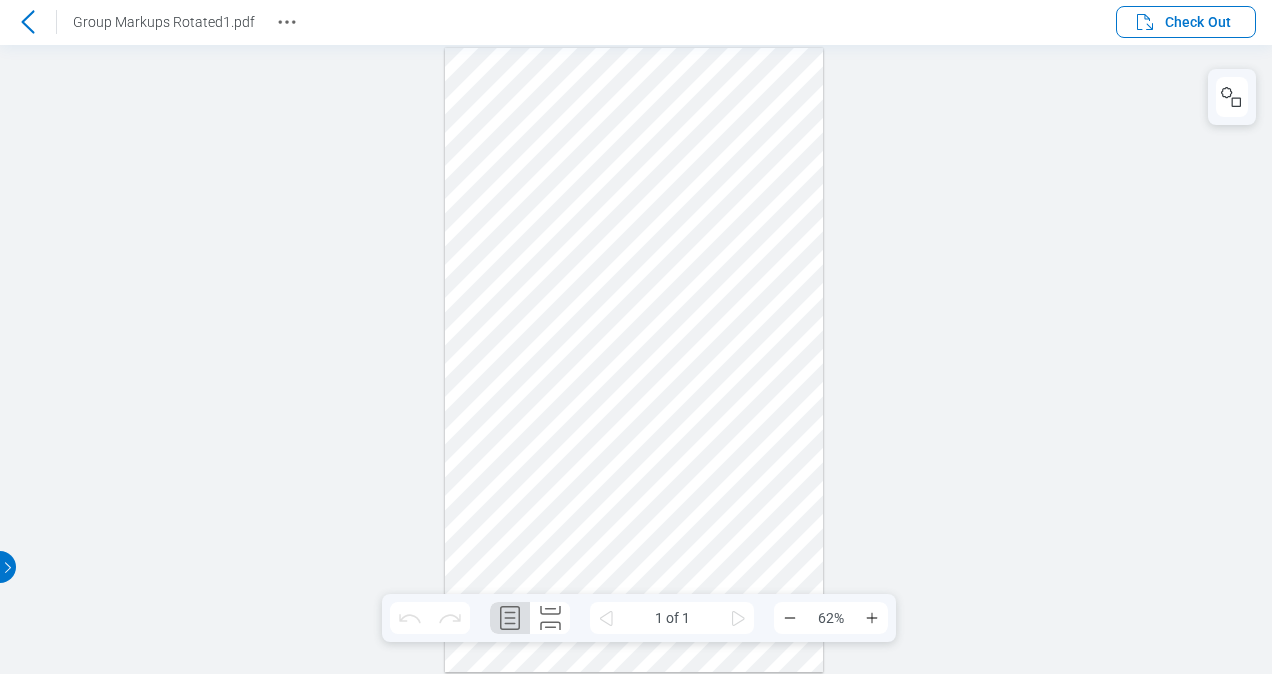 click 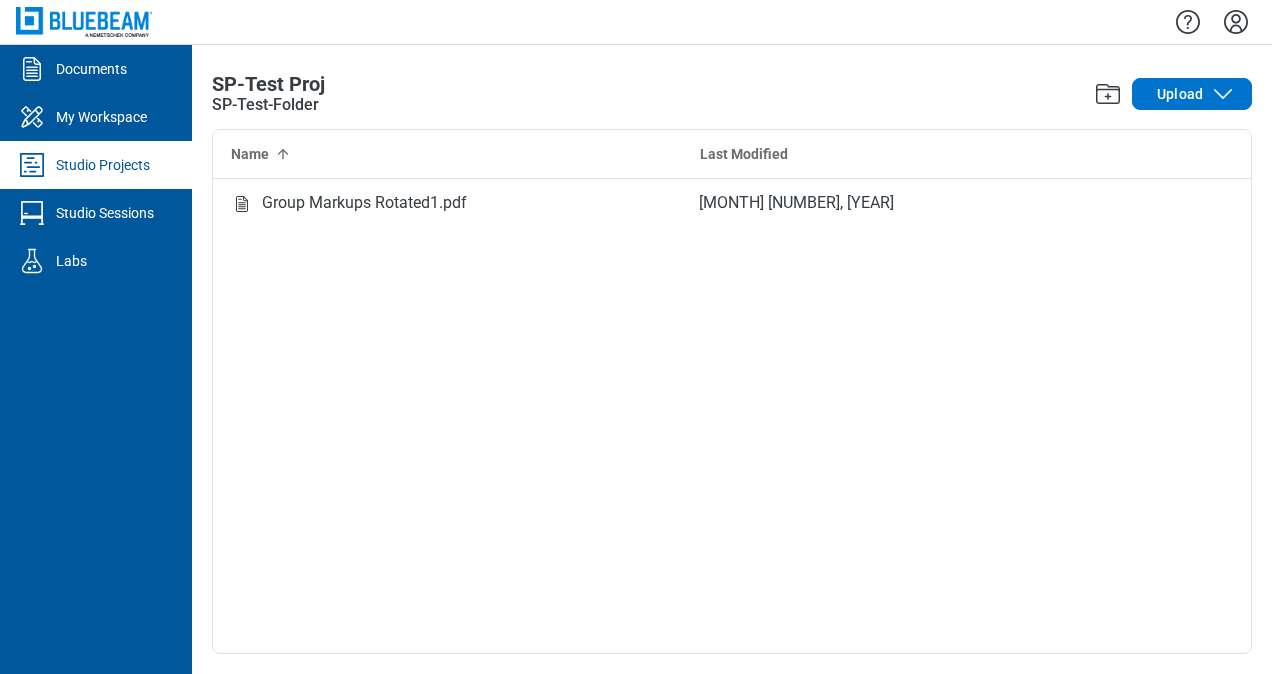 click on "[FILENAME] [MONTH] [NUMBER], [YEAR]" at bounding box center [732, 416] 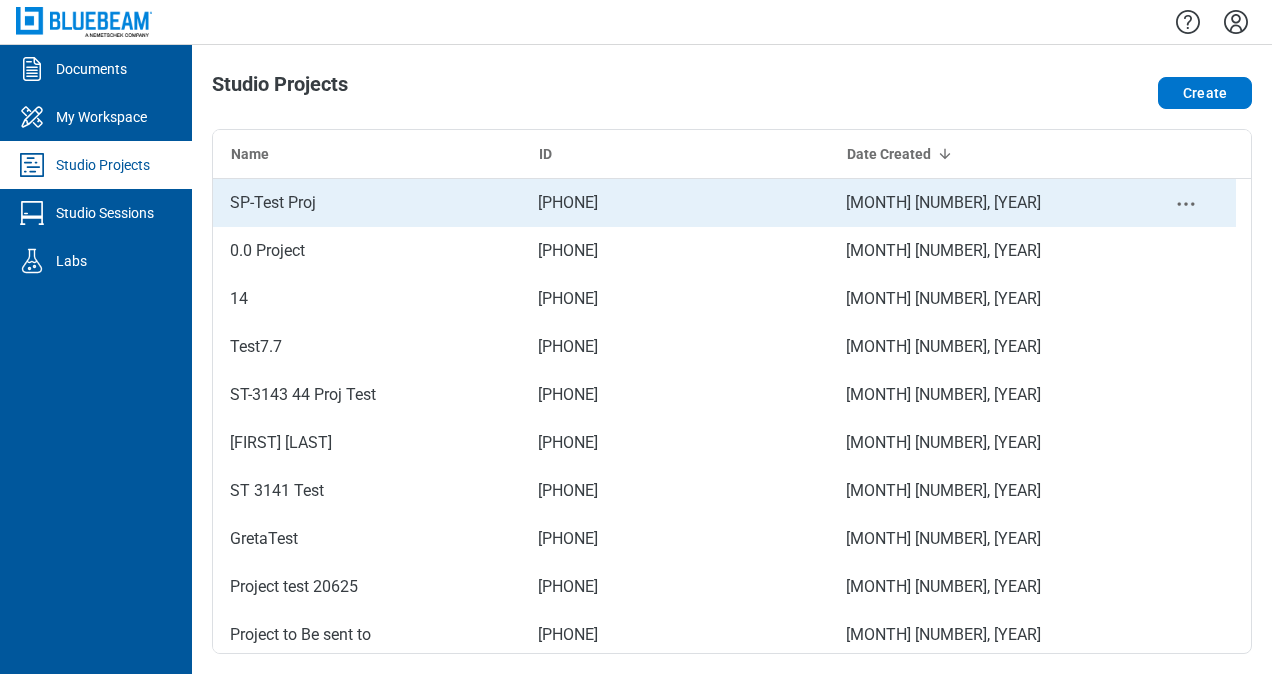 click on "SP-Test Proj" at bounding box center (367, 203) 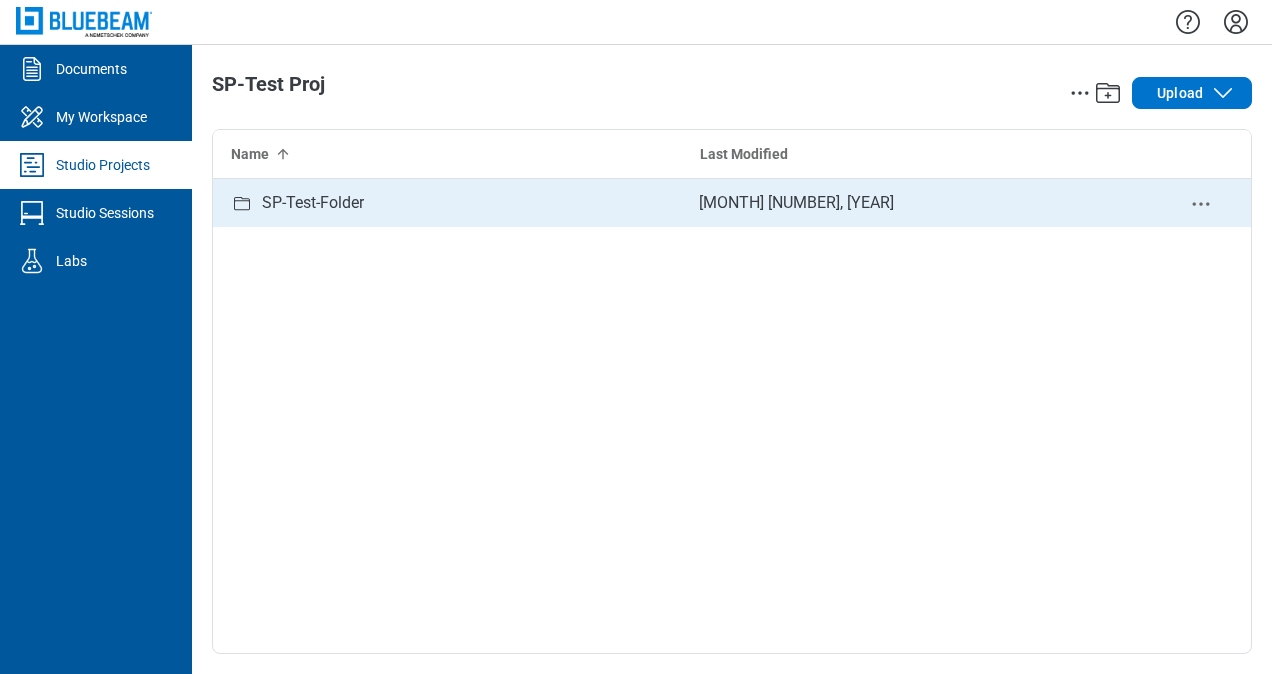 click on "SP-Test-Folder" at bounding box center (313, 203) 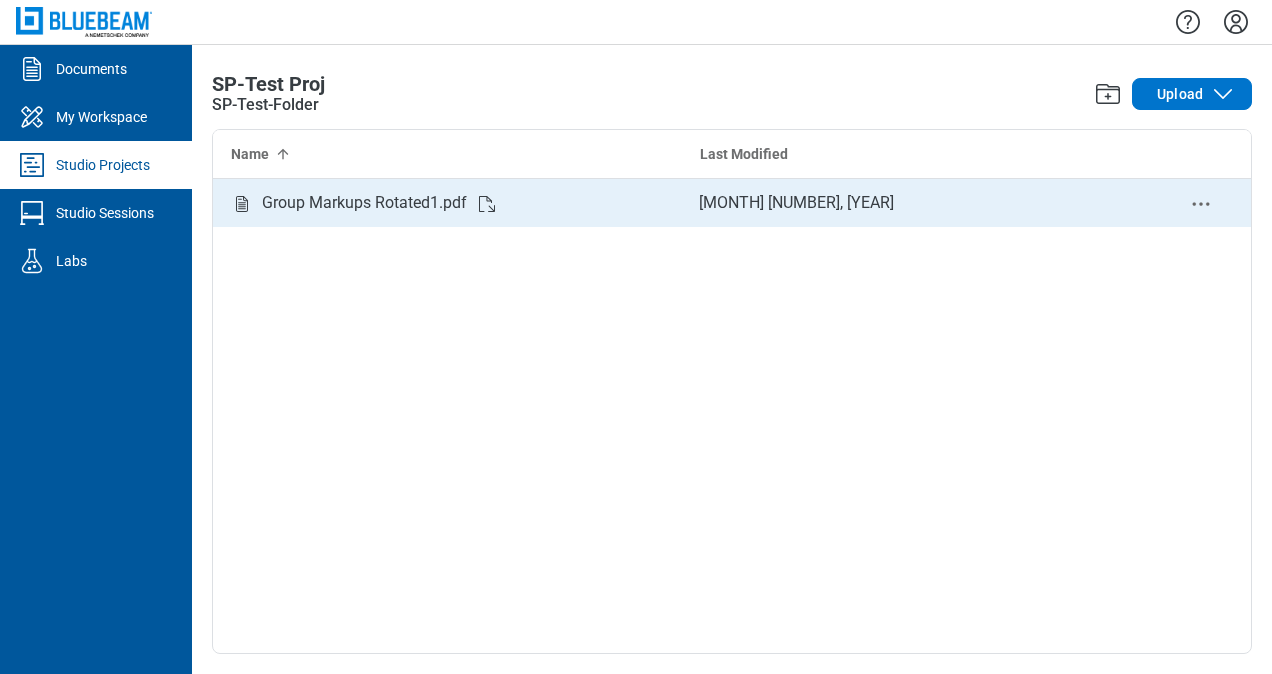 click on "Group Markups Rotated1.pdf" at bounding box center [364, 203] 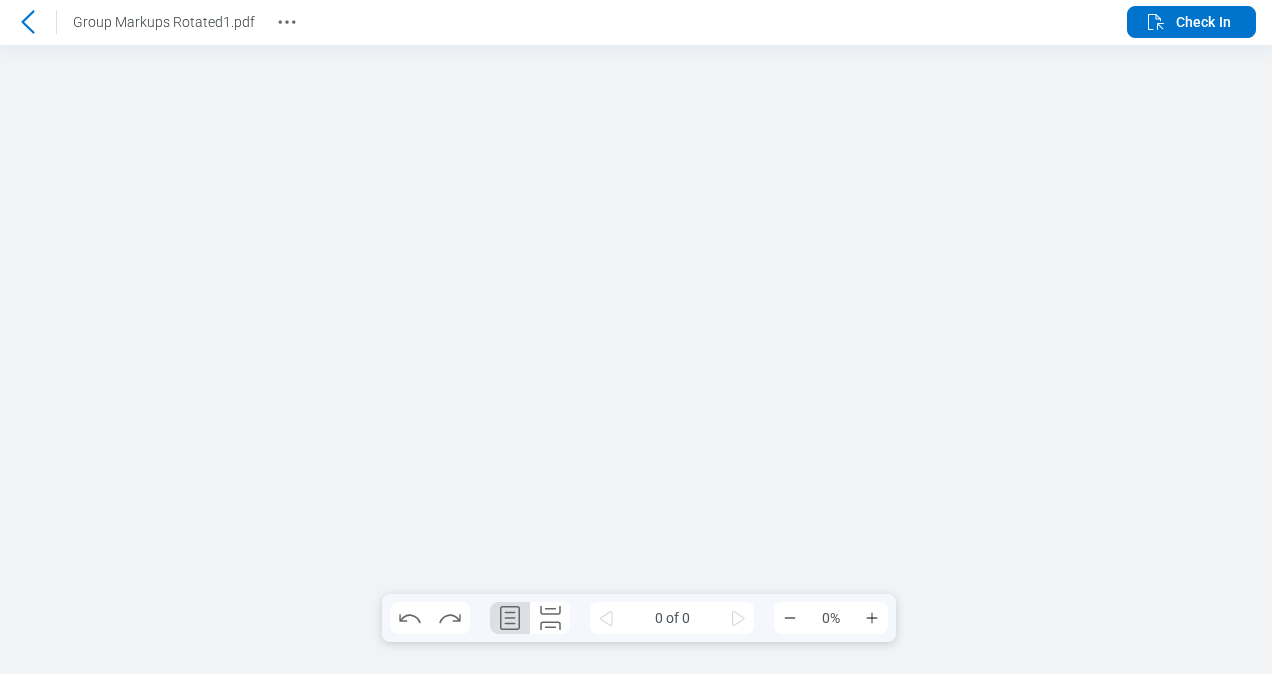 scroll, scrollTop: 0, scrollLeft: 0, axis: both 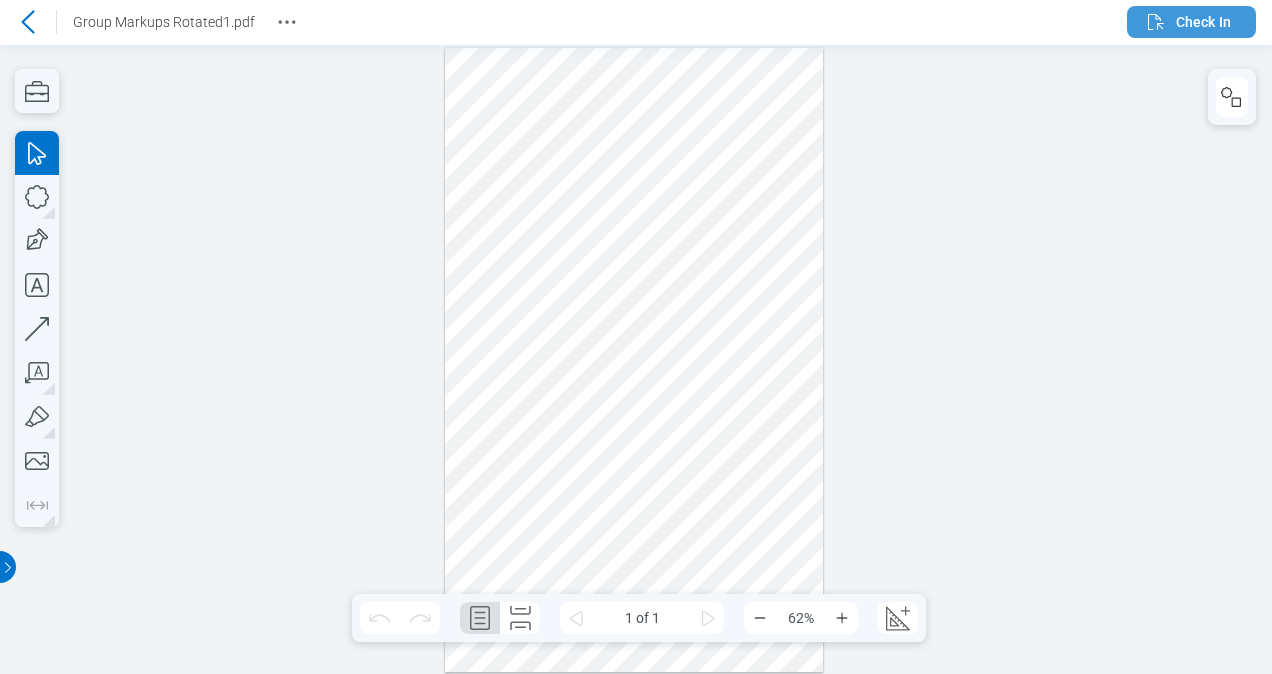 click on "Check In" at bounding box center [1203, 22] 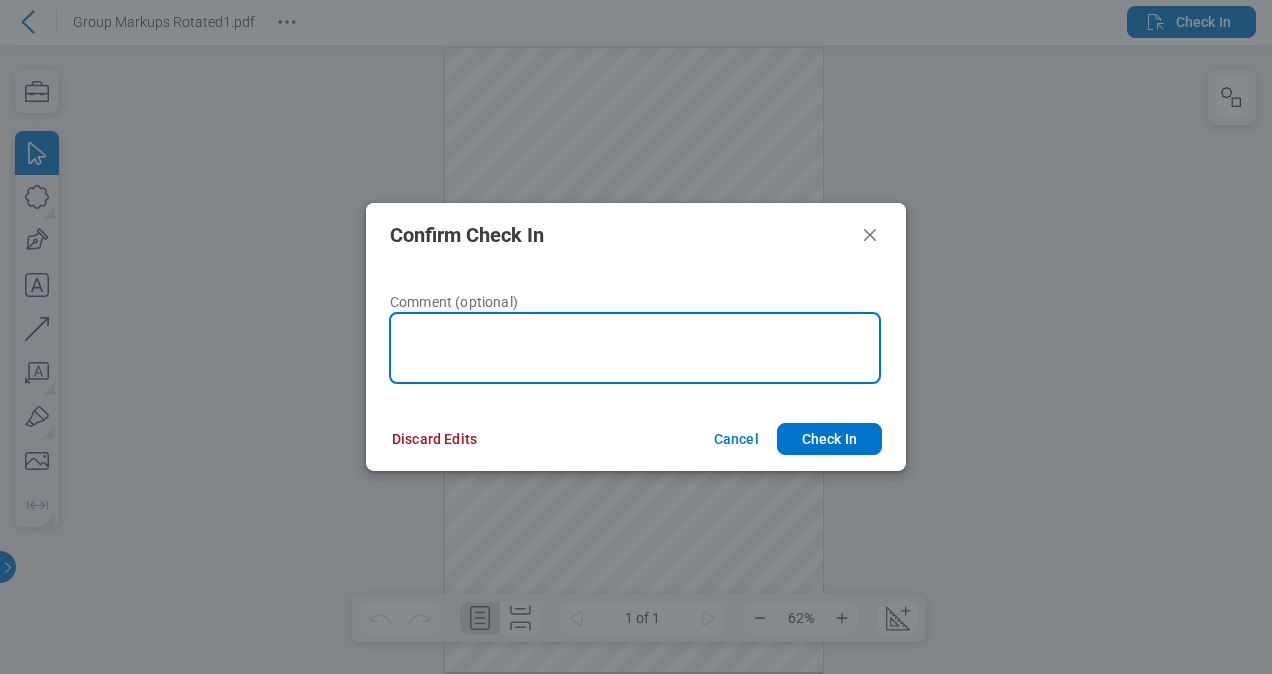 click at bounding box center [635, 348] 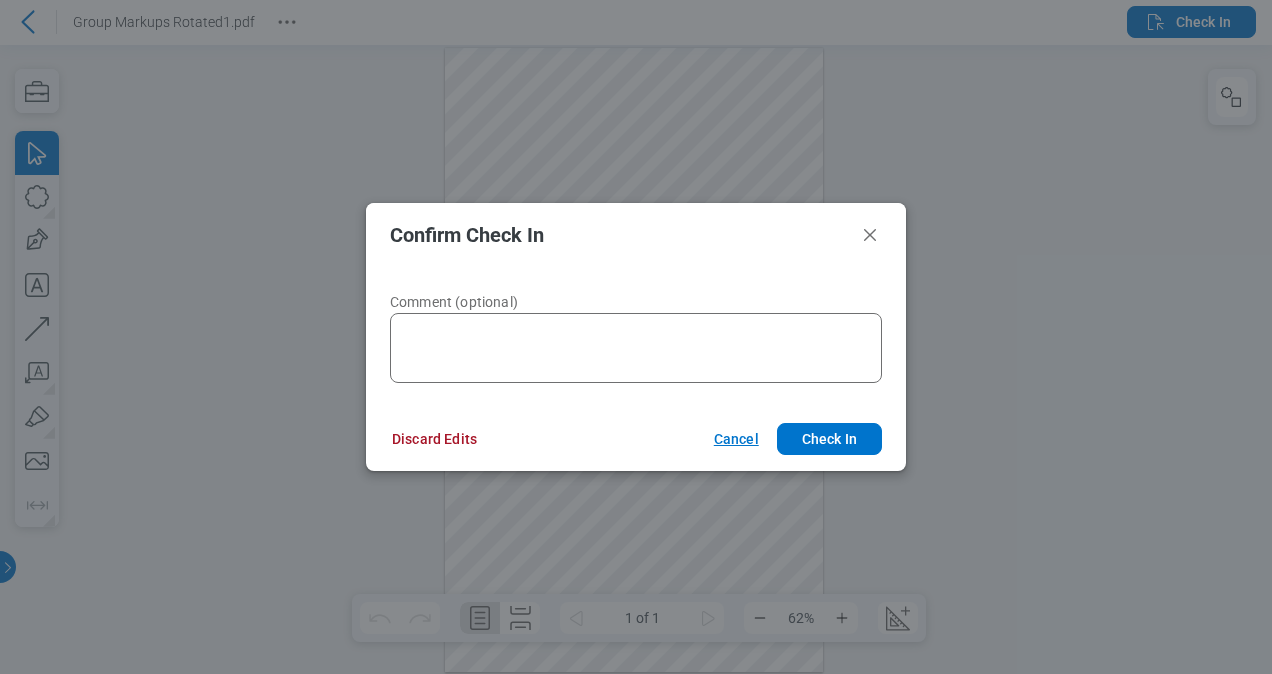click on "Cancel" at bounding box center (733, 439) 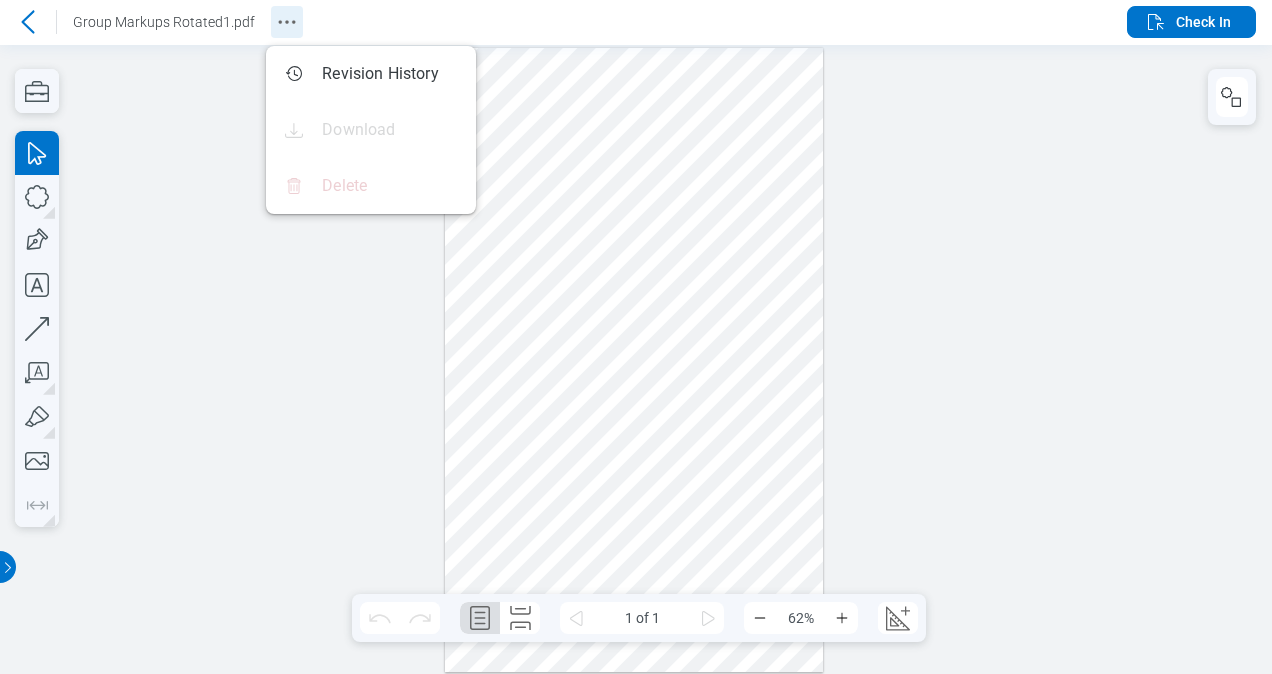 click 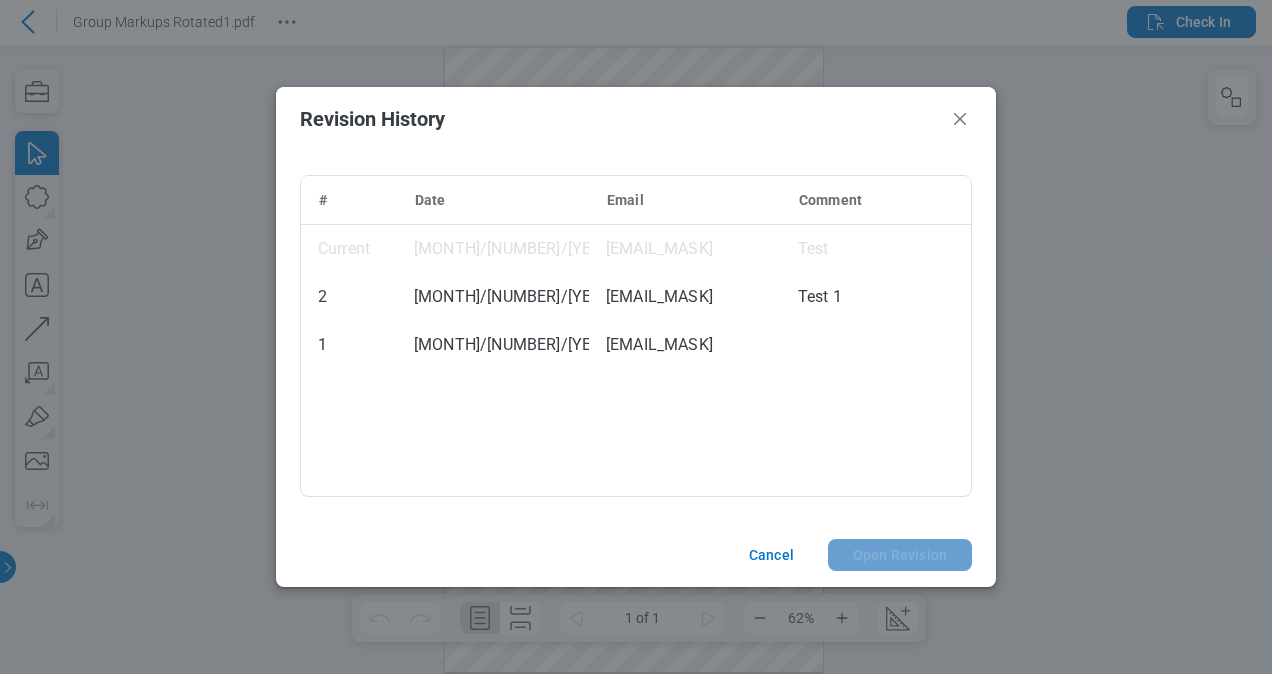 drag, startPoint x: 780, startPoint y: 550, endPoint x: 789, endPoint y: 696, distance: 146.27713 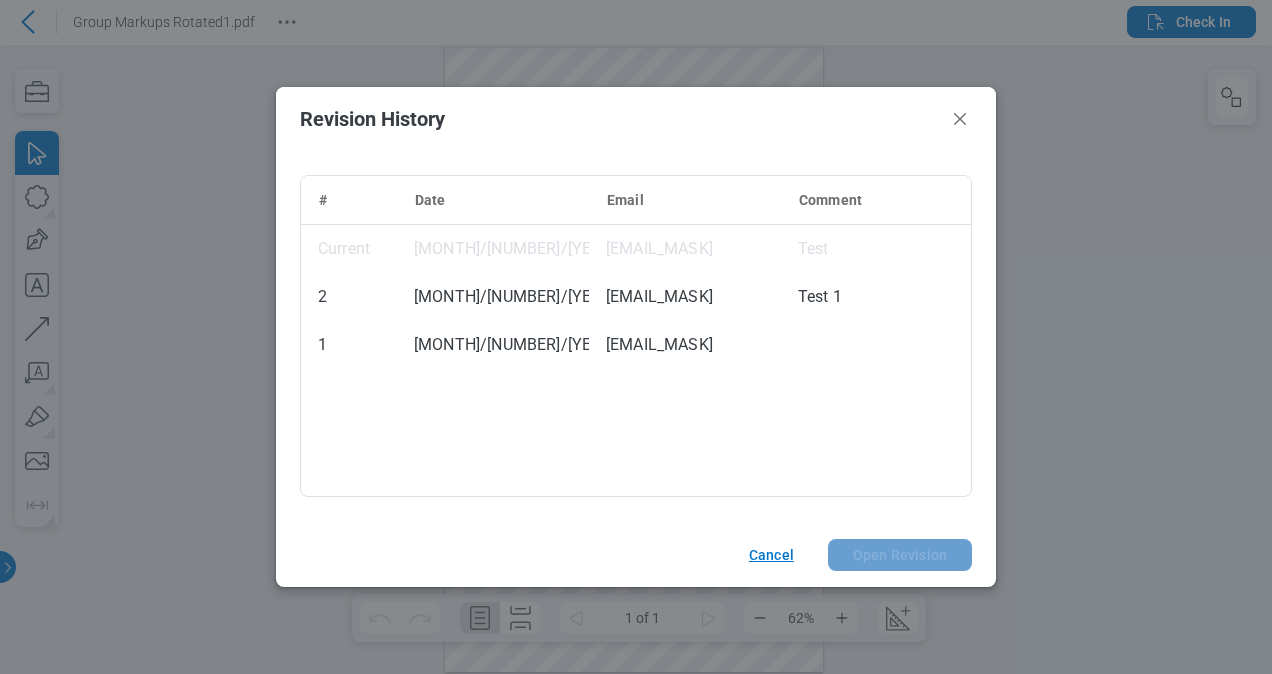 click on "Cancel" at bounding box center [768, 555] 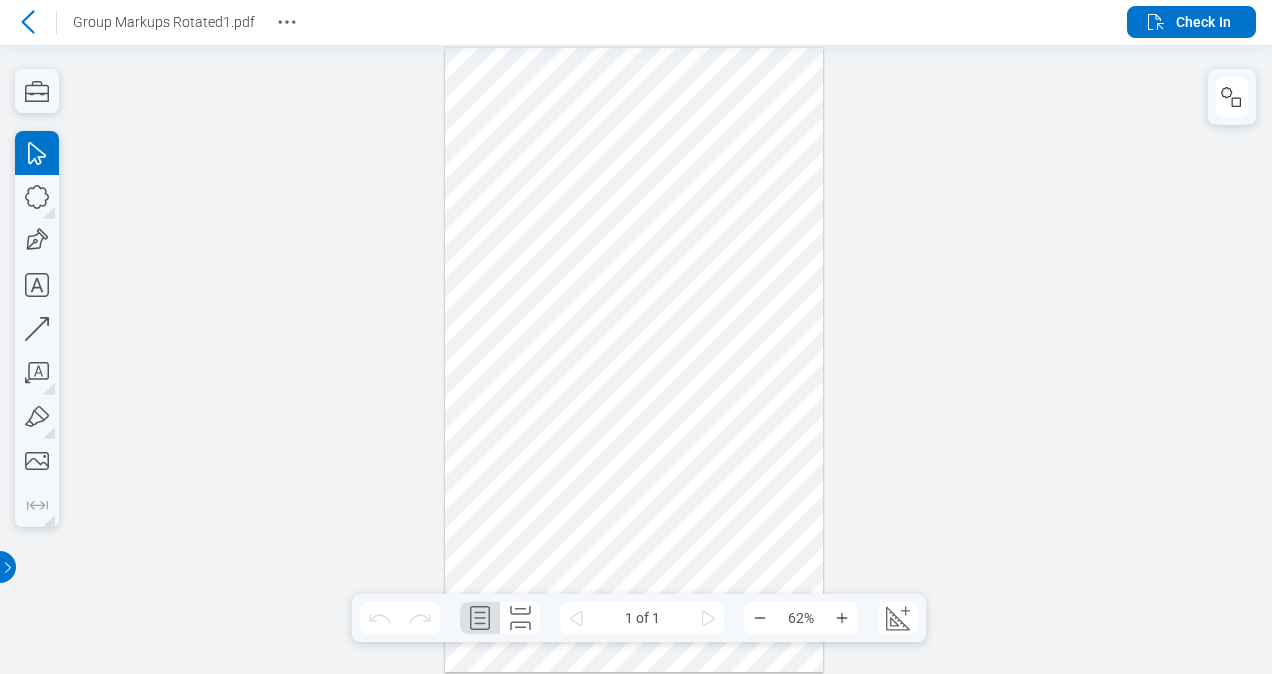 click 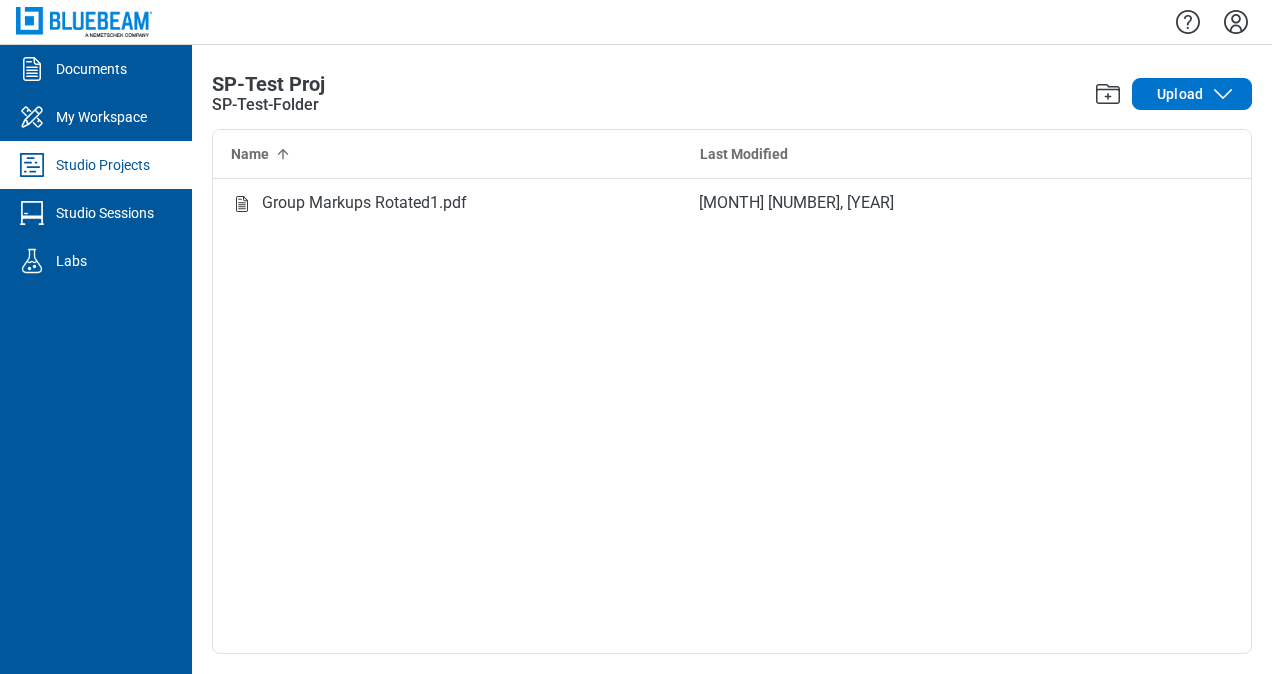 click on "[FILENAME] [MONTH] [NUMBER], [YEAR]" at bounding box center [732, 416] 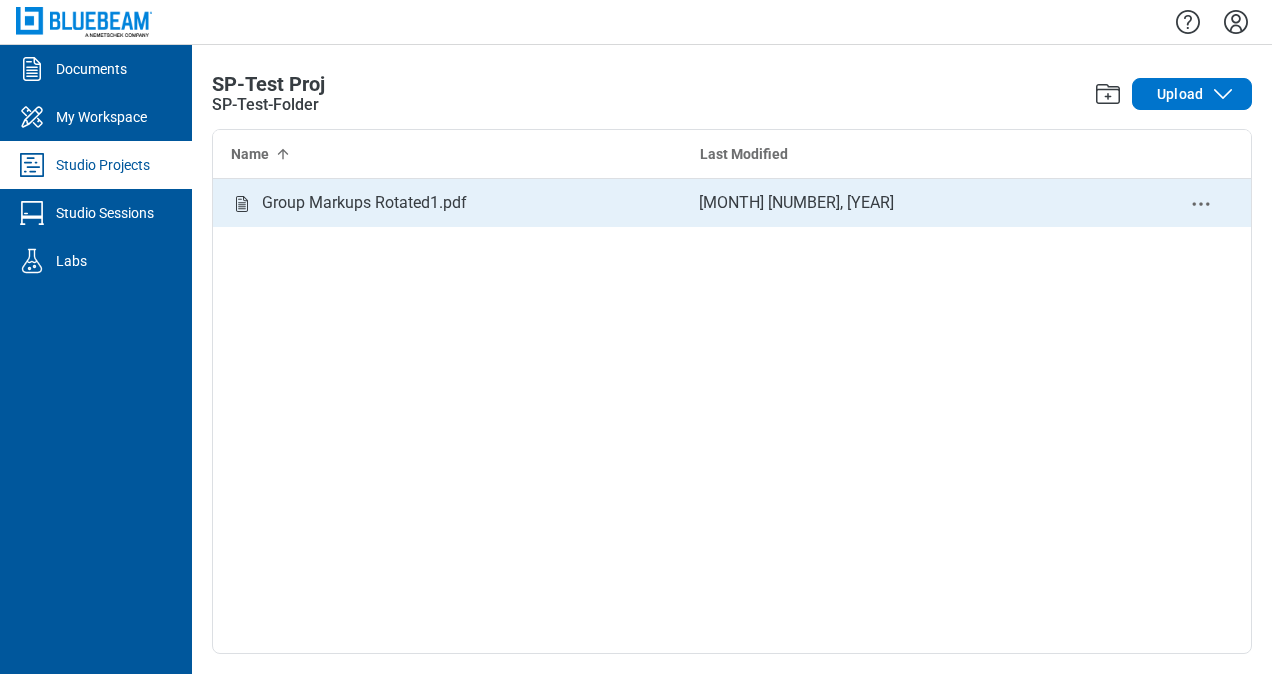 click on "Group Markups Rotated1.pdf" at bounding box center [364, 203] 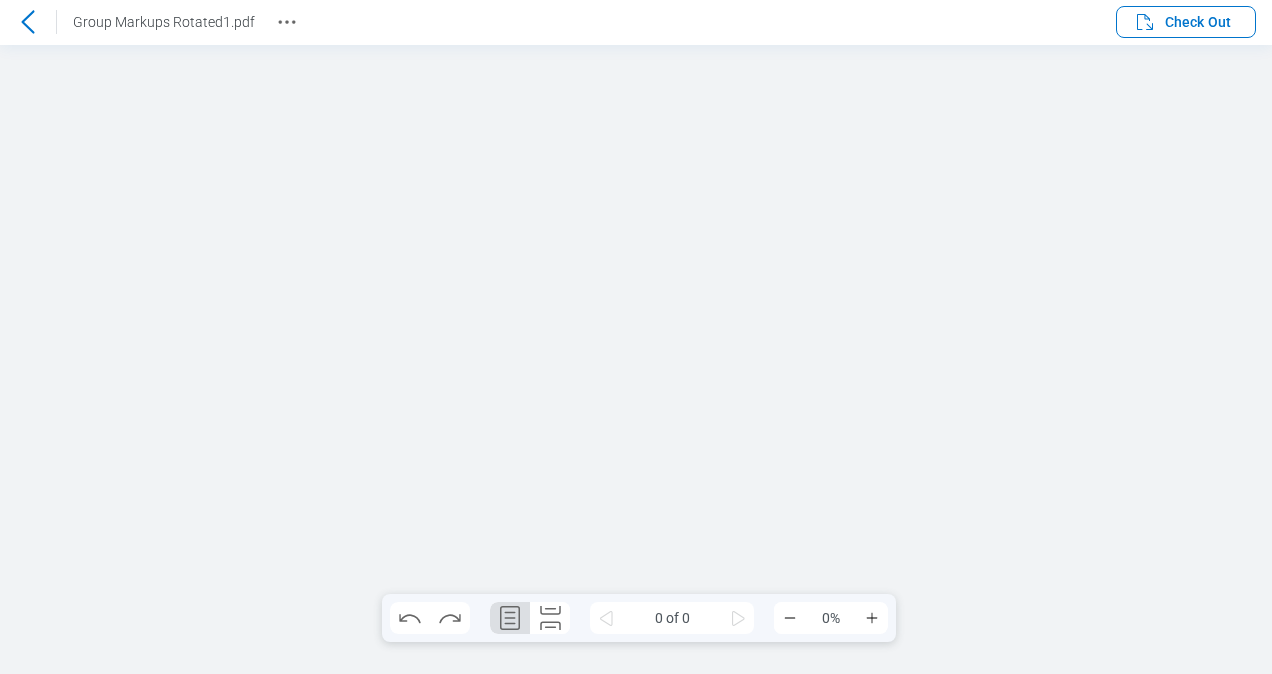 scroll, scrollTop: 0, scrollLeft: 0, axis: both 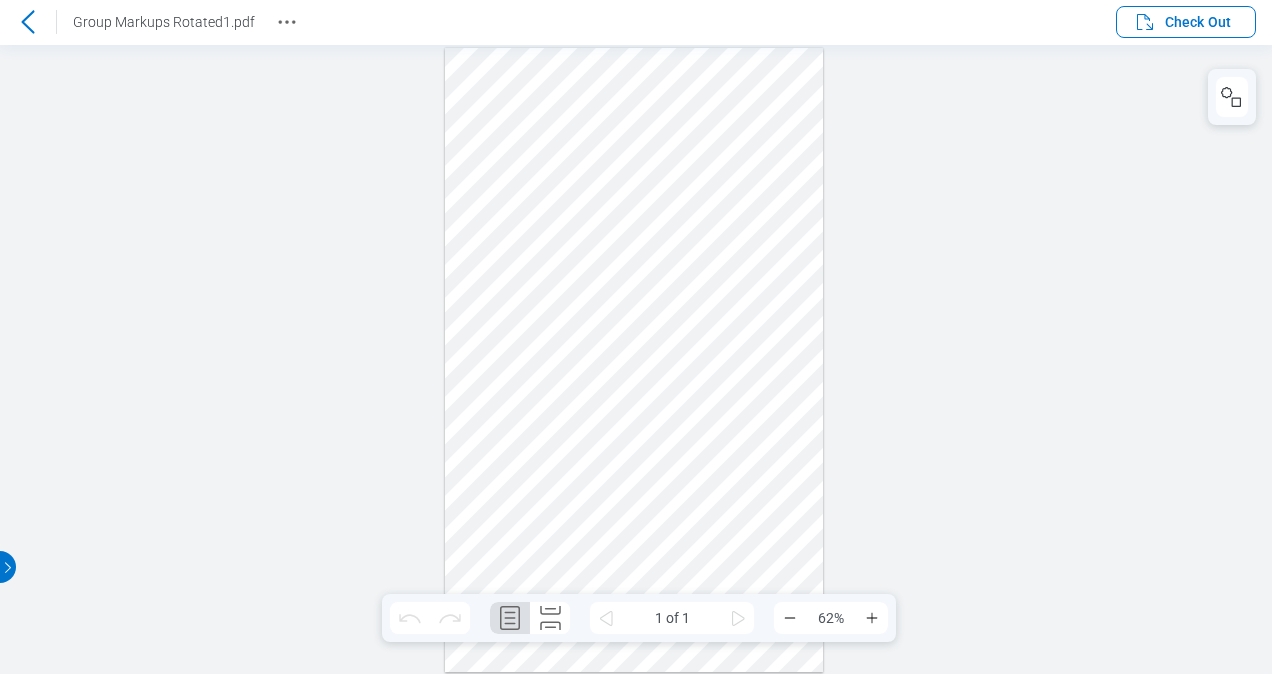 click at bounding box center (636, 358) 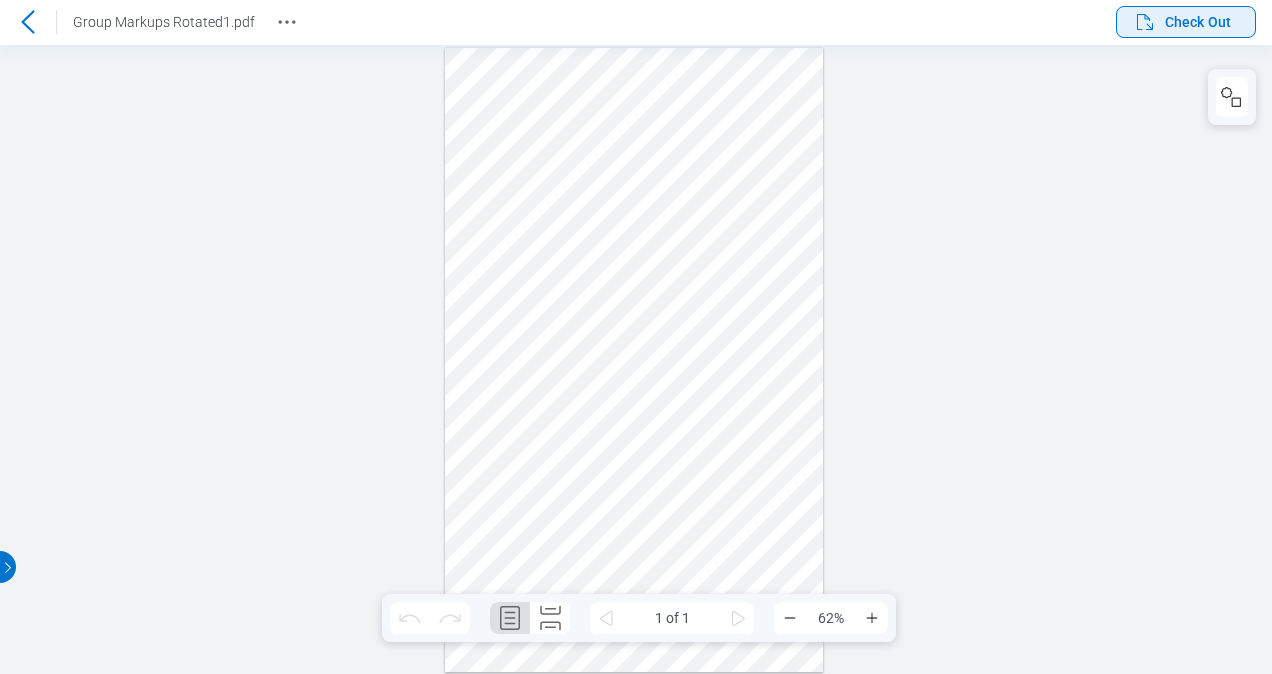 click on "Check Out" at bounding box center [1198, 22] 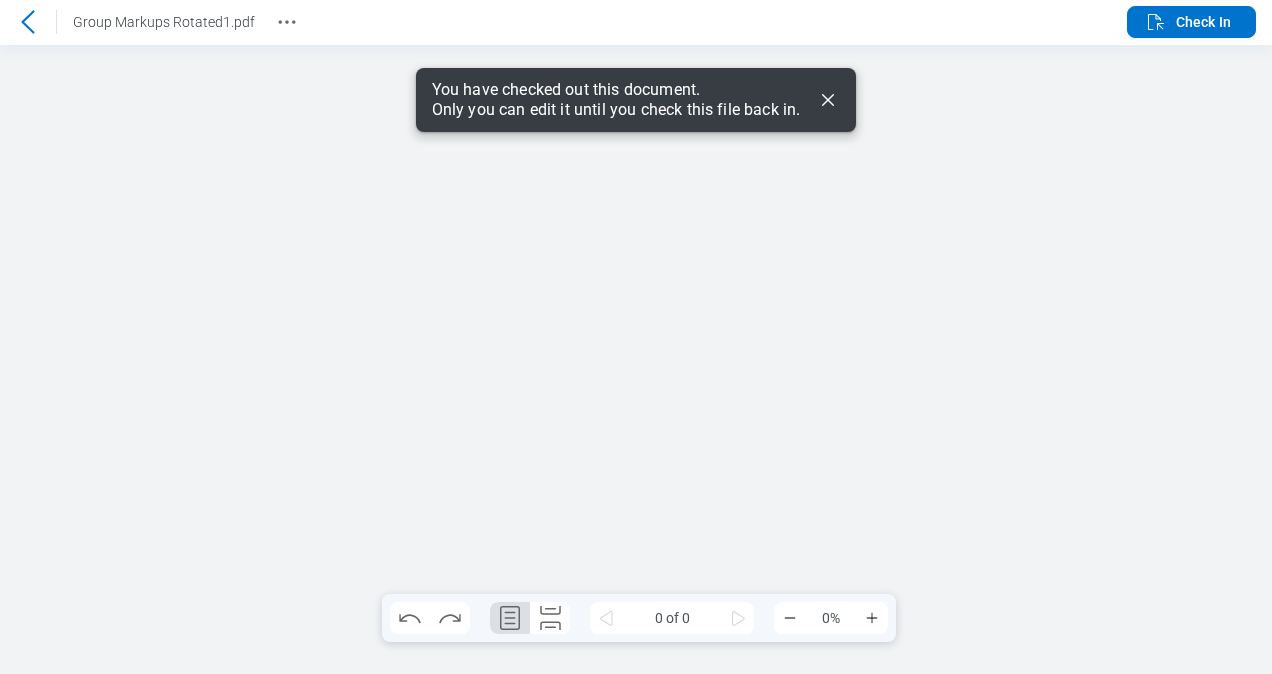 scroll, scrollTop: 0, scrollLeft: 0, axis: both 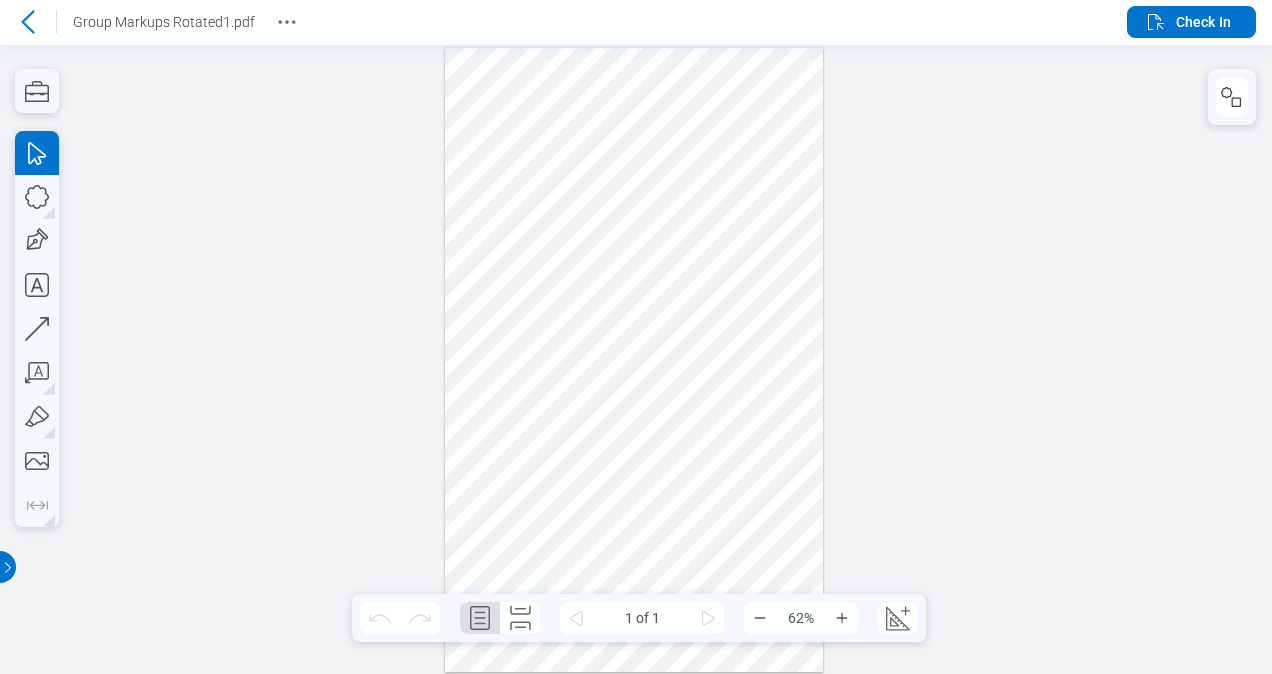 click at bounding box center (636, 358) 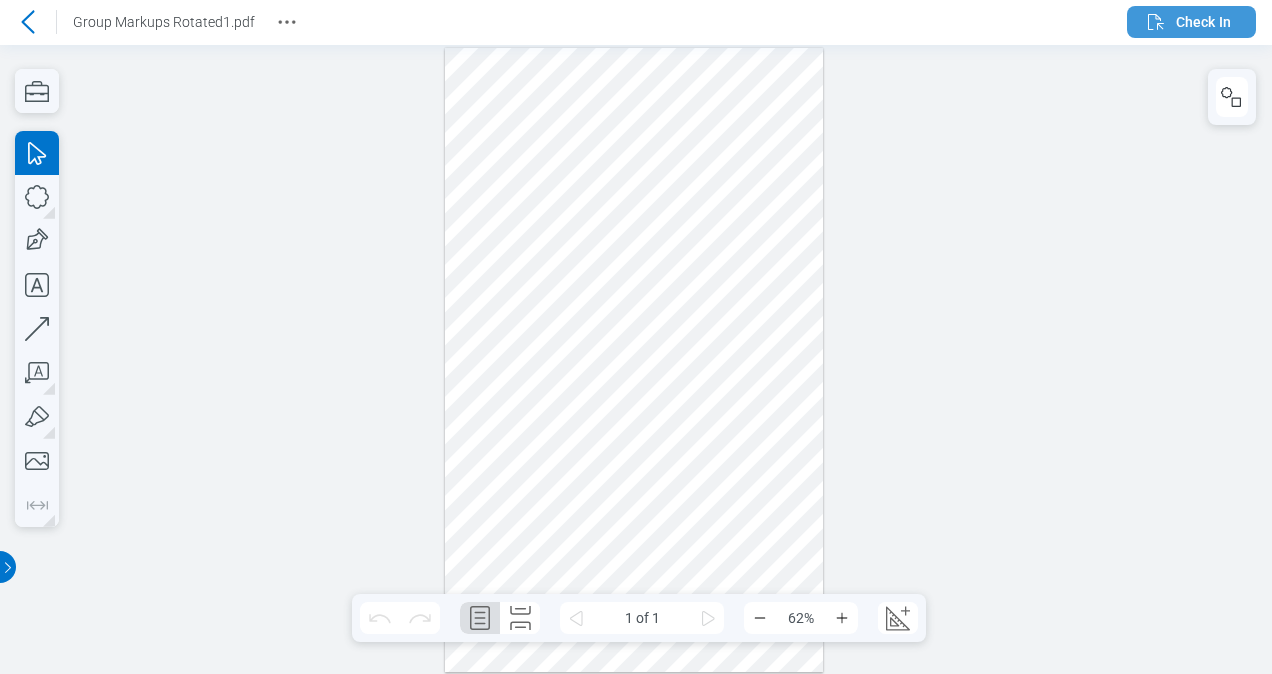click on "Check In" at bounding box center (1203, 22) 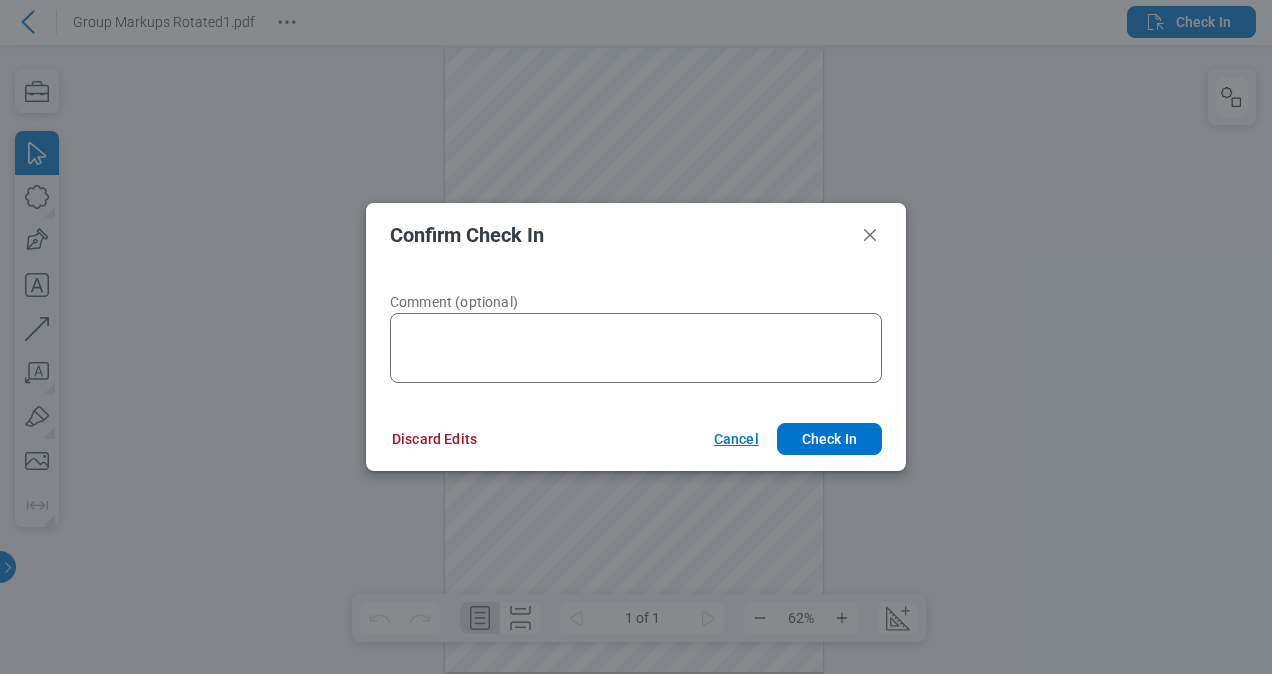 click on "Cancel" at bounding box center (733, 439) 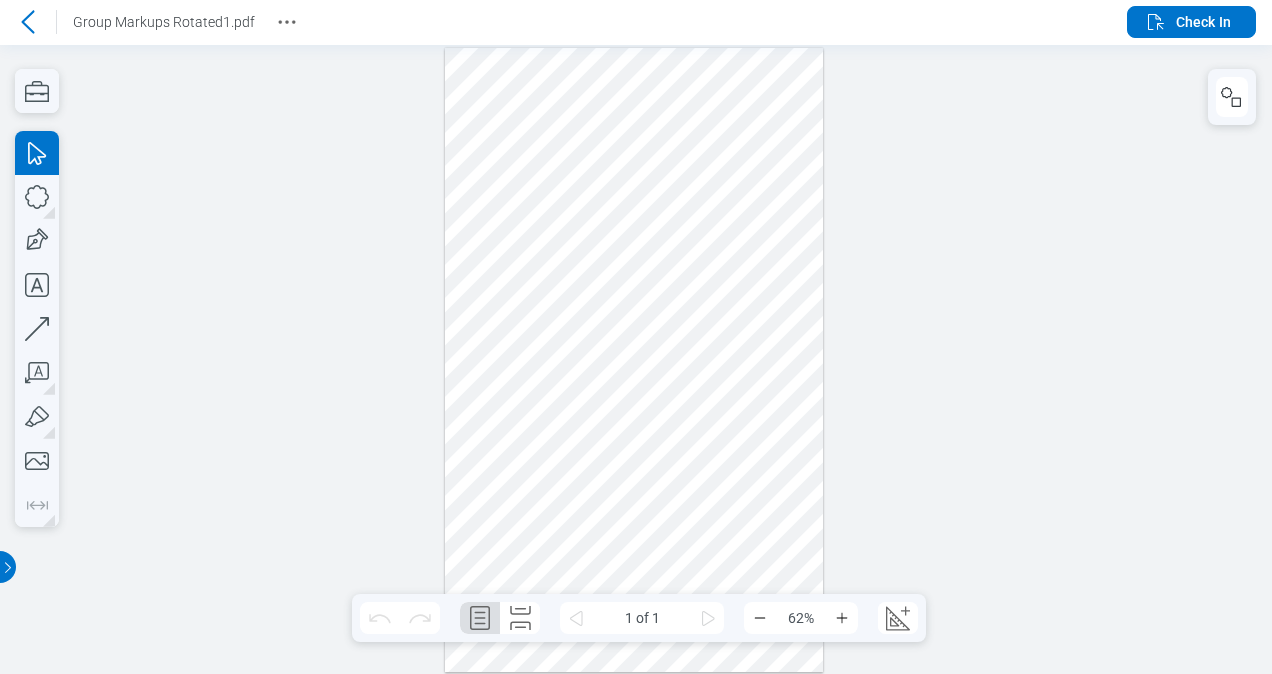 click at bounding box center (636, 358) 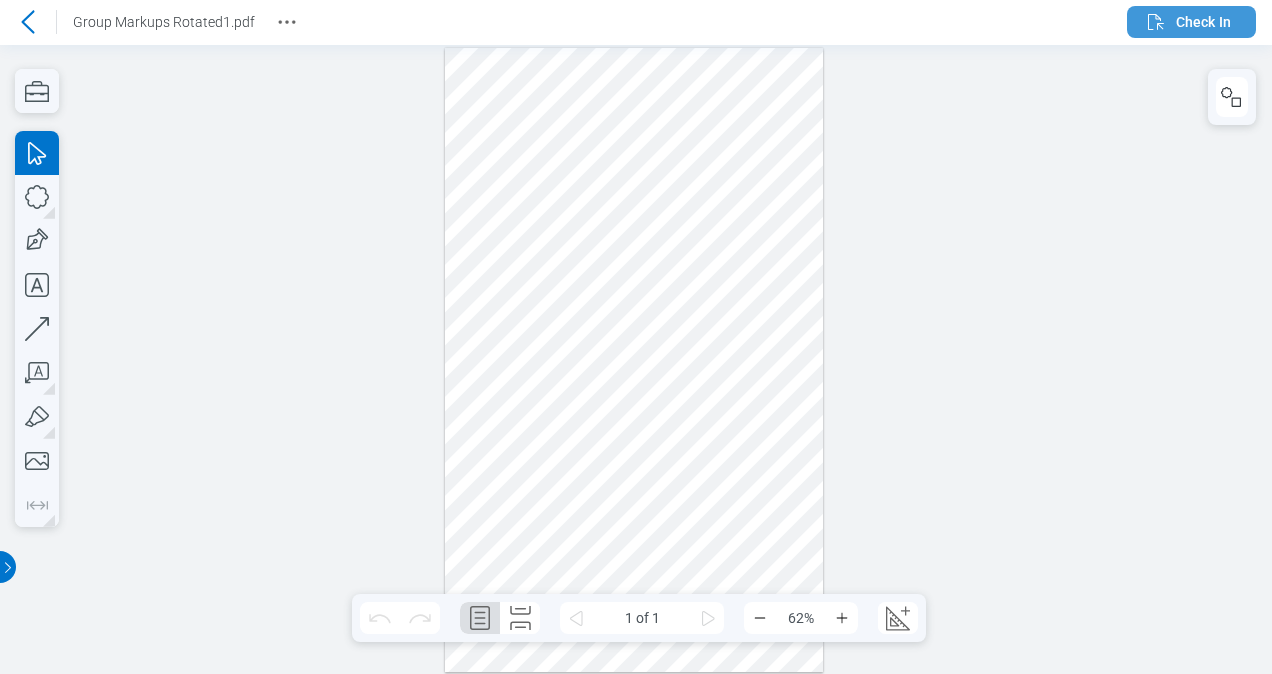 click on "Check In" at bounding box center (1187, 22) 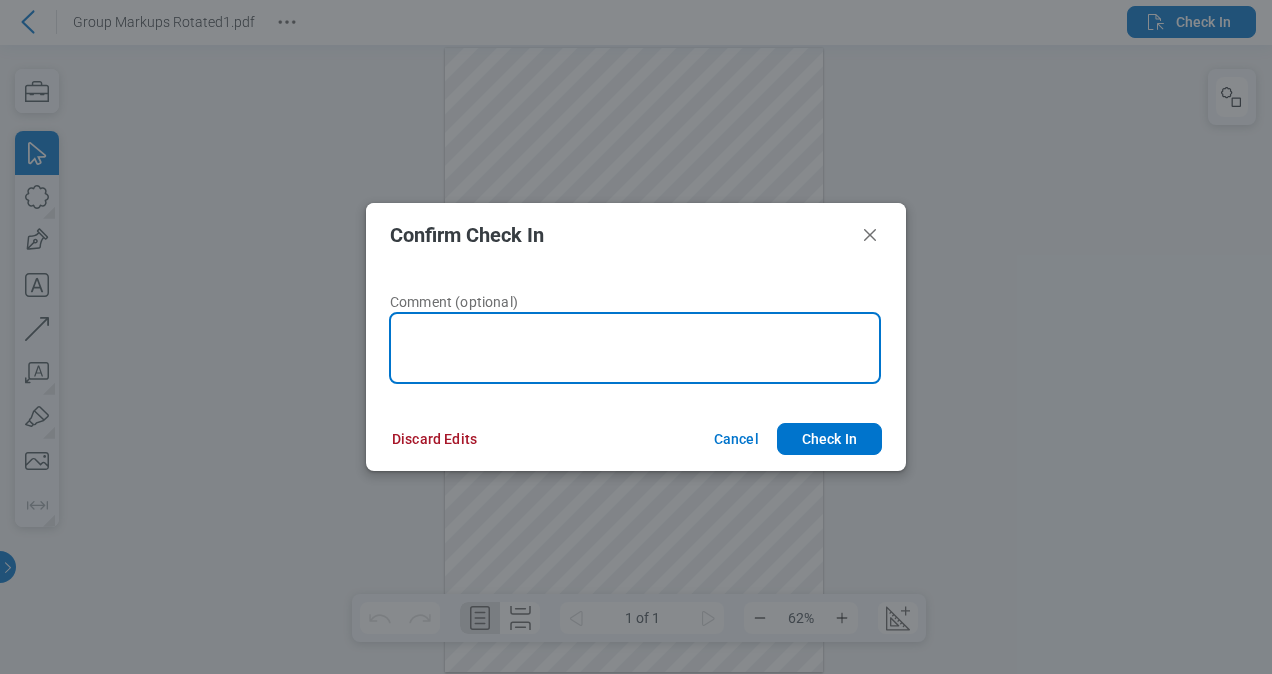 click at bounding box center (635, 348) 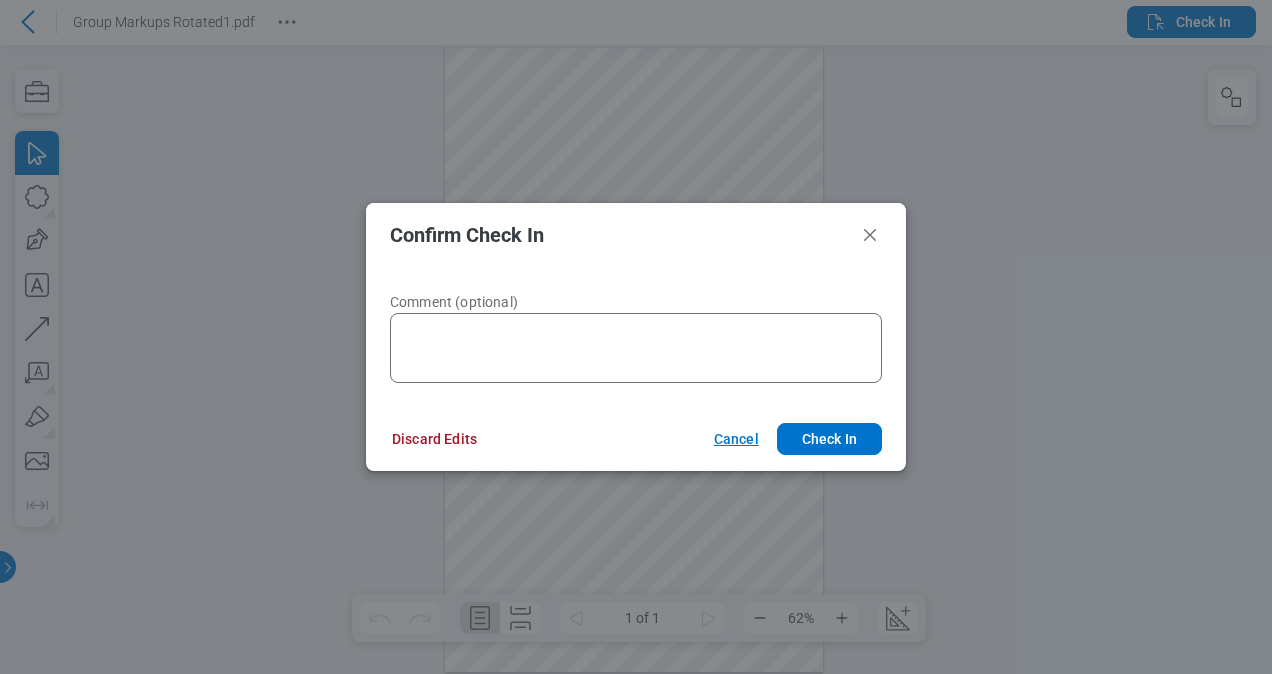 click on "Cancel" at bounding box center [733, 439] 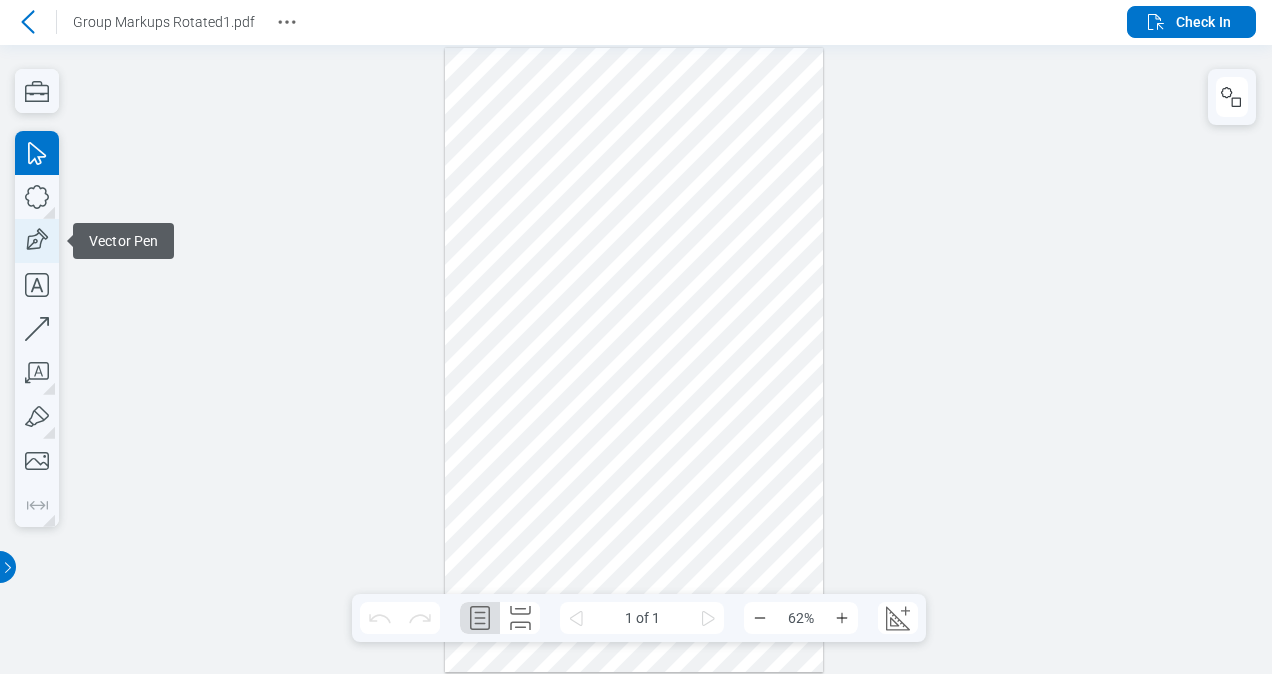 click 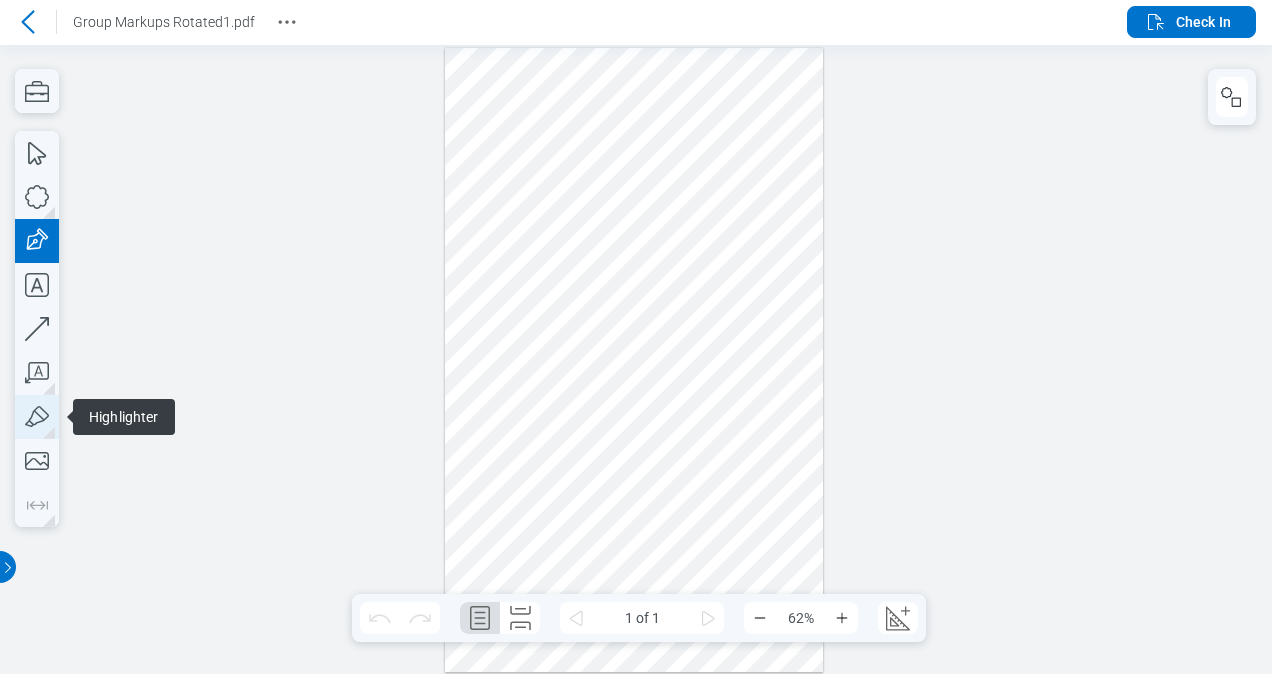 click 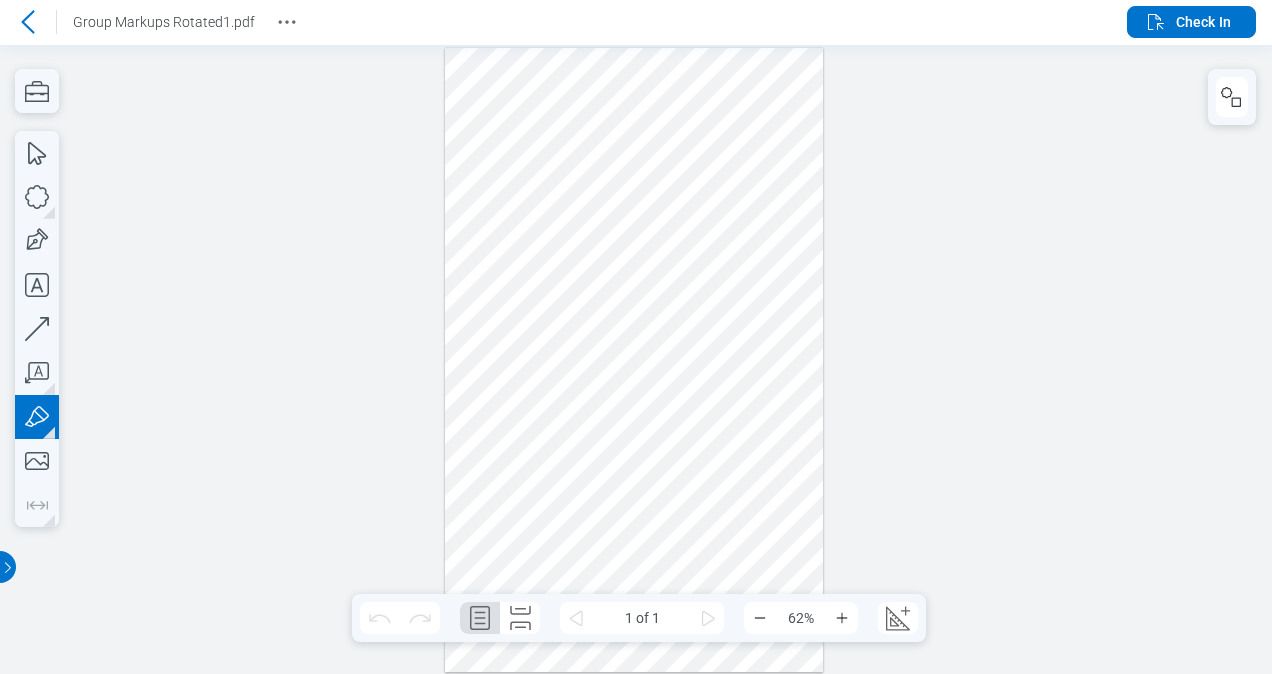 drag, startPoint x: 536, startPoint y: 81, endPoint x: 553, endPoint y: 127, distance: 49.0408 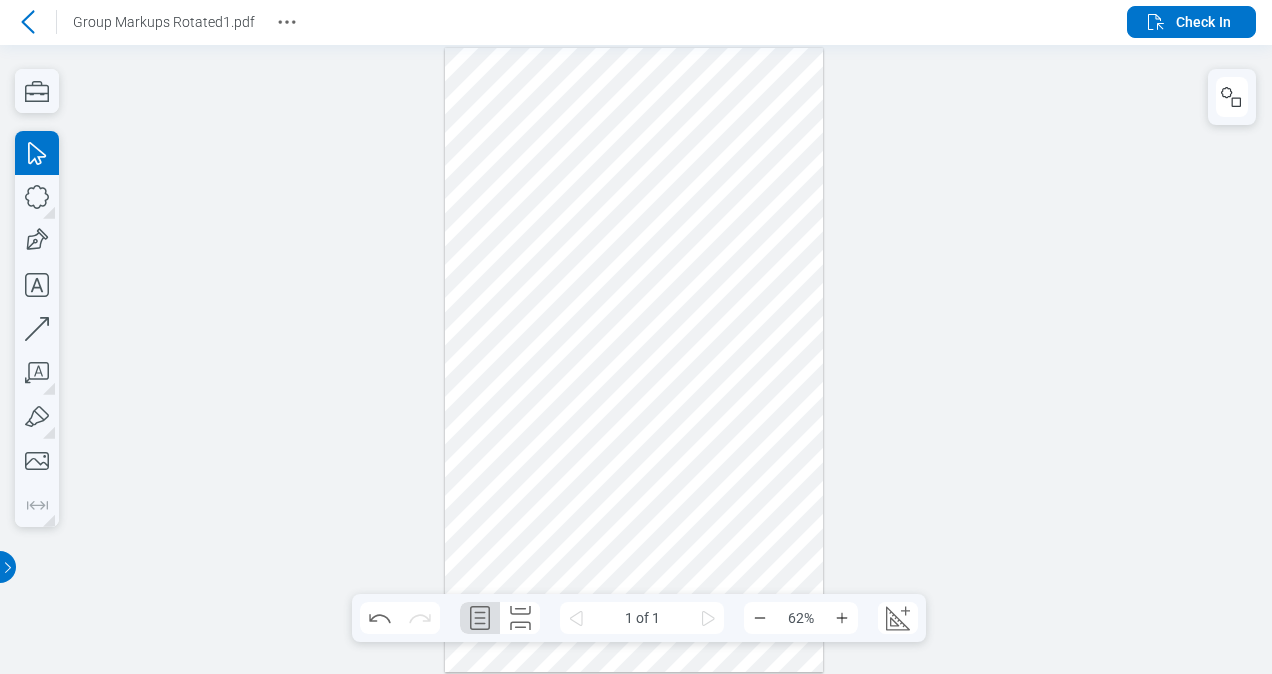 click at bounding box center (634, 359) 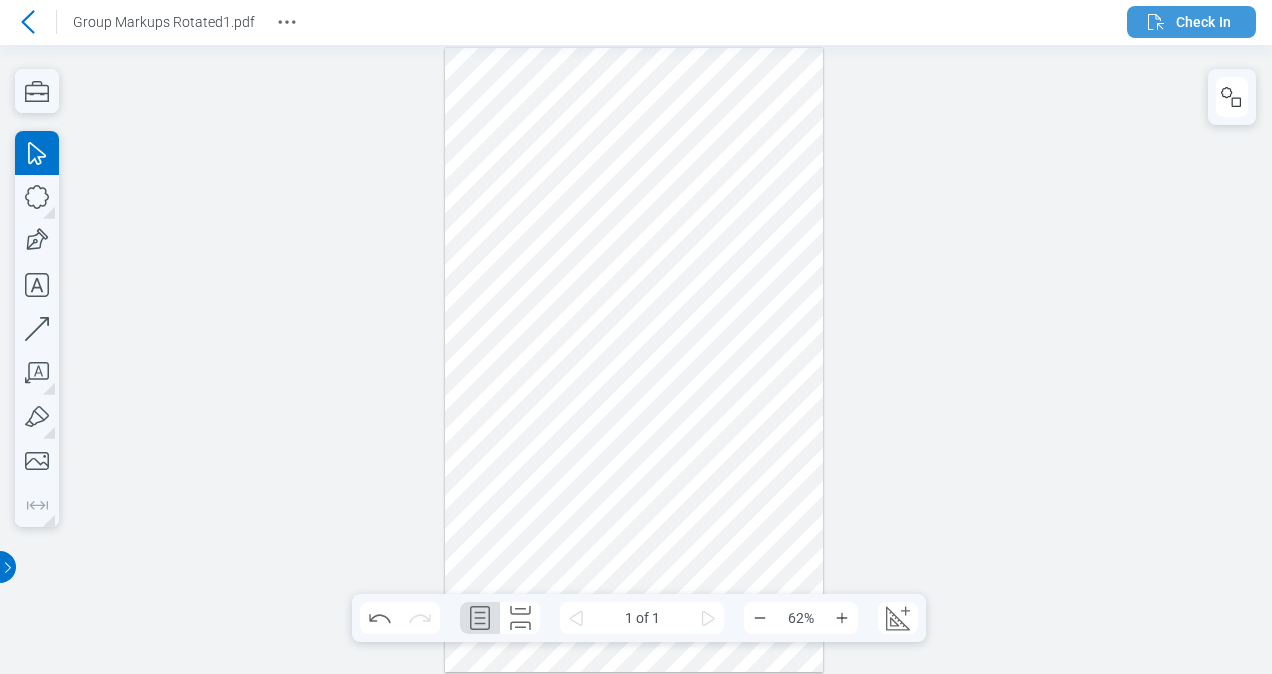 click on "Check In" at bounding box center [1203, 22] 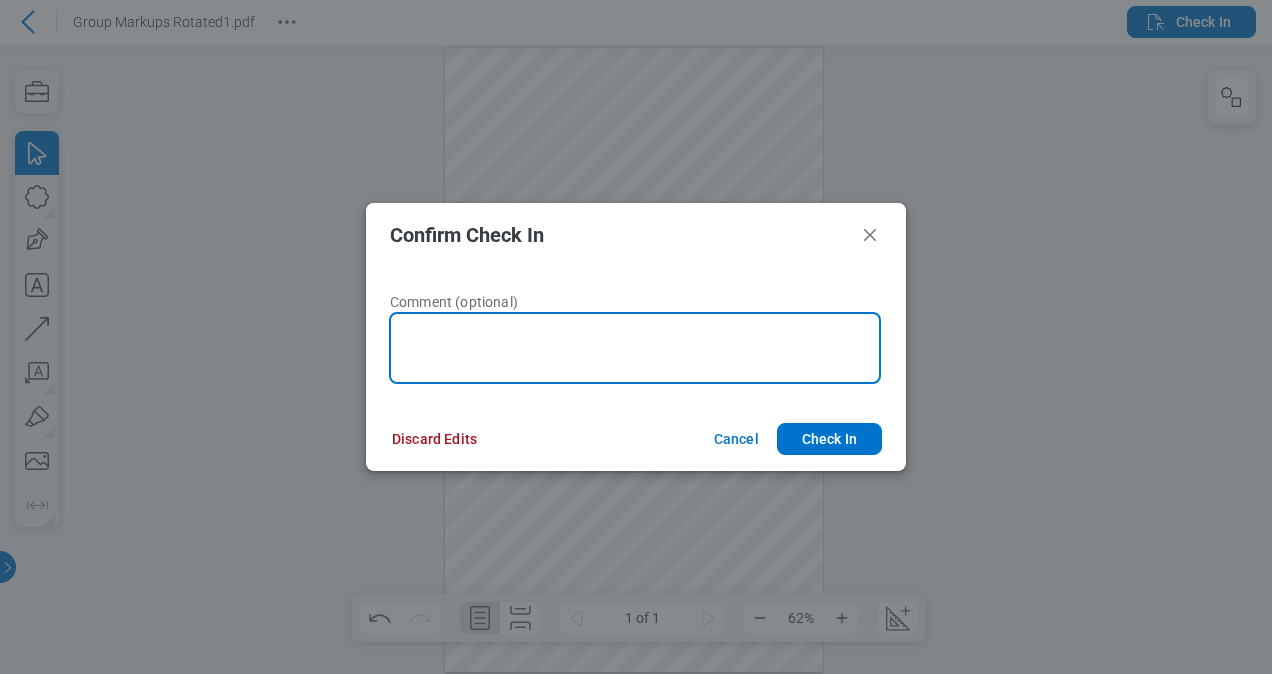 click at bounding box center (635, 348) 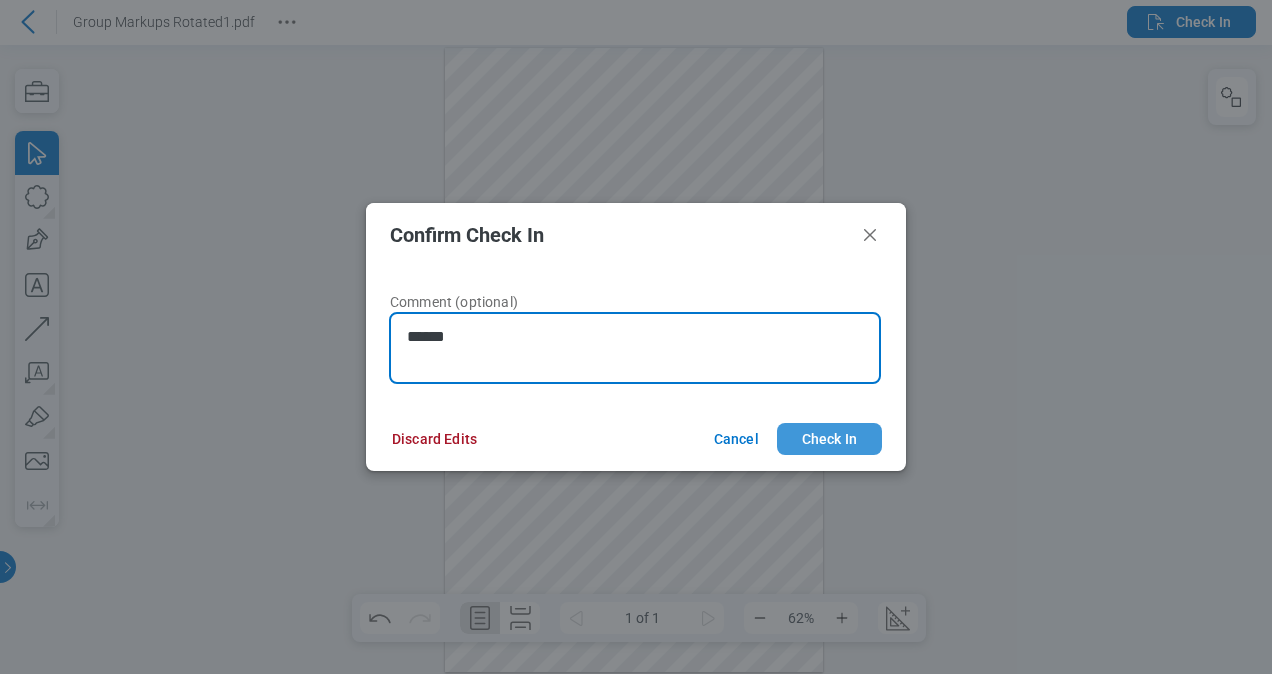 type on "******" 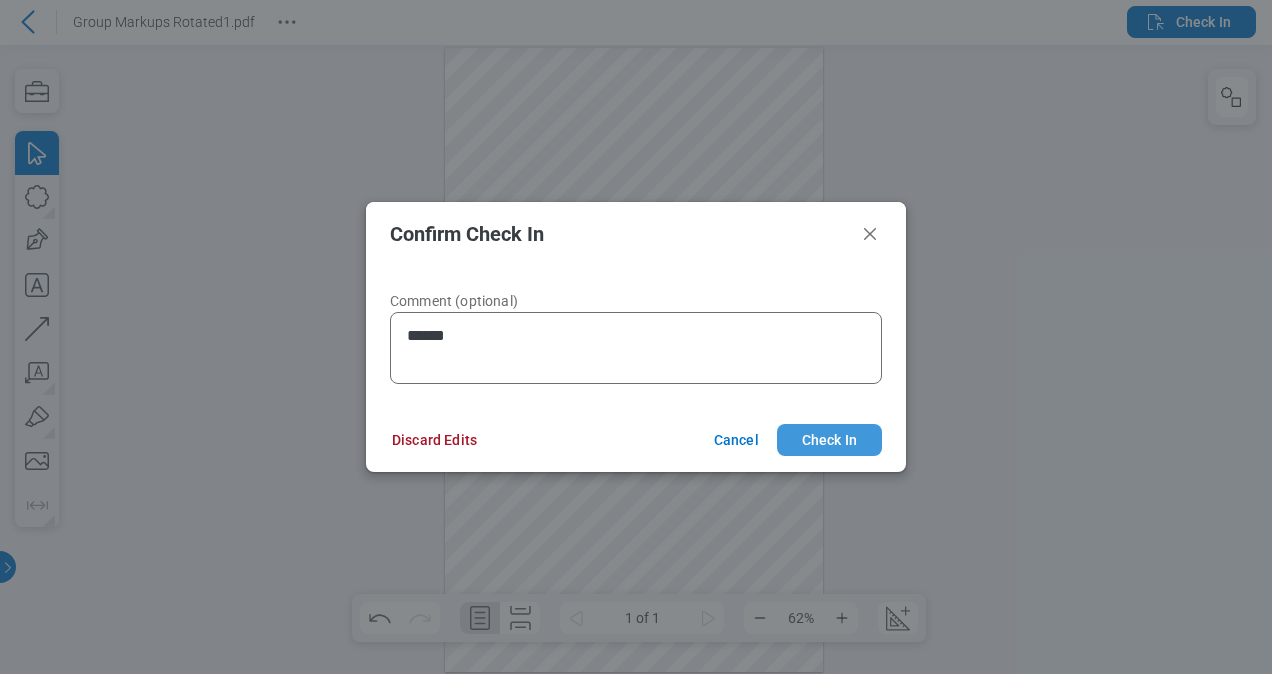 click on "Check In" at bounding box center [829, 440] 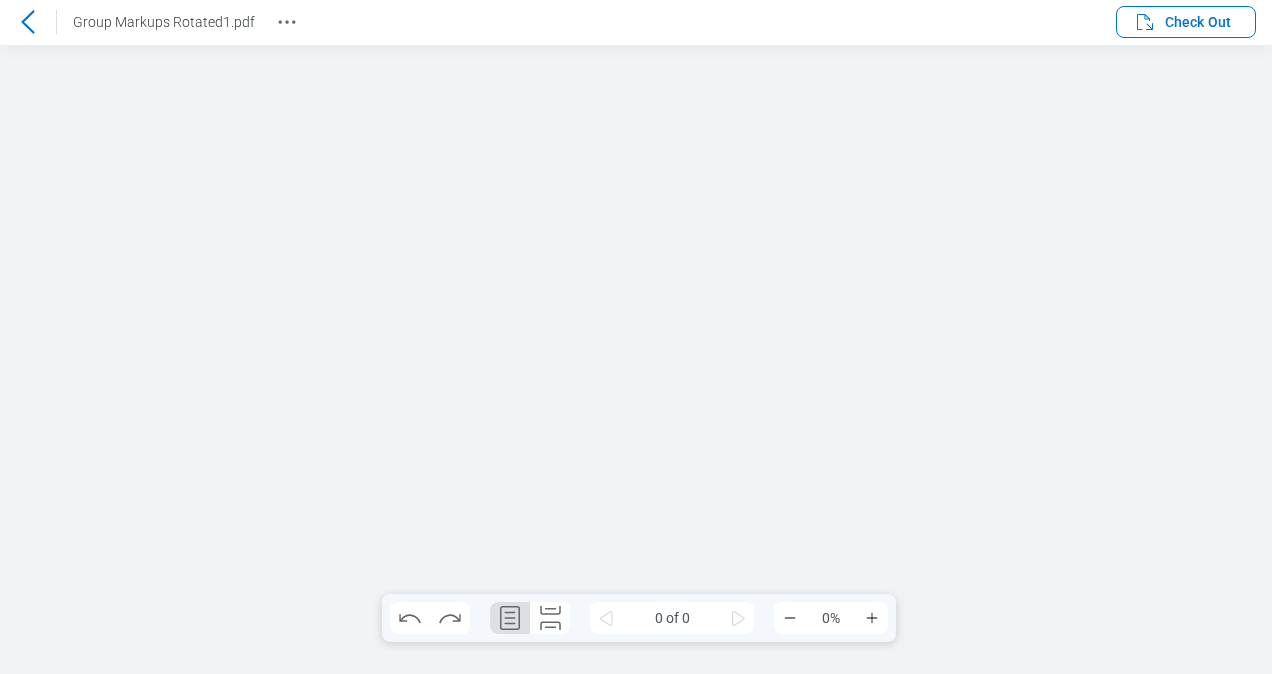 scroll, scrollTop: 0, scrollLeft: 0, axis: both 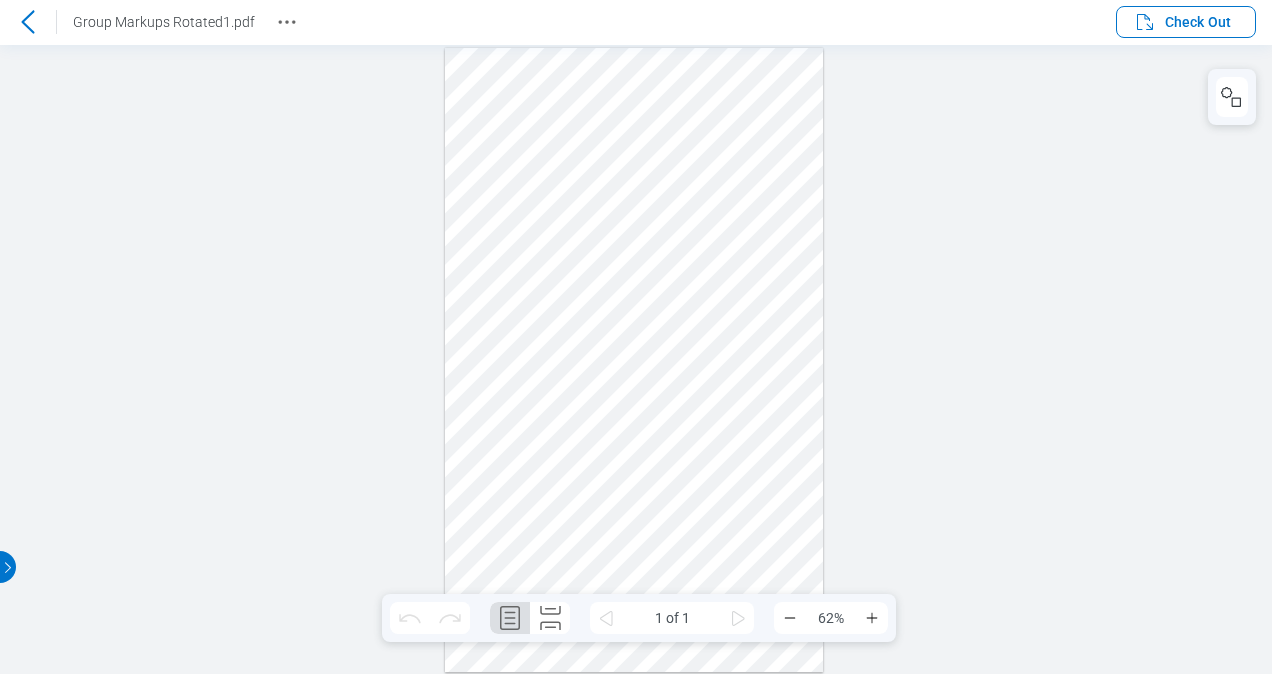 click 